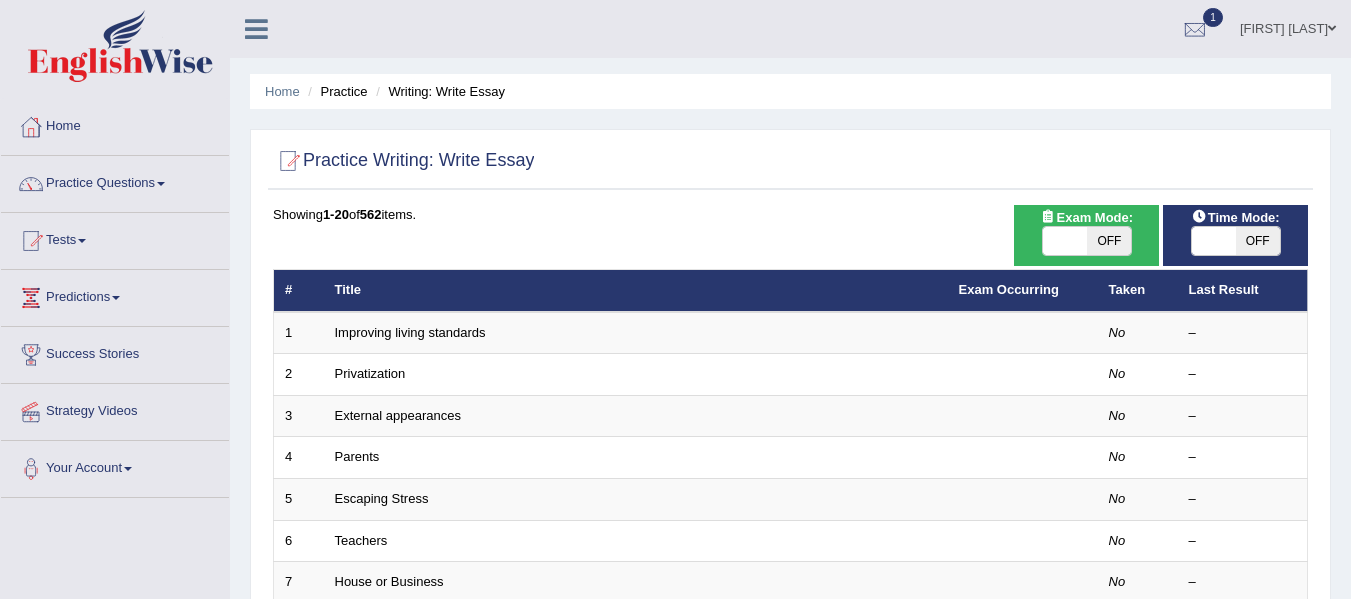 scroll, scrollTop: 0, scrollLeft: 0, axis: both 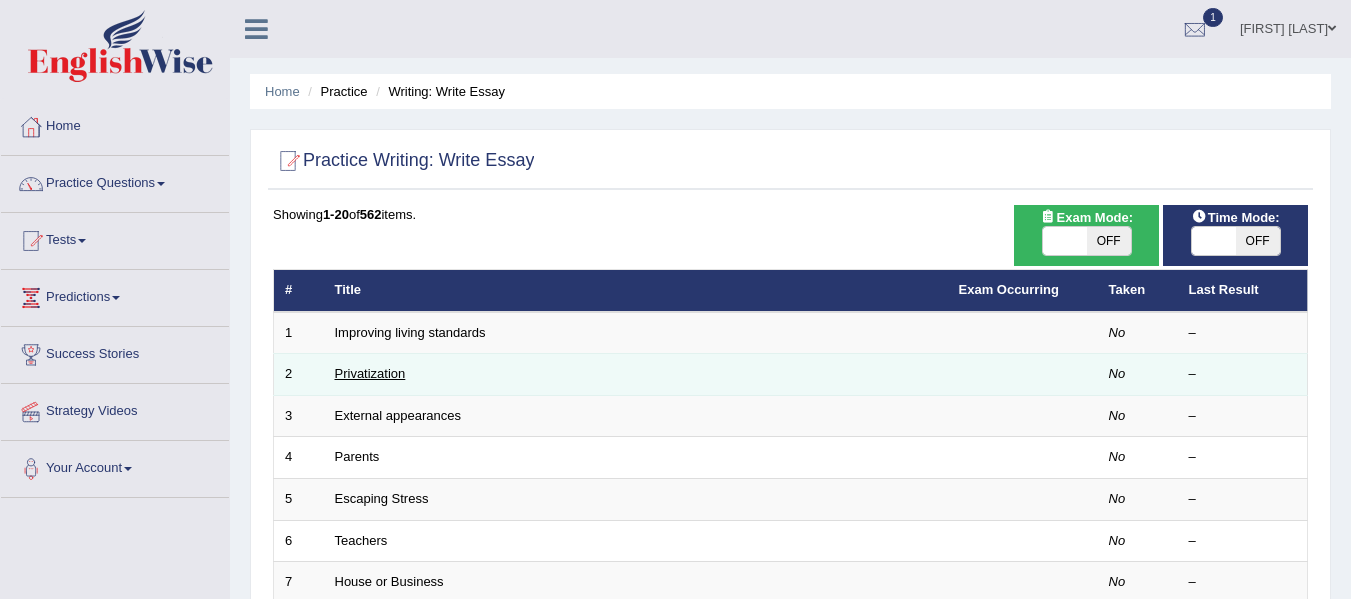 click on "Privatization" at bounding box center (370, 373) 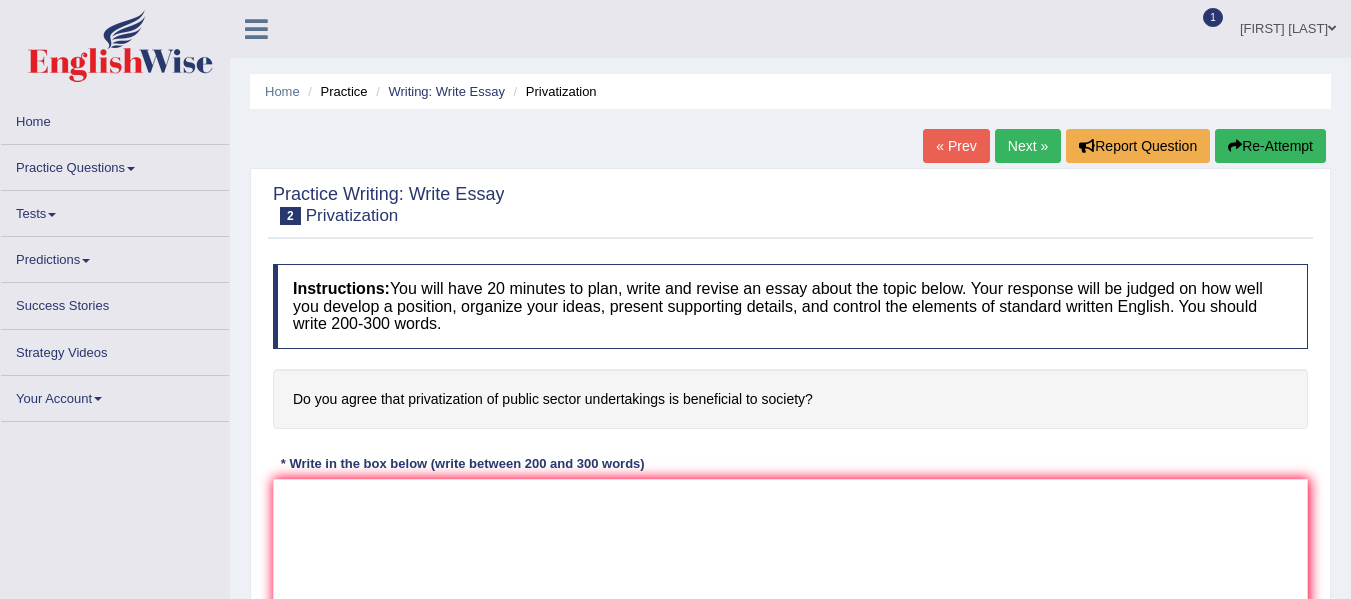 scroll, scrollTop: 0, scrollLeft: 0, axis: both 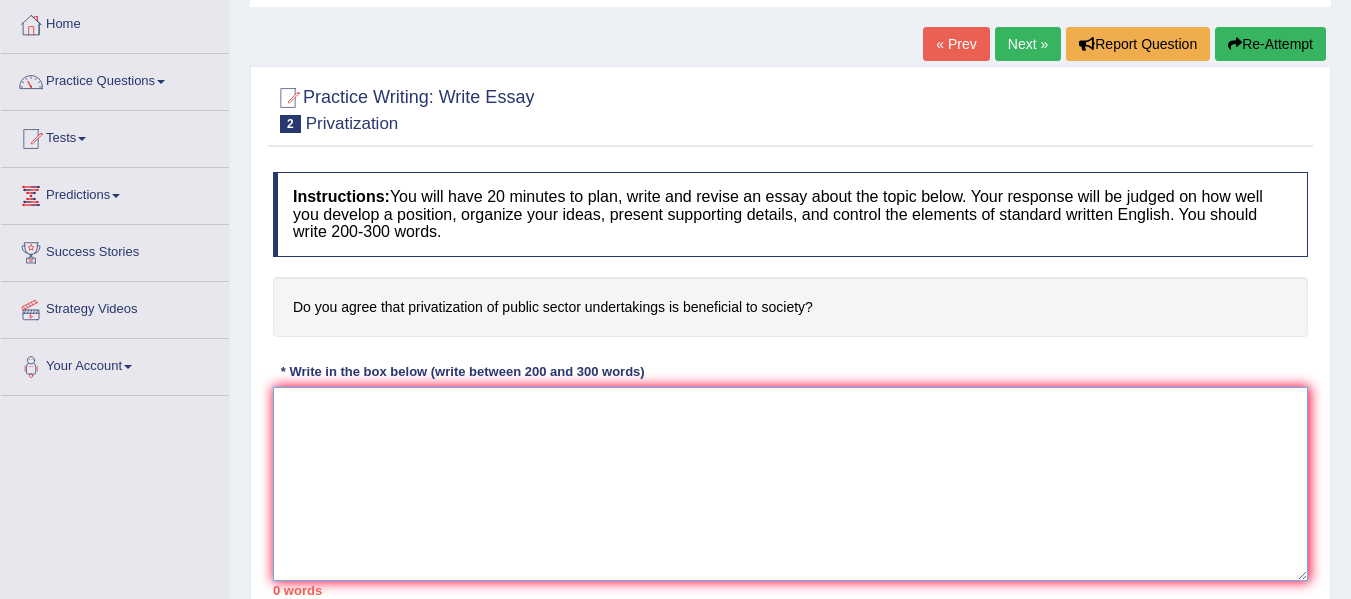 click at bounding box center (790, 484) 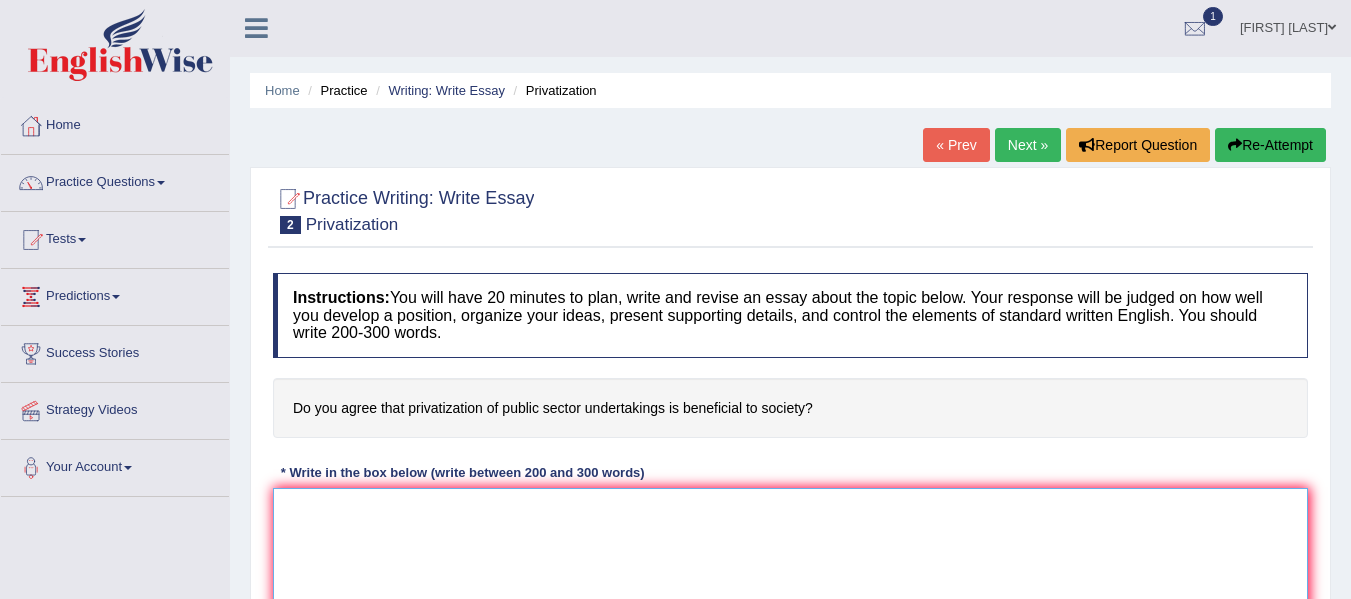 scroll, scrollTop: 3, scrollLeft: 0, axis: vertical 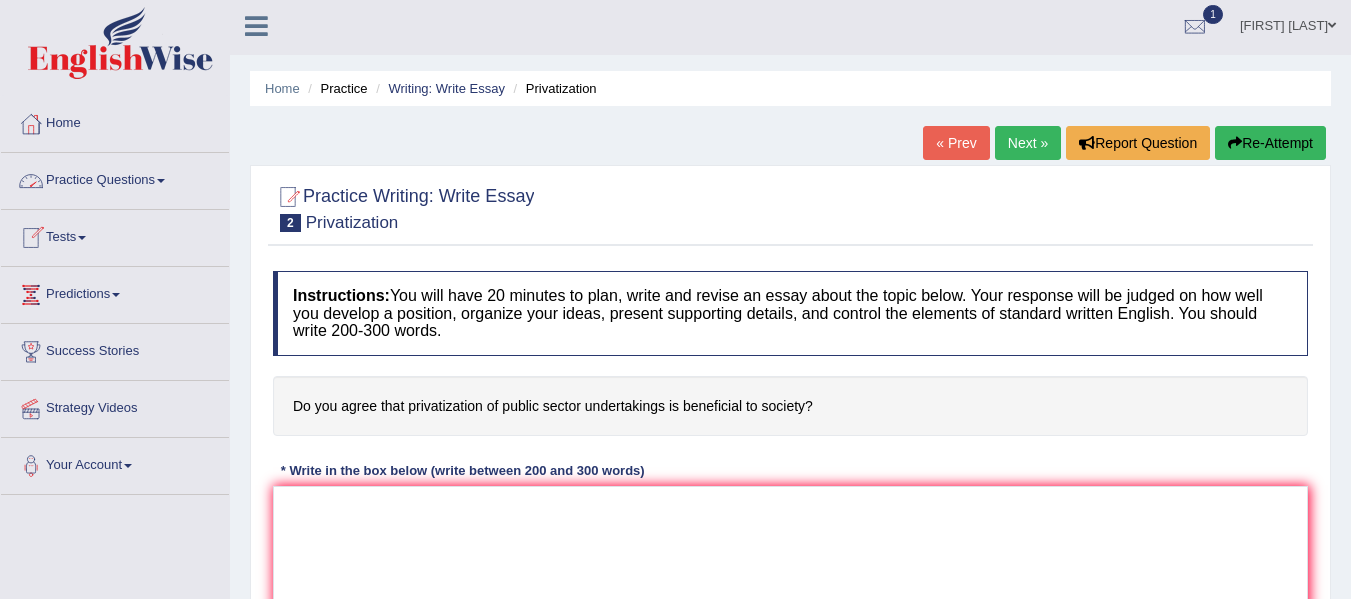 click on "Practice Questions" at bounding box center [115, 178] 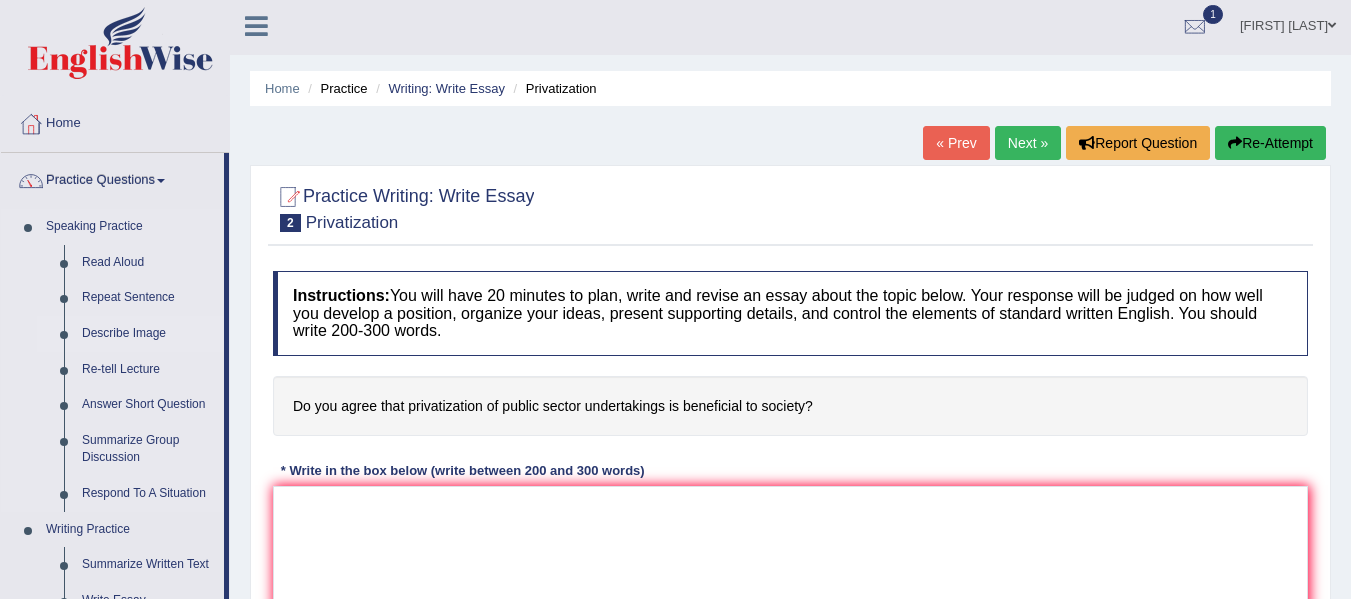 click on "Describe Image" at bounding box center (148, 334) 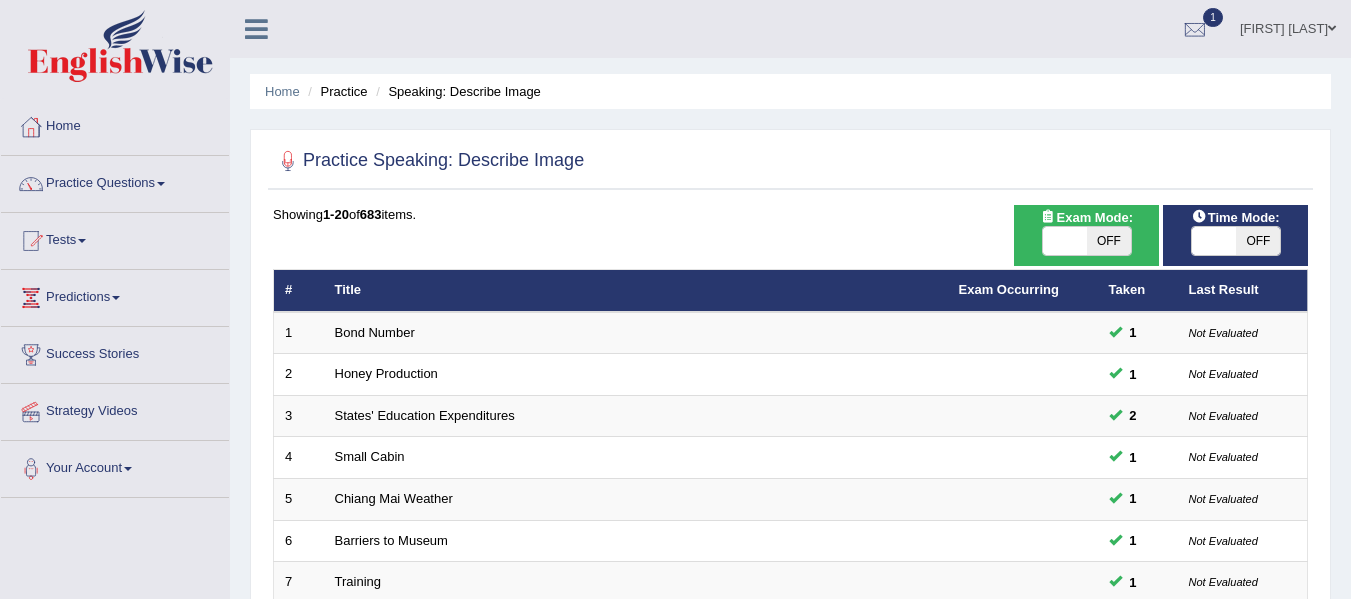 scroll, scrollTop: 725, scrollLeft: 0, axis: vertical 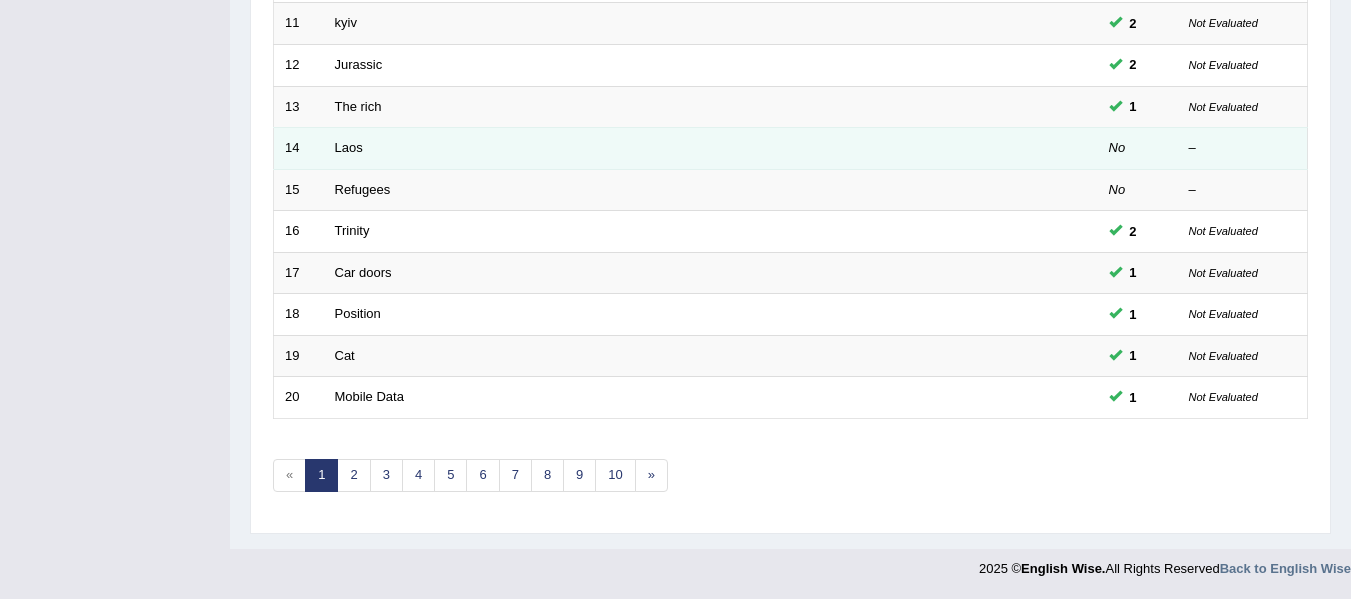 click on "Laos" at bounding box center [636, 149] 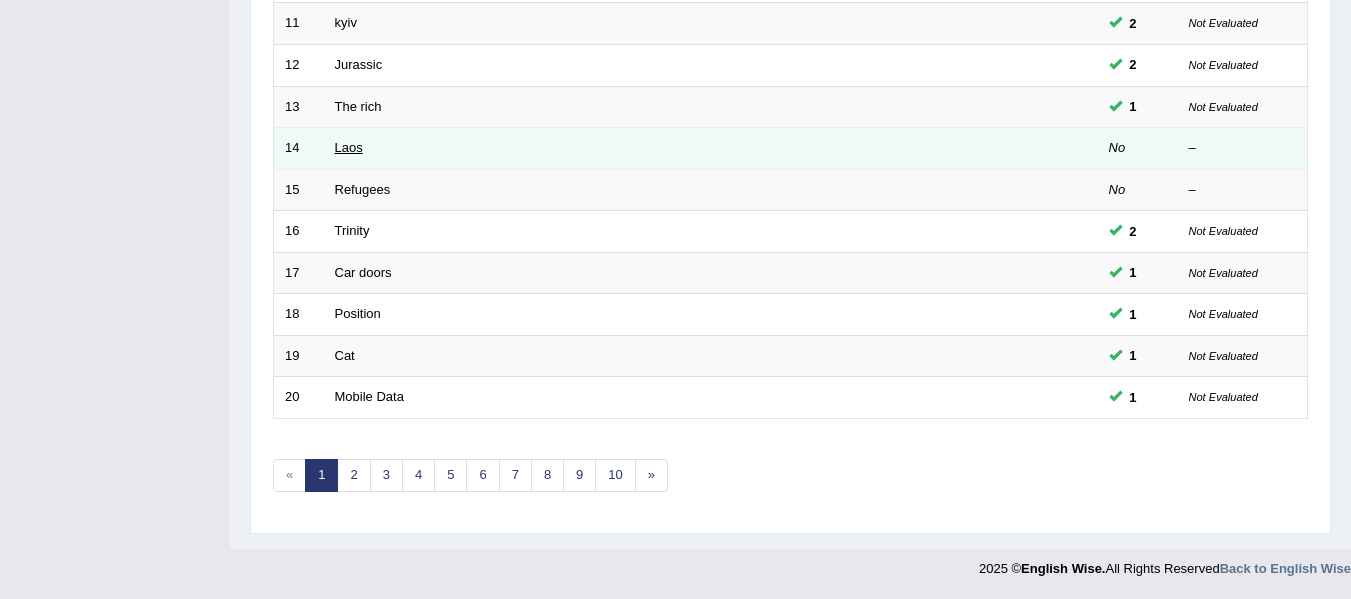 click on "Laos" at bounding box center [349, 147] 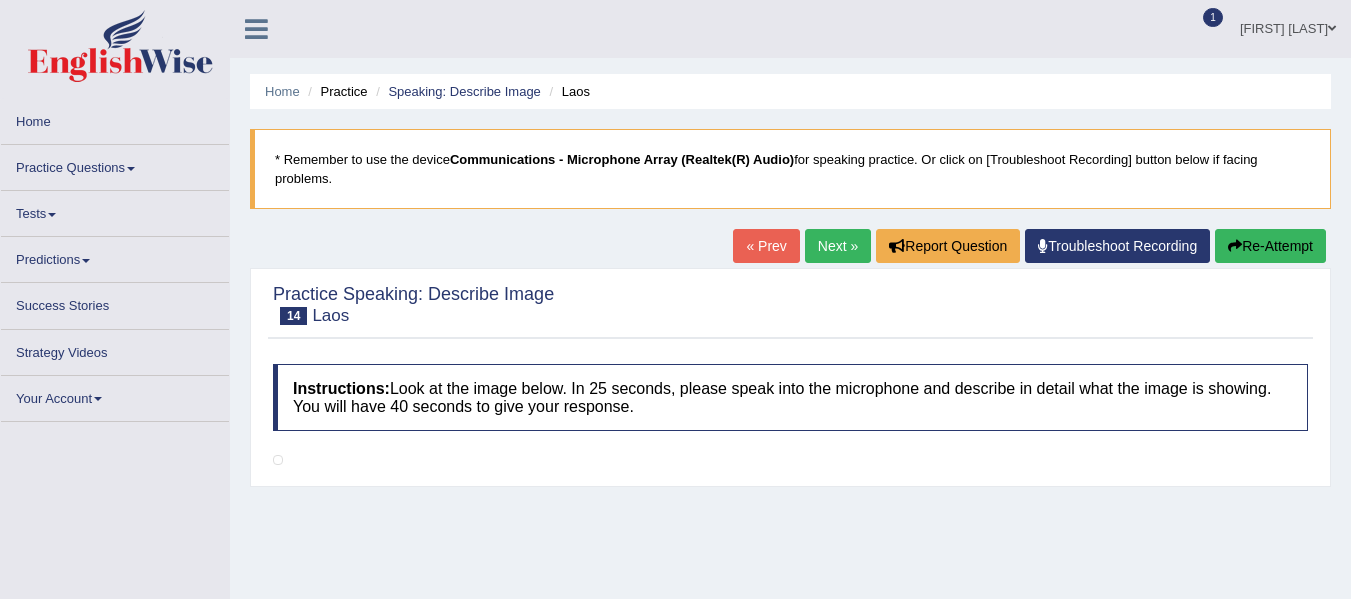 scroll, scrollTop: 0, scrollLeft: 0, axis: both 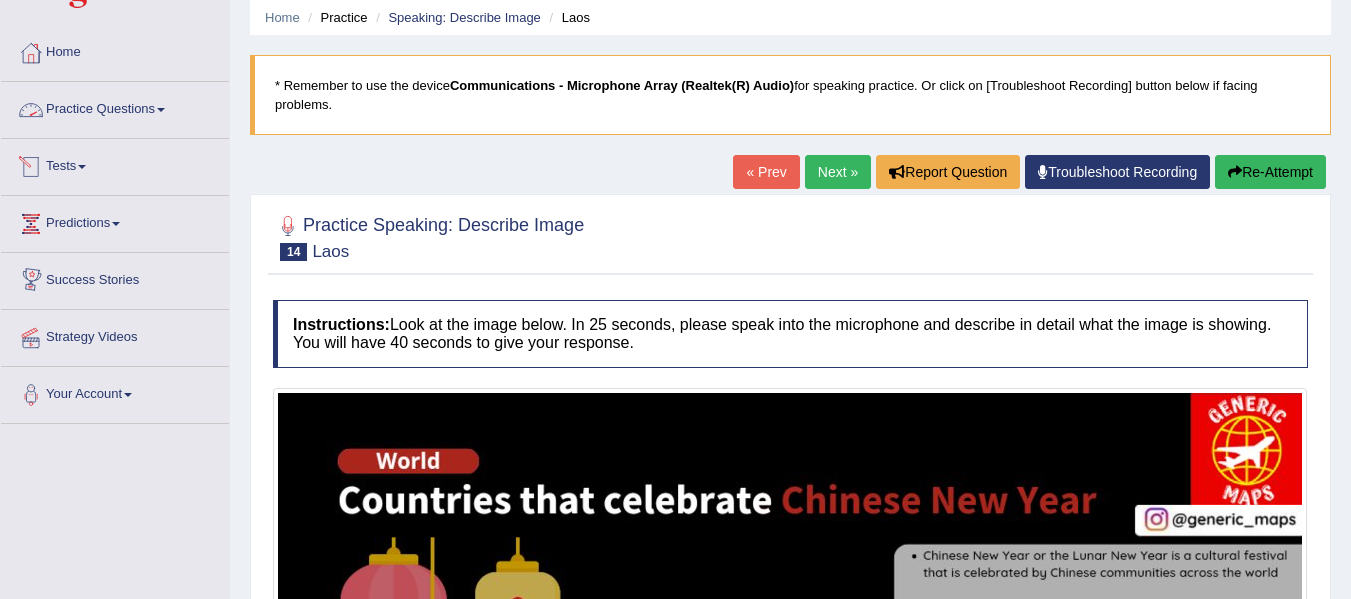 click on "Practice Questions" at bounding box center (115, 107) 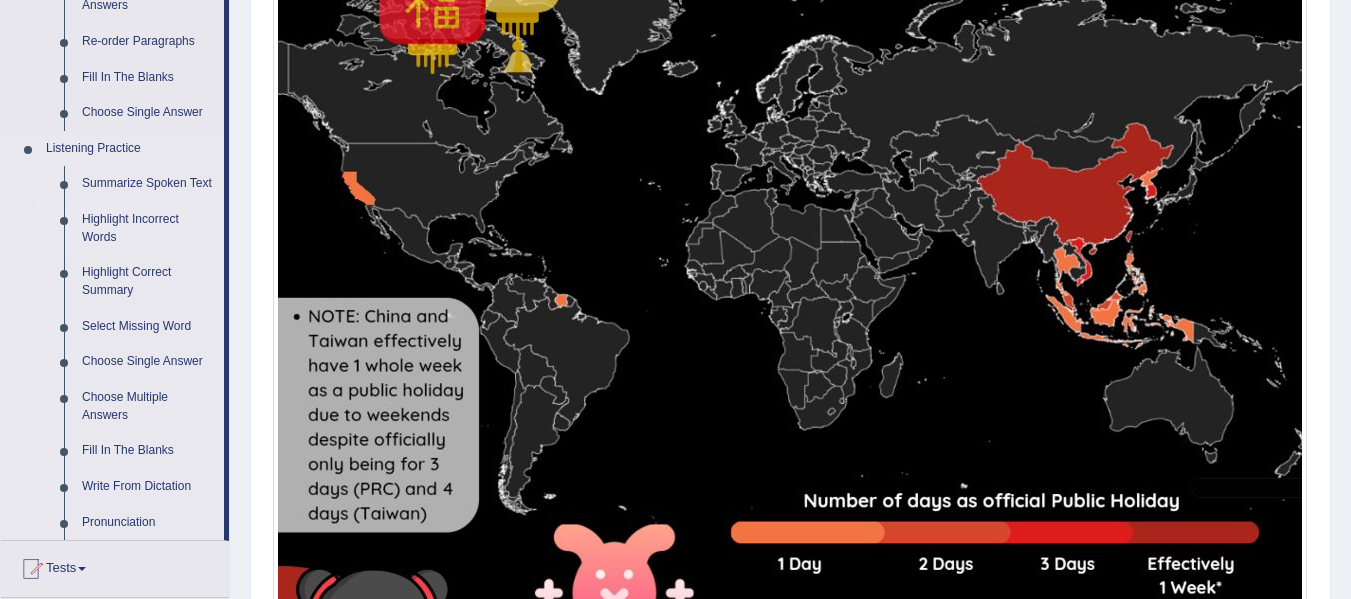 scroll, scrollTop: 739, scrollLeft: 0, axis: vertical 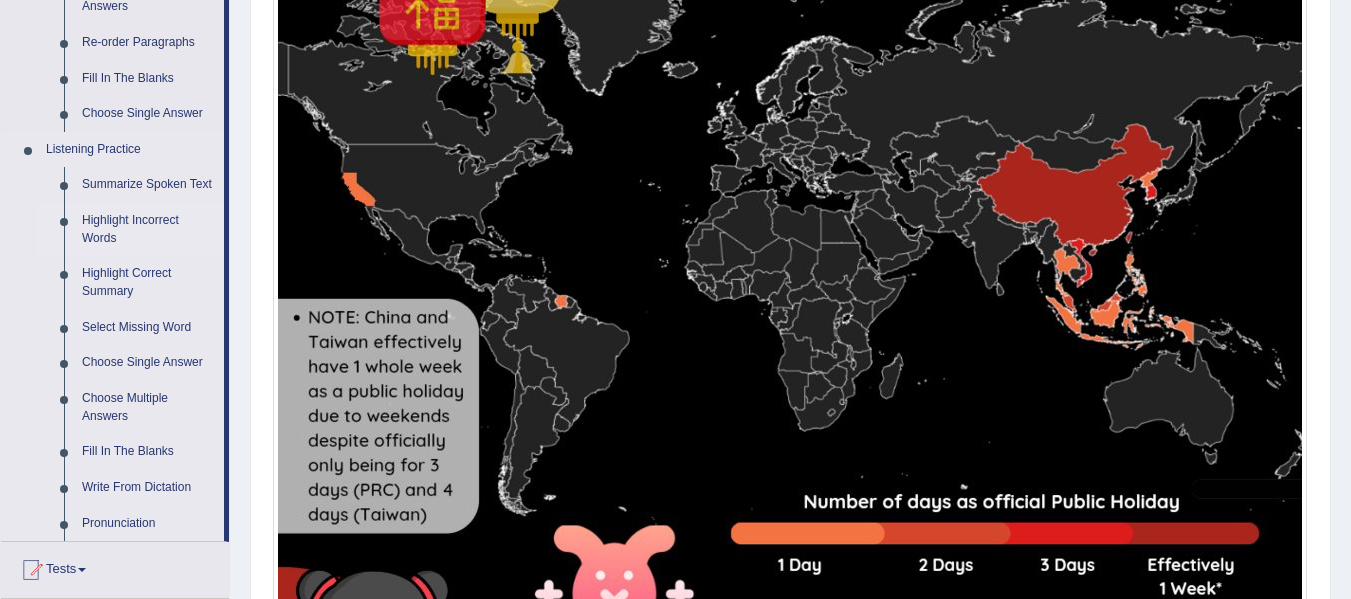 click on "Highlight Incorrect Words" at bounding box center (148, 229) 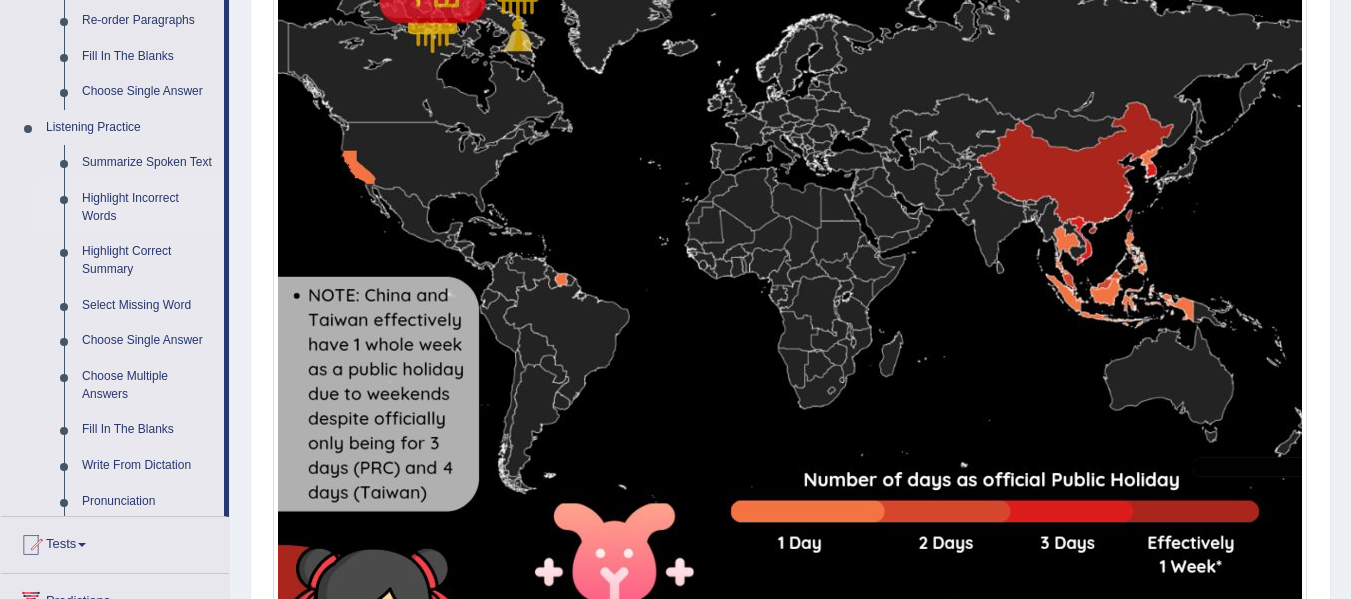 scroll, scrollTop: 1051, scrollLeft: 0, axis: vertical 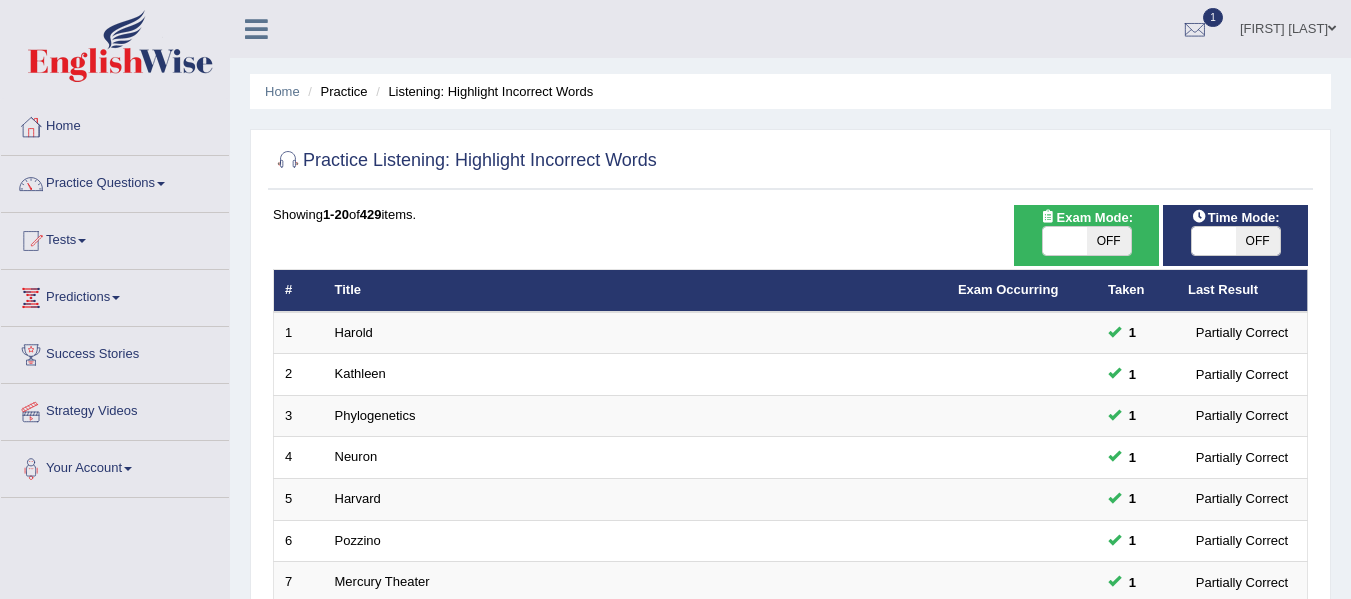 click on "OFF" at bounding box center (1258, 241) 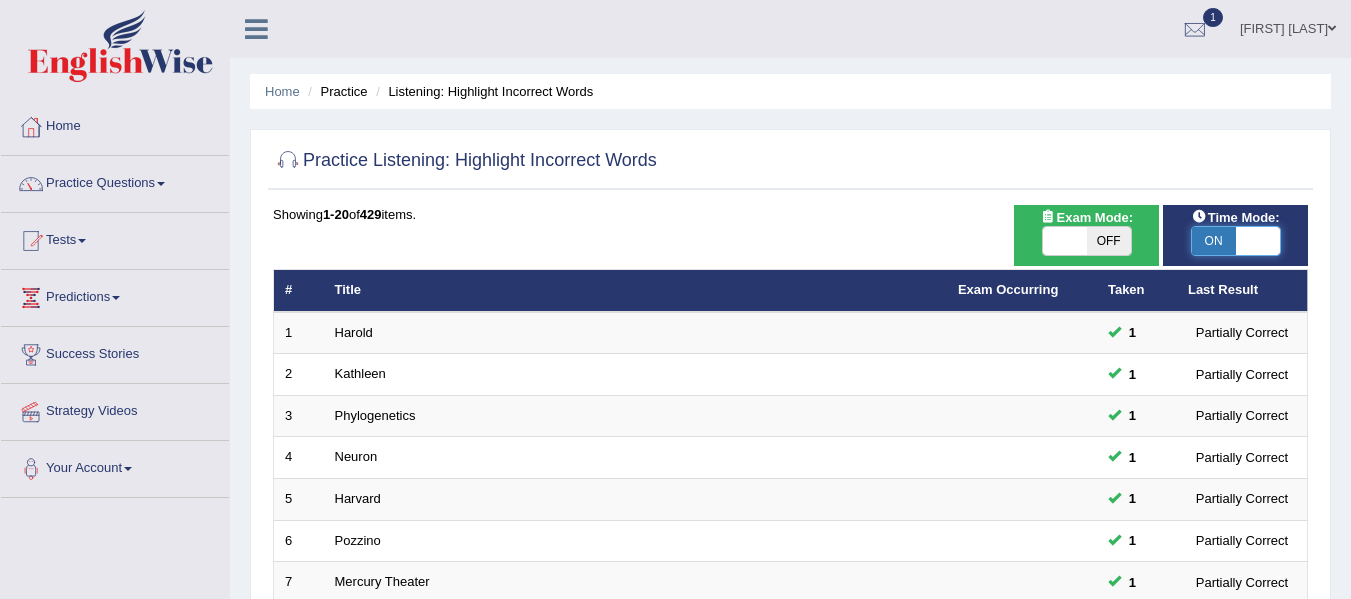 scroll, scrollTop: 0, scrollLeft: 0, axis: both 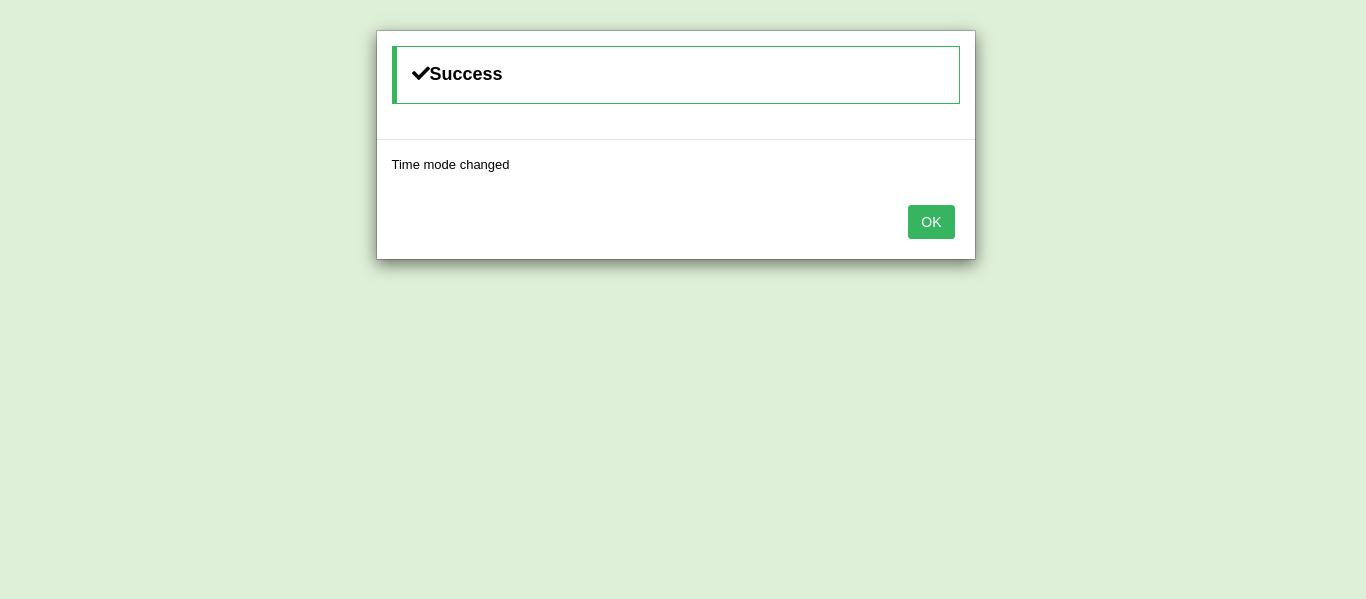 click on "OK" at bounding box center (931, 222) 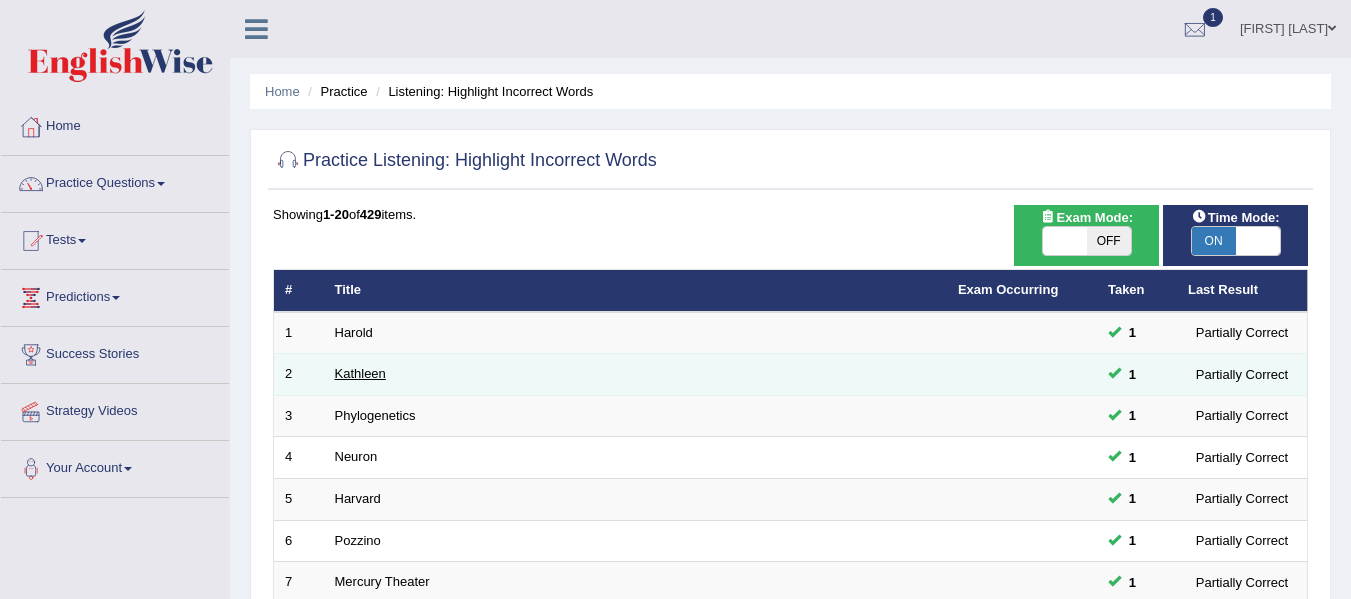 click on "Kathleen" at bounding box center [360, 373] 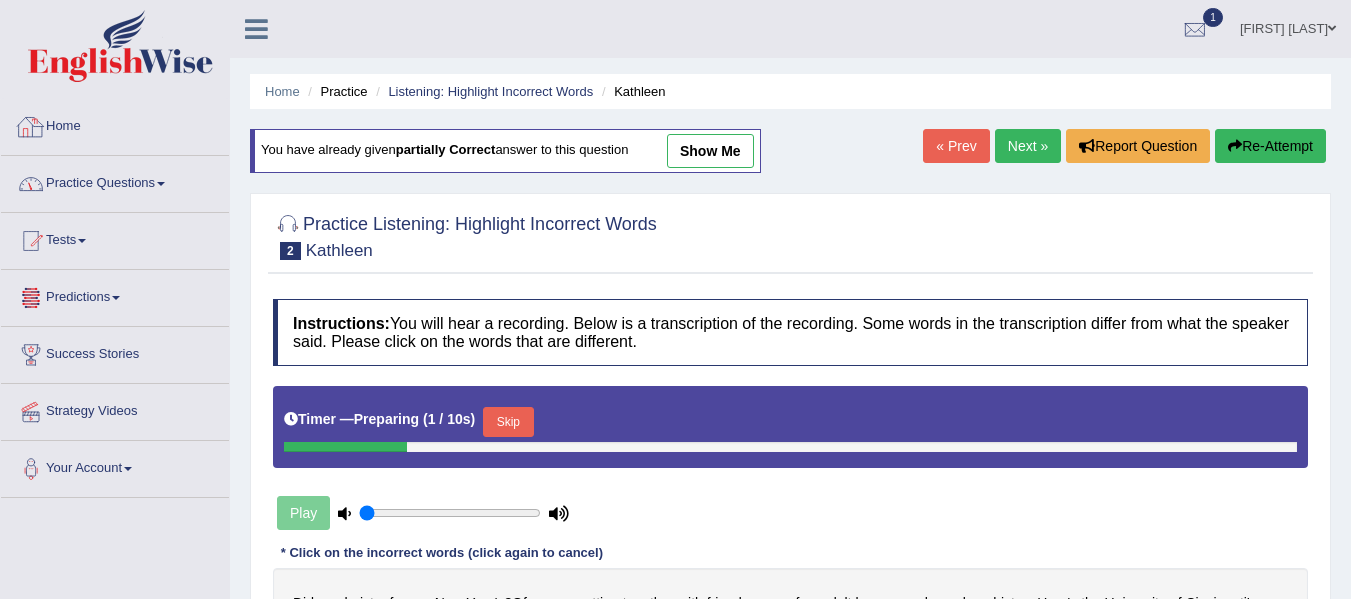 scroll, scrollTop: 0, scrollLeft: 0, axis: both 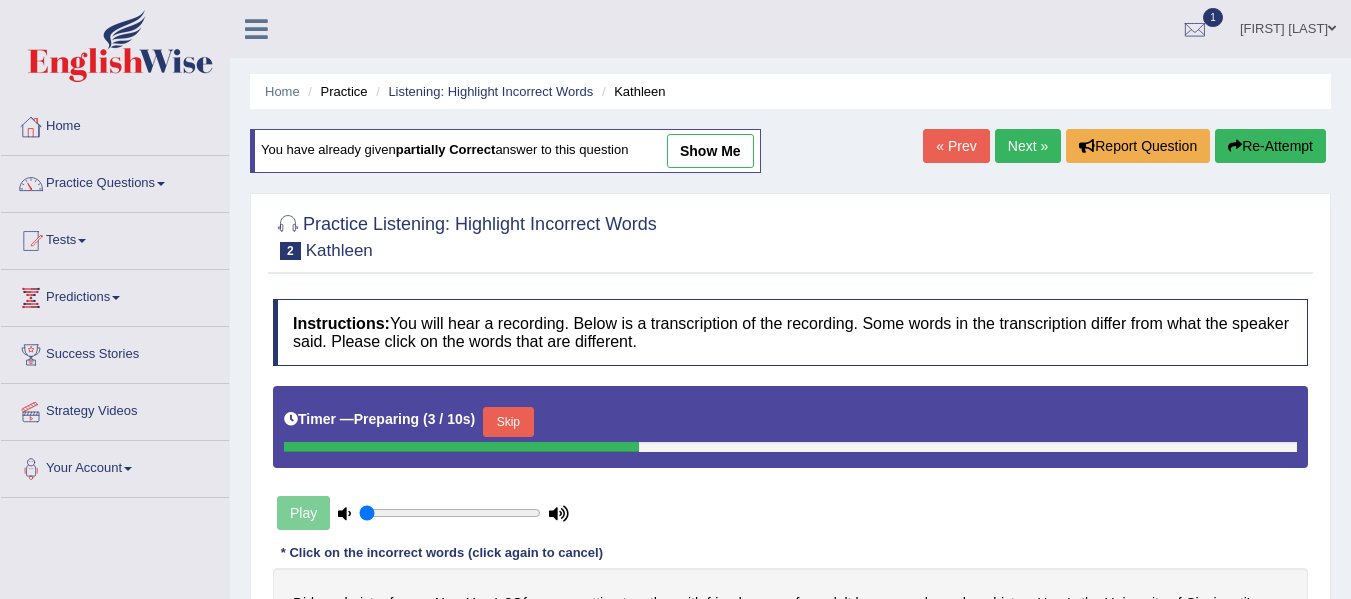 click on "Practice Questions" at bounding box center [115, 181] 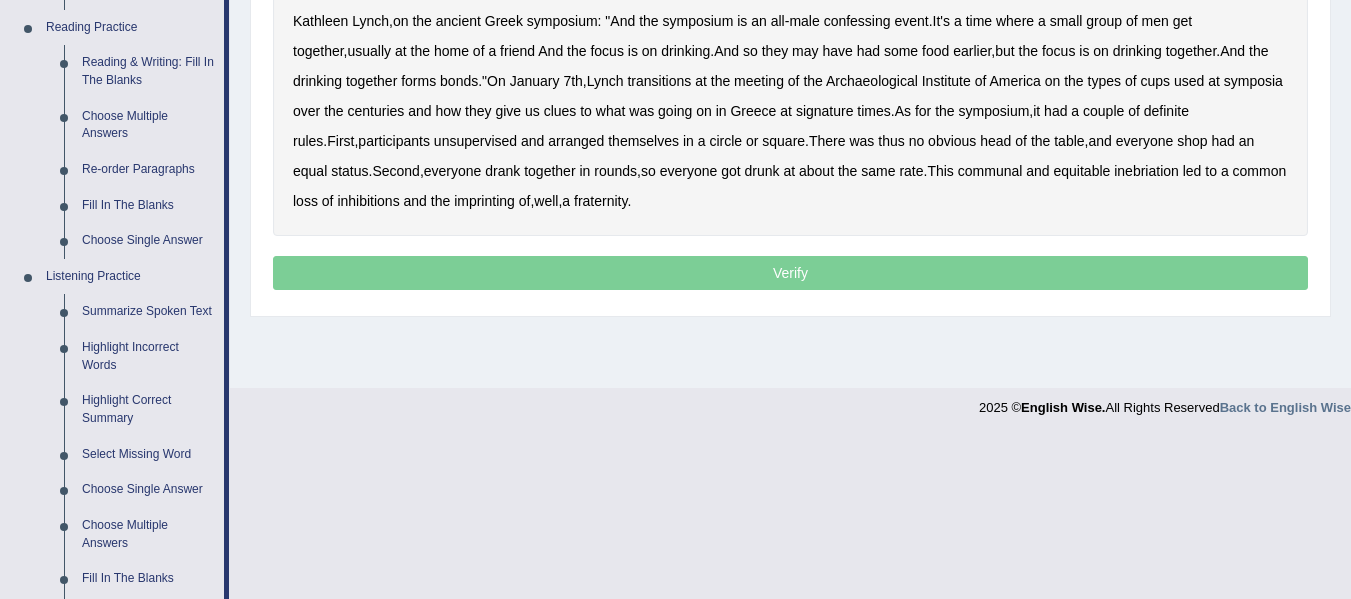 scroll, scrollTop: 621, scrollLeft: 0, axis: vertical 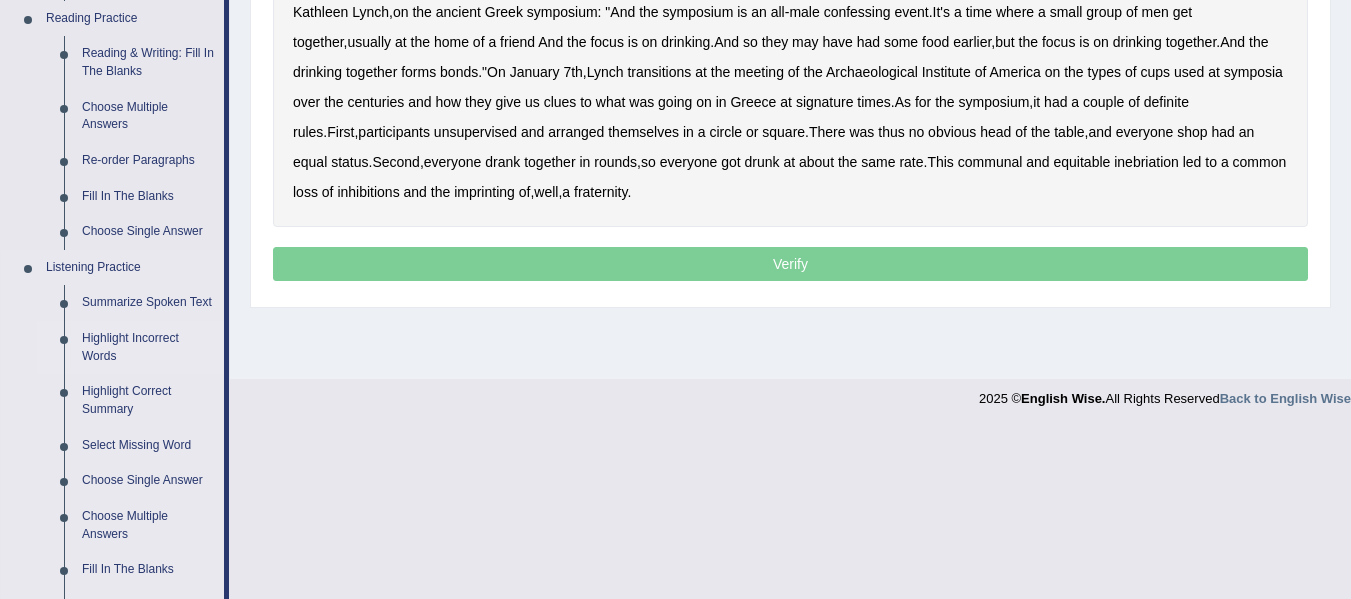 click on "Highlight Incorrect Words" at bounding box center (148, 347) 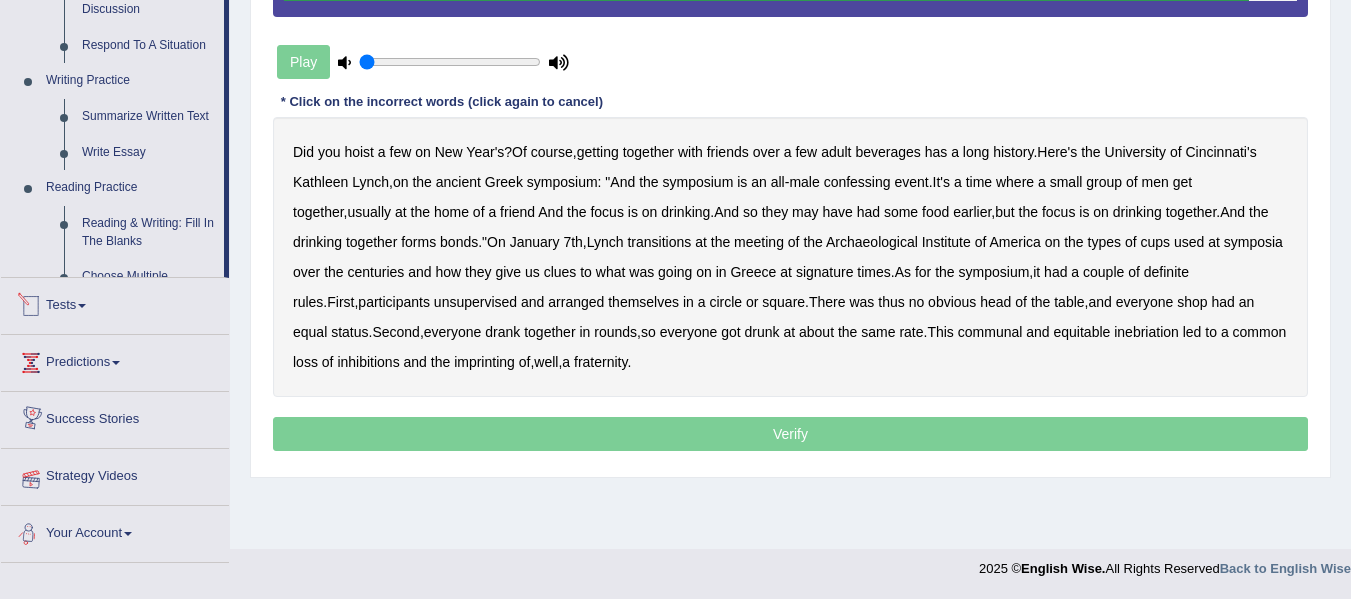 scroll, scrollTop: 954, scrollLeft: 0, axis: vertical 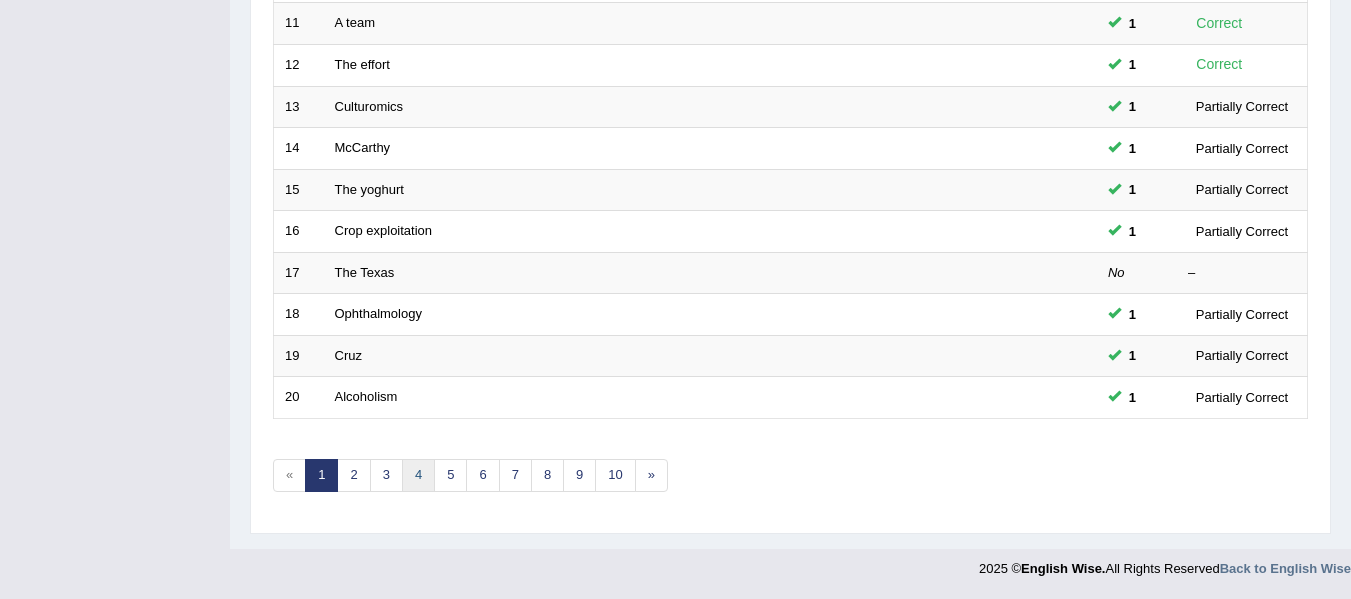 click on "4" at bounding box center (418, 475) 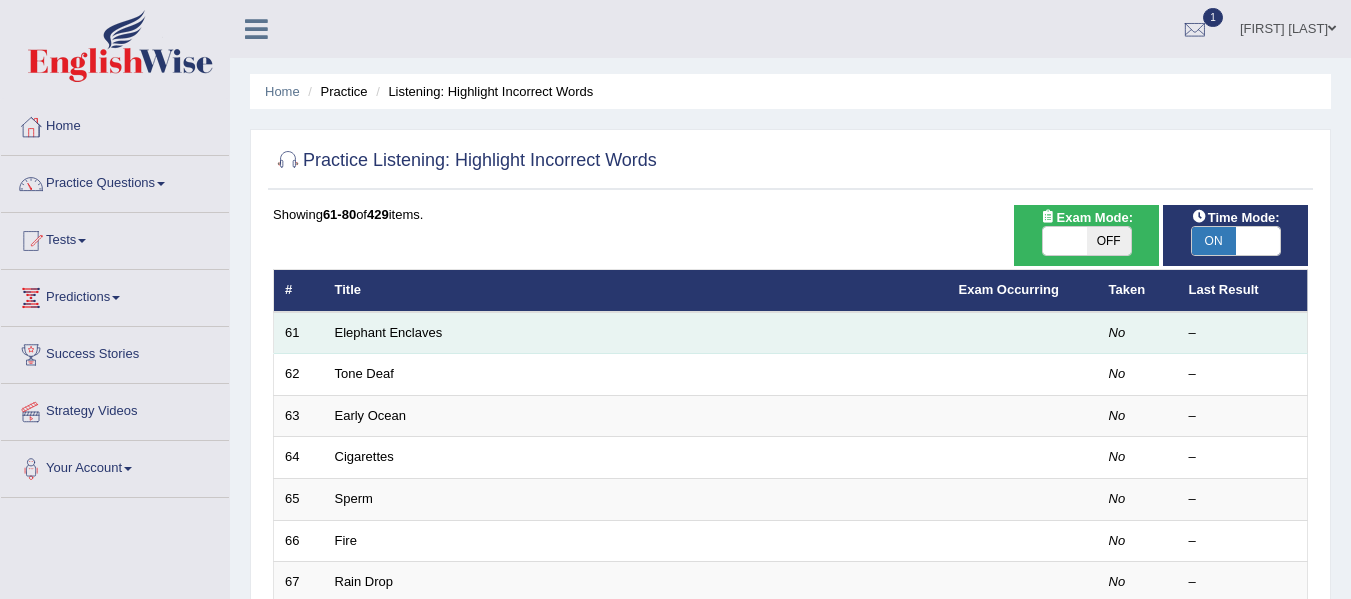scroll, scrollTop: 0, scrollLeft: 0, axis: both 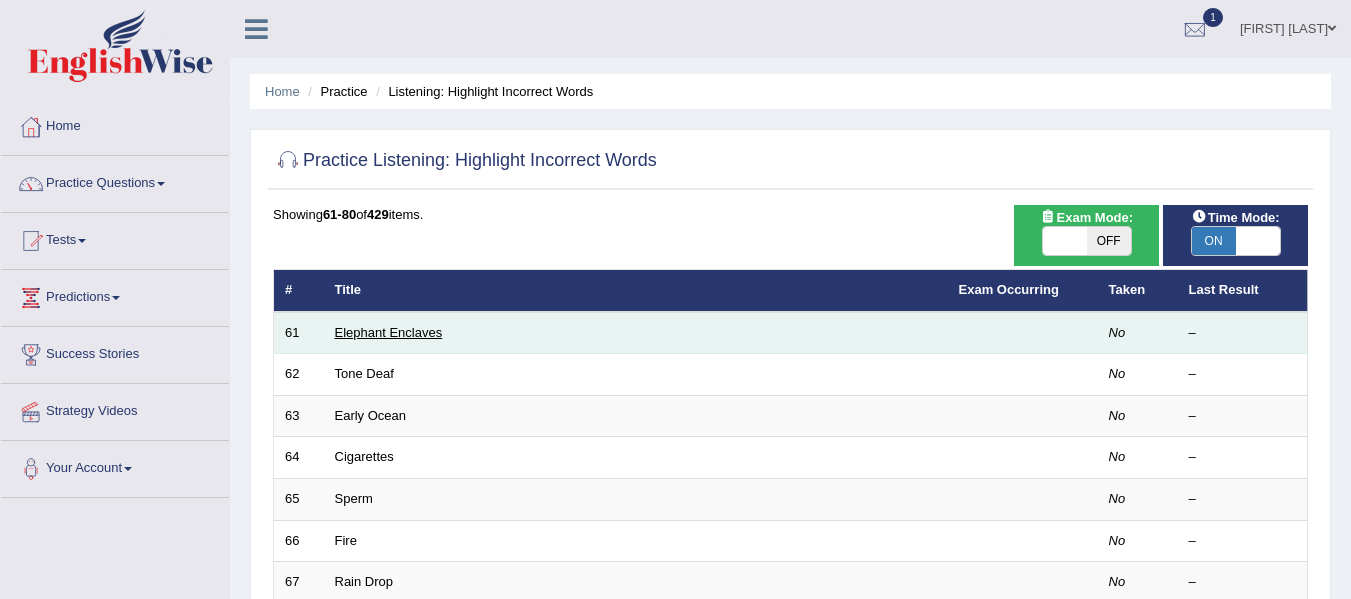 click on "Elephant Enclaves" at bounding box center [389, 332] 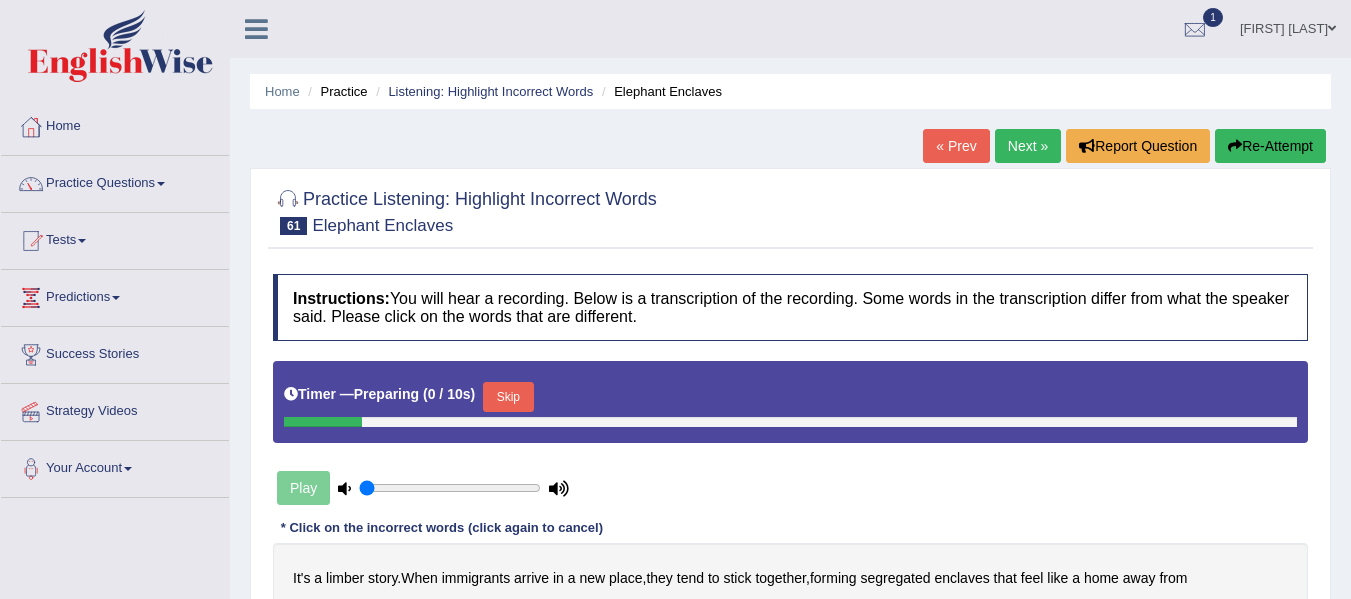 scroll, scrollTop: 0, scrollLeft: 0, axis: both 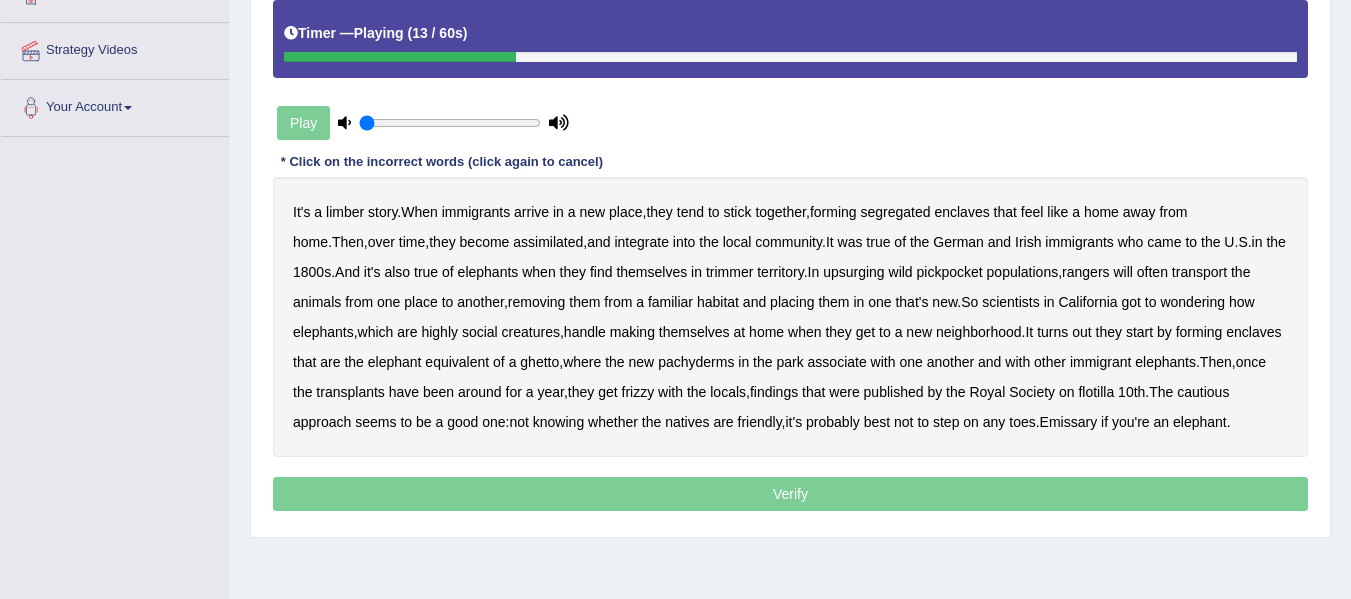 click on "Home
Practice
Listening: Highlight Incorrect Words
Elephant Enclaves
« Prev Next »  Report Question  Re-Attempt
Practice Listening: Highlight Incorrect Words
61
Elephant Enclaves
Instructions:  You will hear a recording. Below is a transcription of the recording. Some words in the transcription differ from what the speaker said. Please click on the words that are different.
Timer —  Playing   ( 13 / 60s ) Play Transcript: * Click on the incorrect words (click again to cancel) It's   a   limber   story .  When   immigrants   arrive   in   a   new   place ,  they   tend   to   stick   together ,  forming   segregated   enclaves   that   feel   like   a   home   away   from   home .  Then ,  over   time ,  they   become   assimilated ,  and   integrate   into   the   local   community .  It   was   true   of   the" at bounding box center (790, 139) 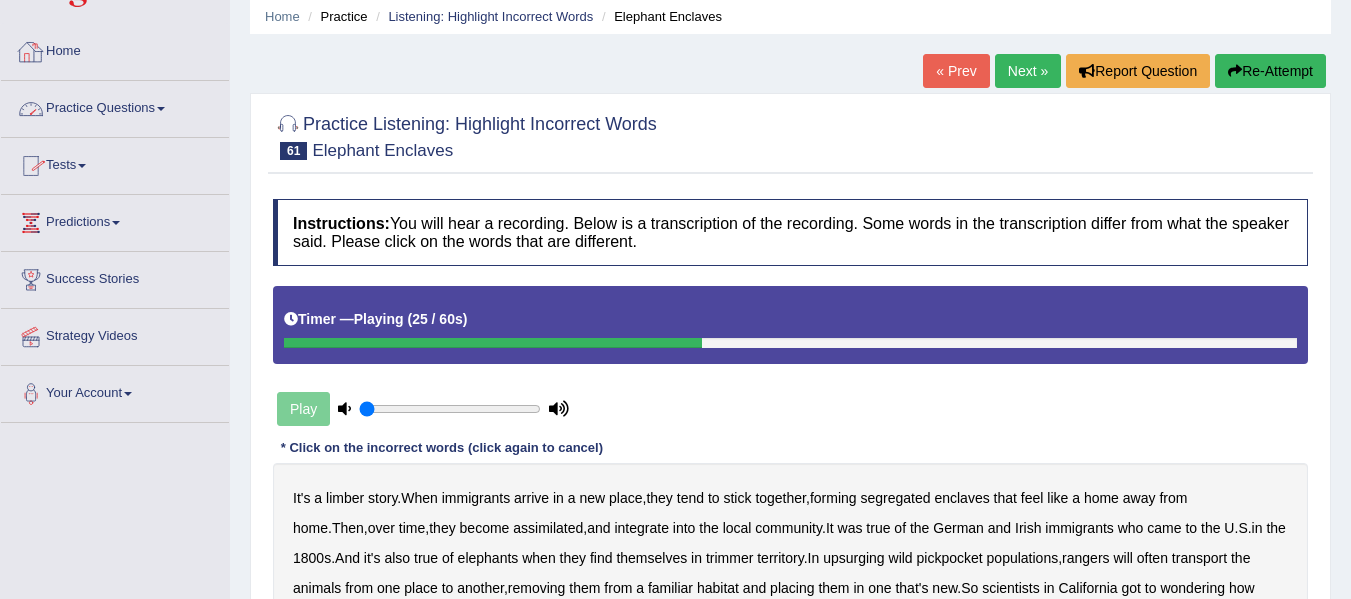 scroll, scrollTop: 45, scrollLeft: 0, axis: vertical 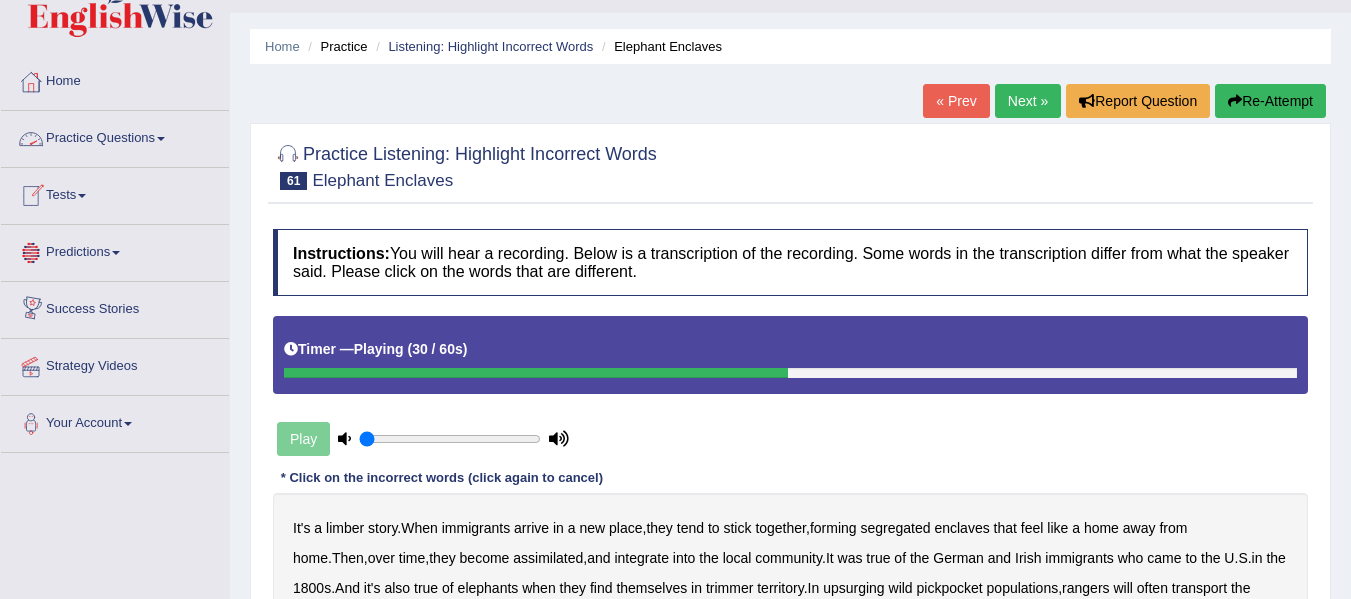 click on "Practice Questions" at bounding box center (115, 136) 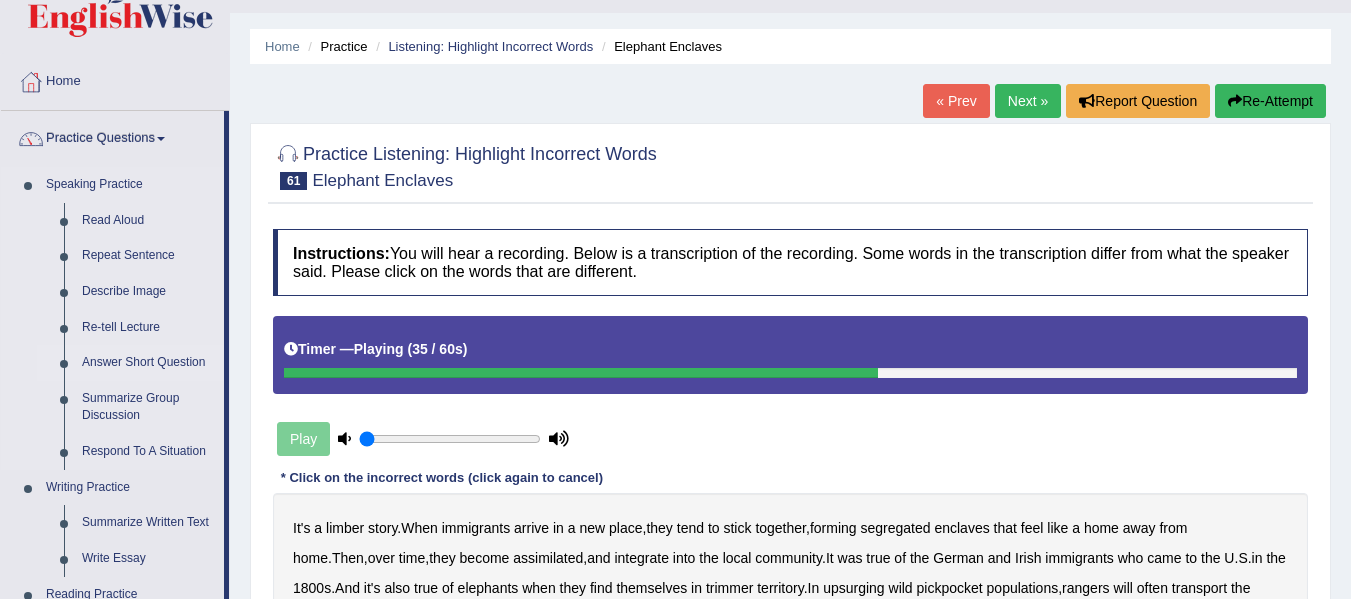 click on "Answer Short Question" at bounding box center (148, 363) 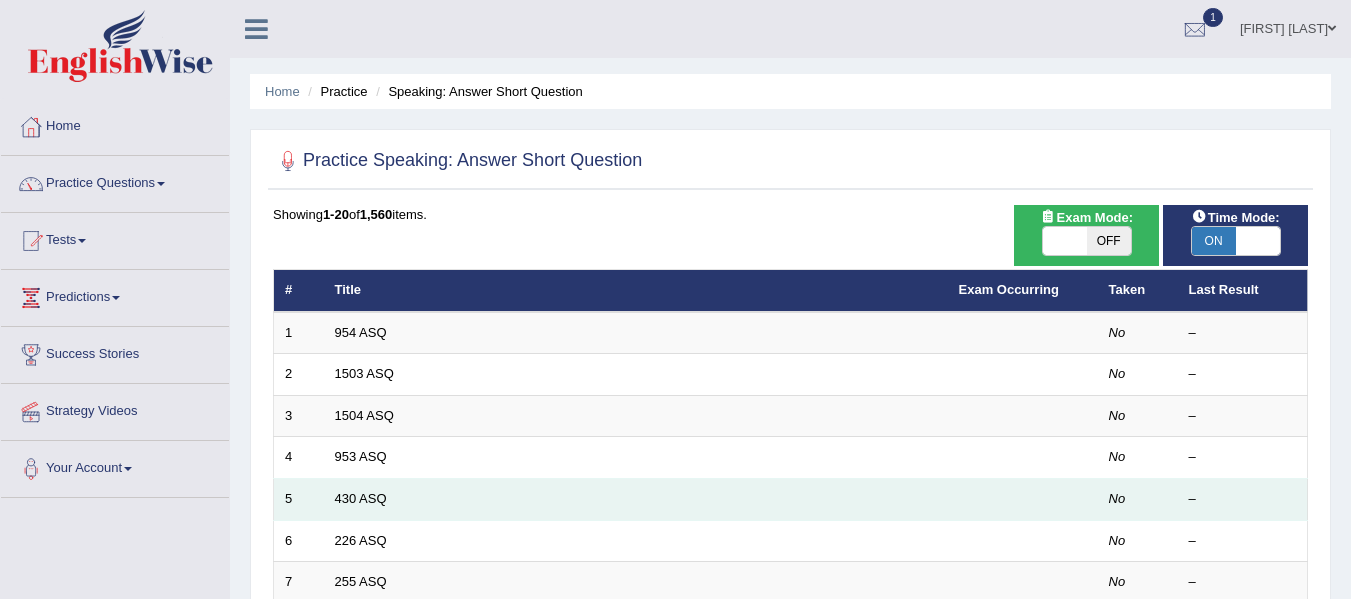 scroll, scrollTop: 272, scrollLeft: 0, axis: vertical 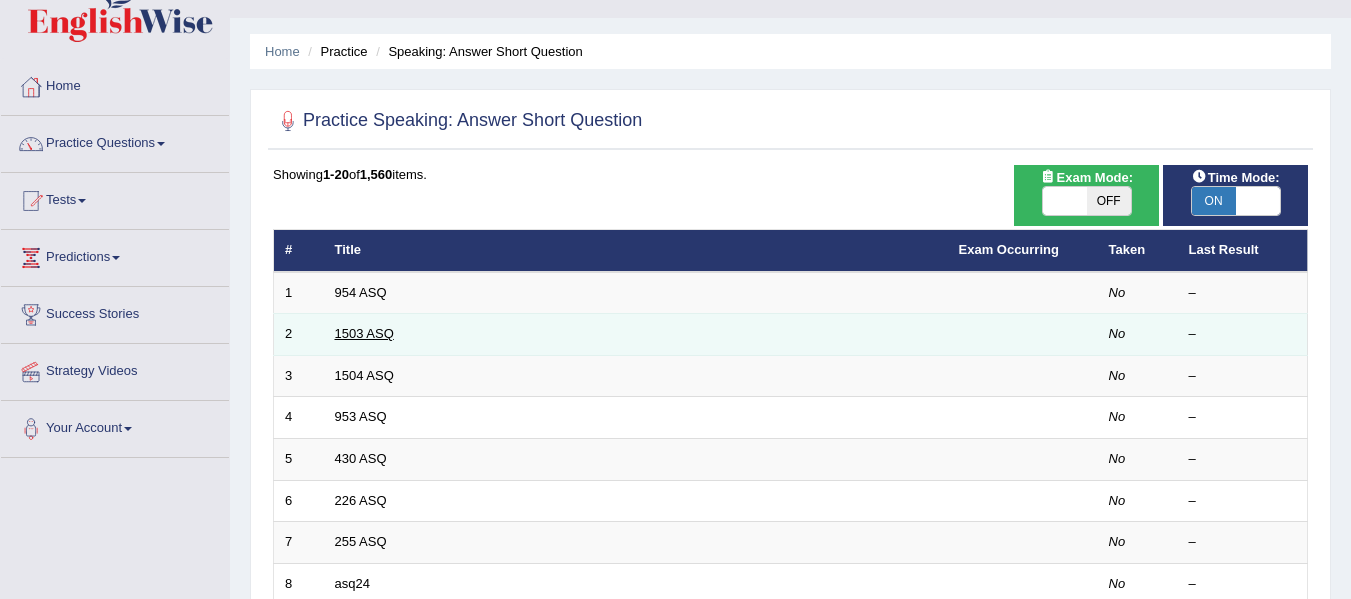 click on "1503 ASQ" at bounding box center [364, 333] 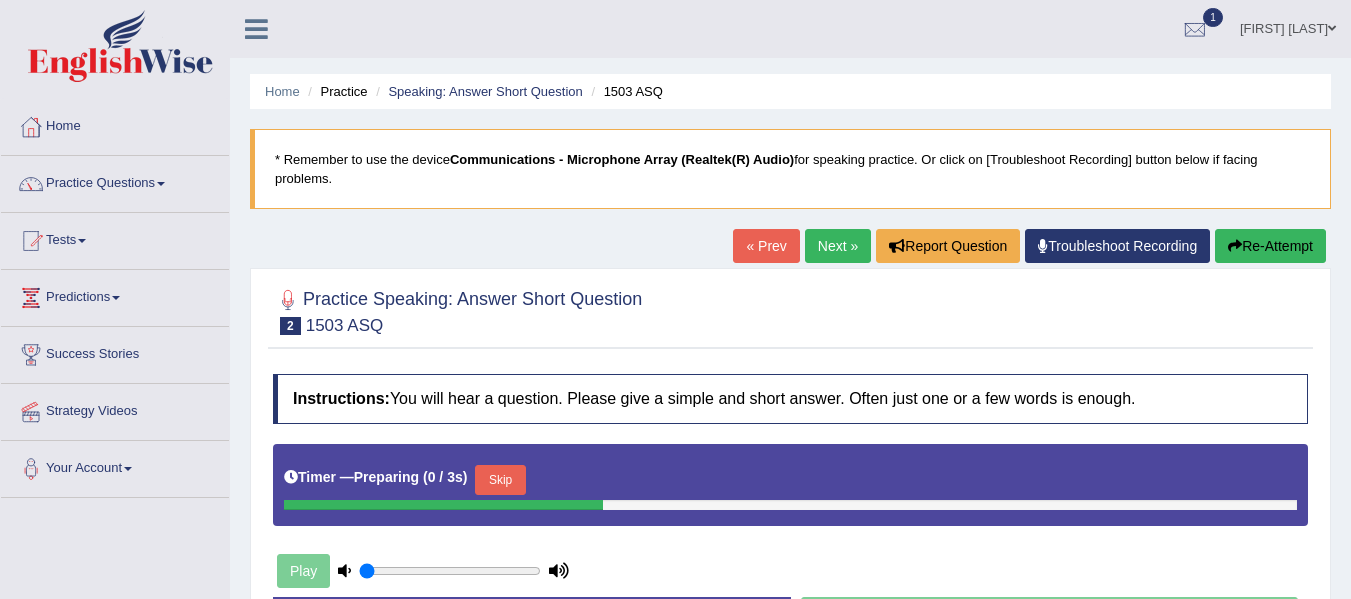 scroll, scrollTop: 0, scrollLeft: 0, axis: both 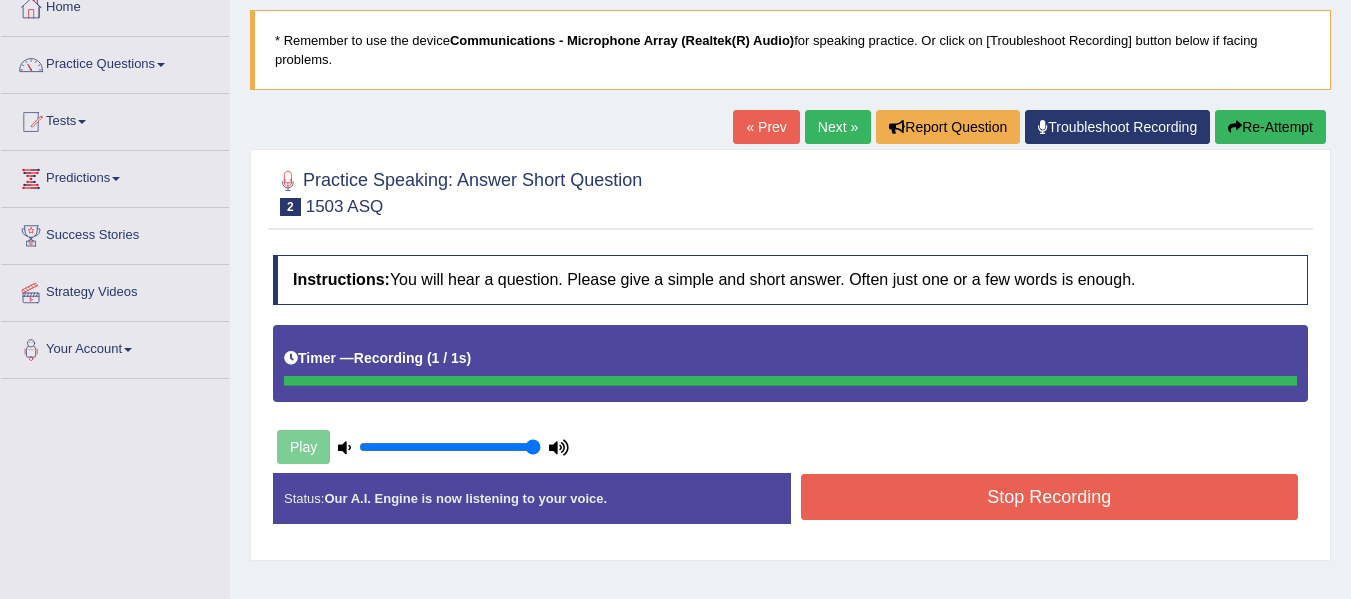 drag, startPoint x: 416, startPoint y: 447, endPoint x: 606, endPoint y: 436, distance: 190.31816 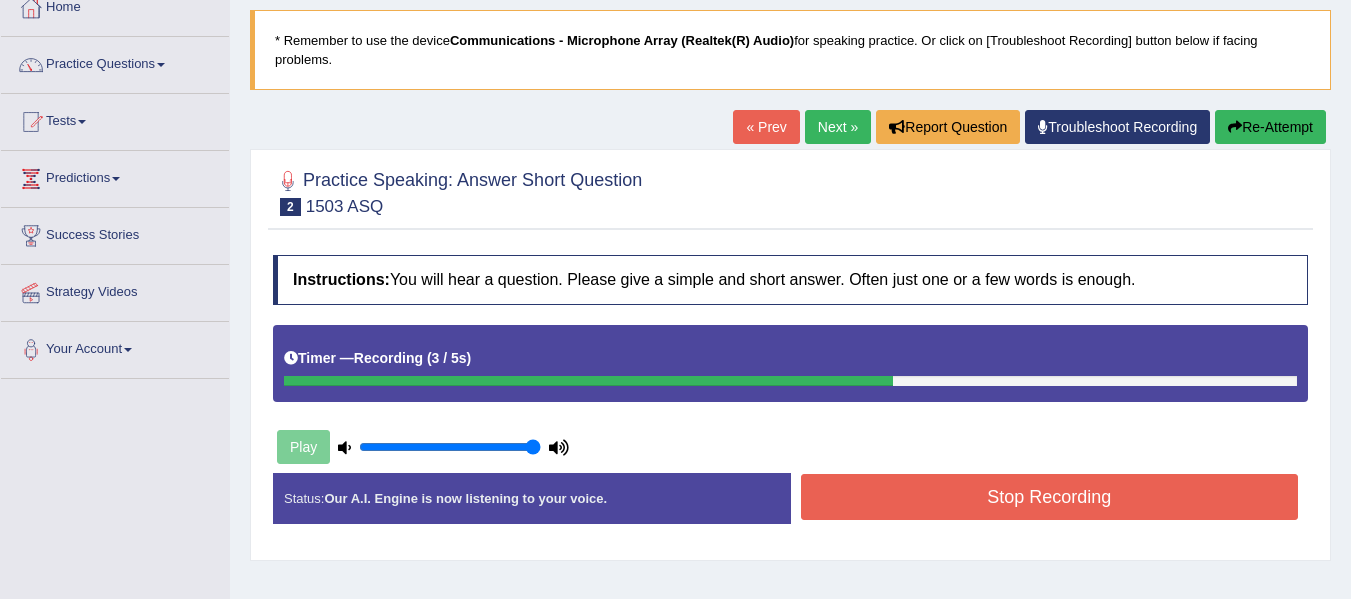click on "« Prev" at bounding box center (766, 127) 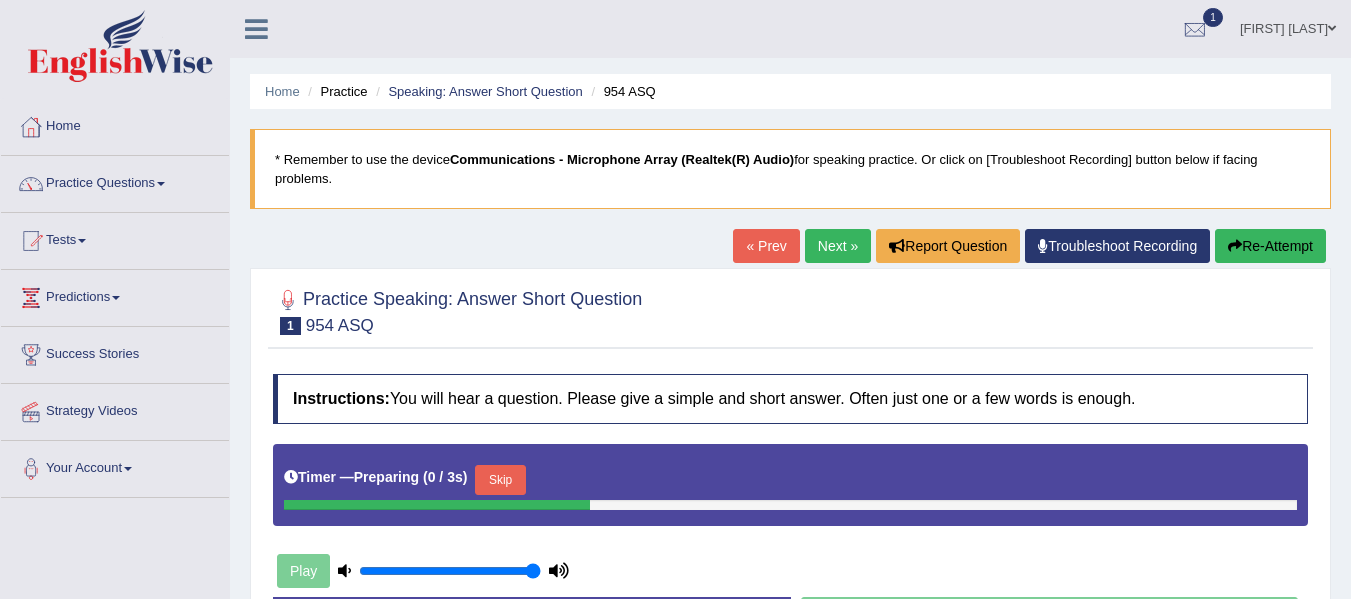 scroll, scrollTop: 0, scrollLeft: 0, axis: both 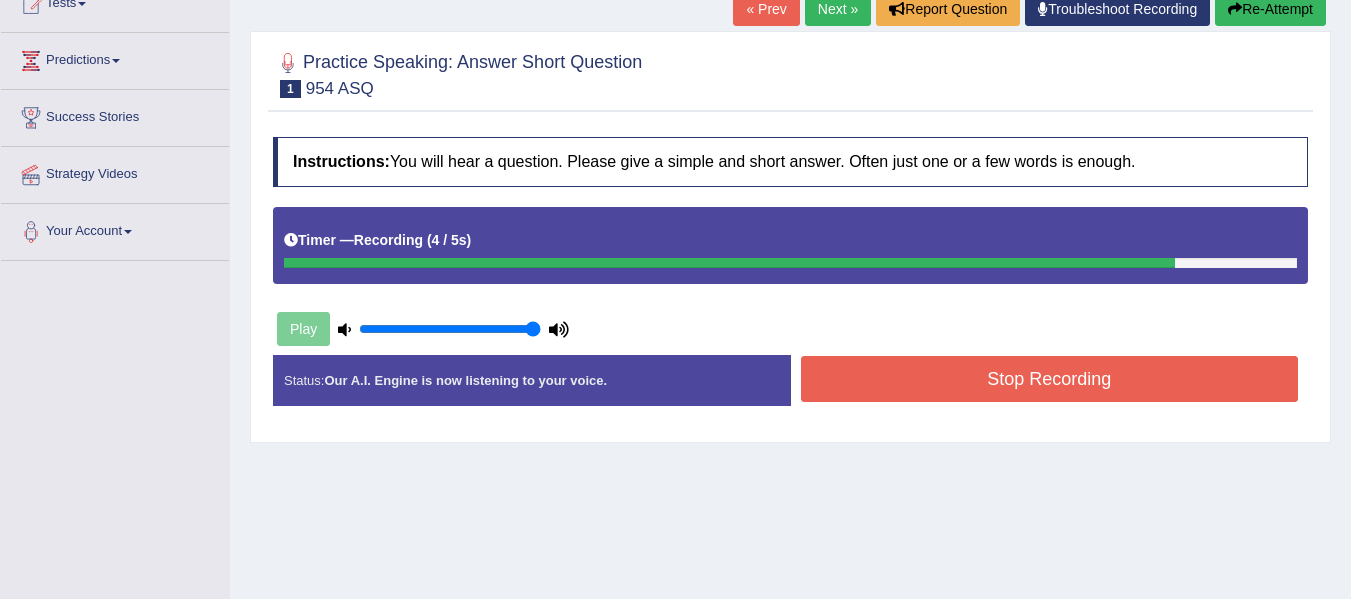 click on "Next »" at bounding box center [838, 9] 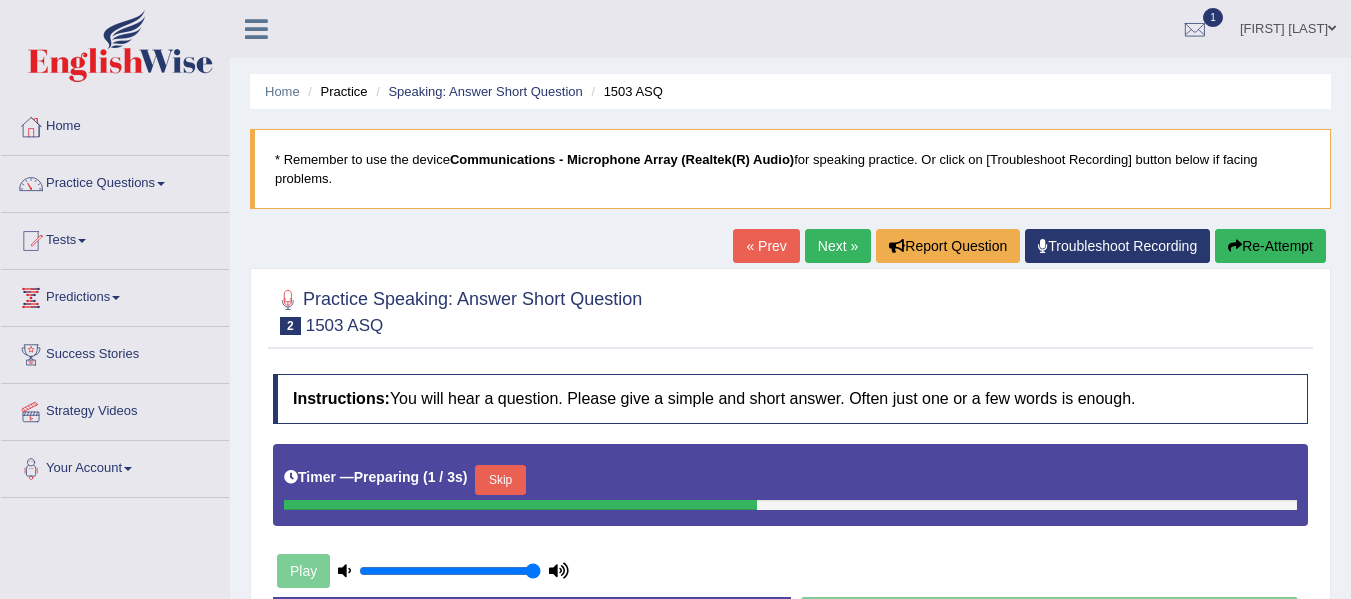 scroll, scrollTop: 0, scrollLeft: 0, axis: both 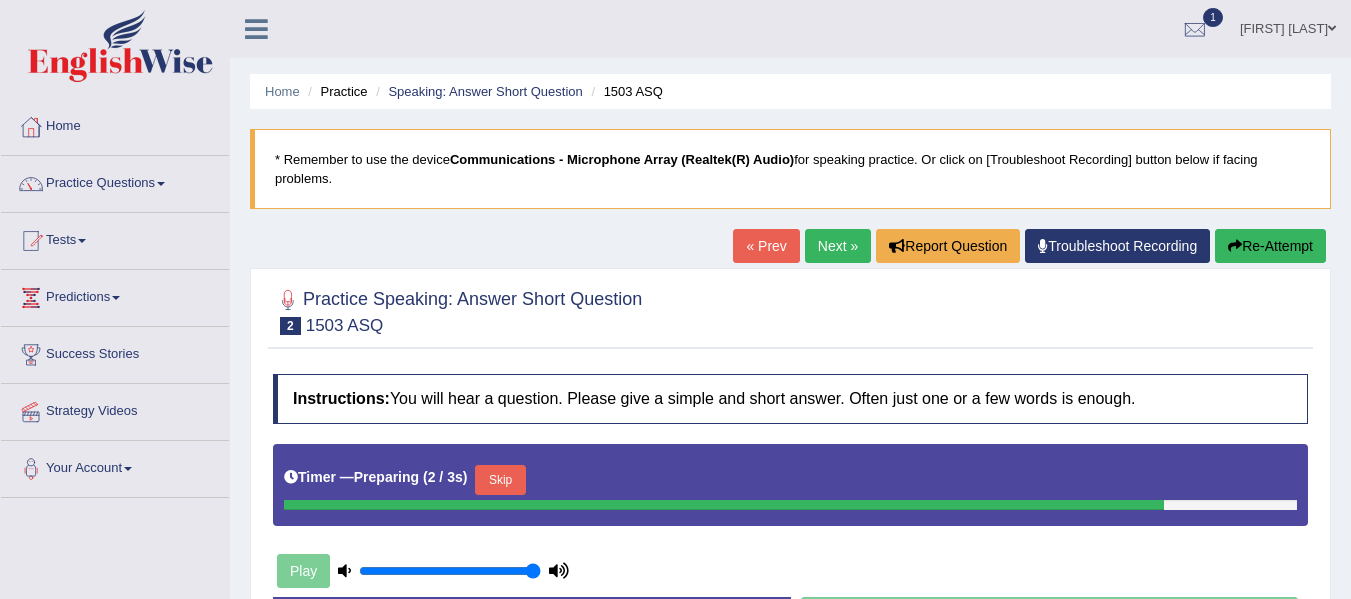 click on "« Prev" at bounding box center (766, 246) 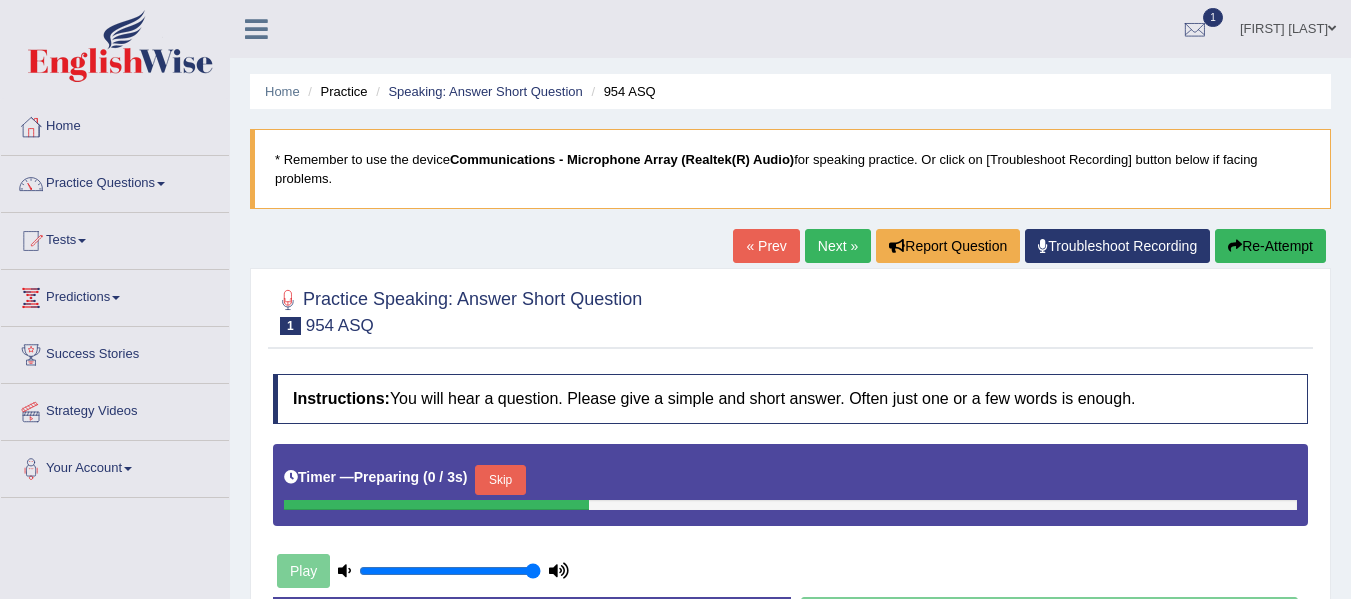 scroll, scrollTop: 0, scrollLeft: 0, axis: both 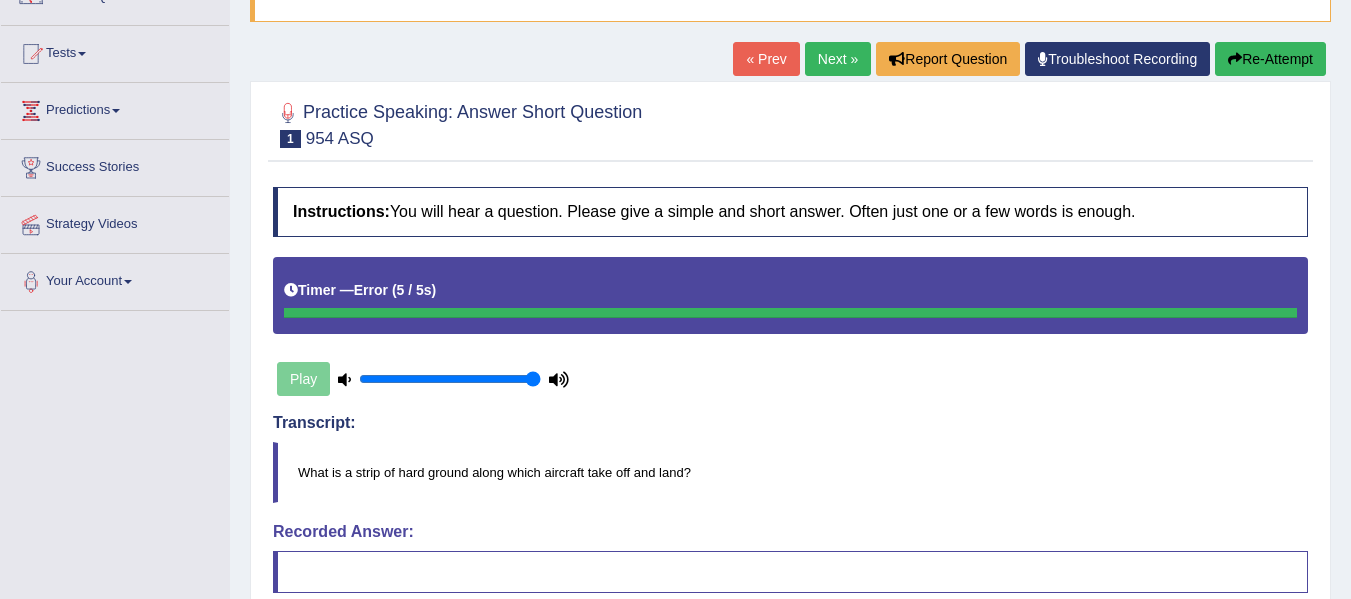 click on "Next »" at bounding box center (838, 59) 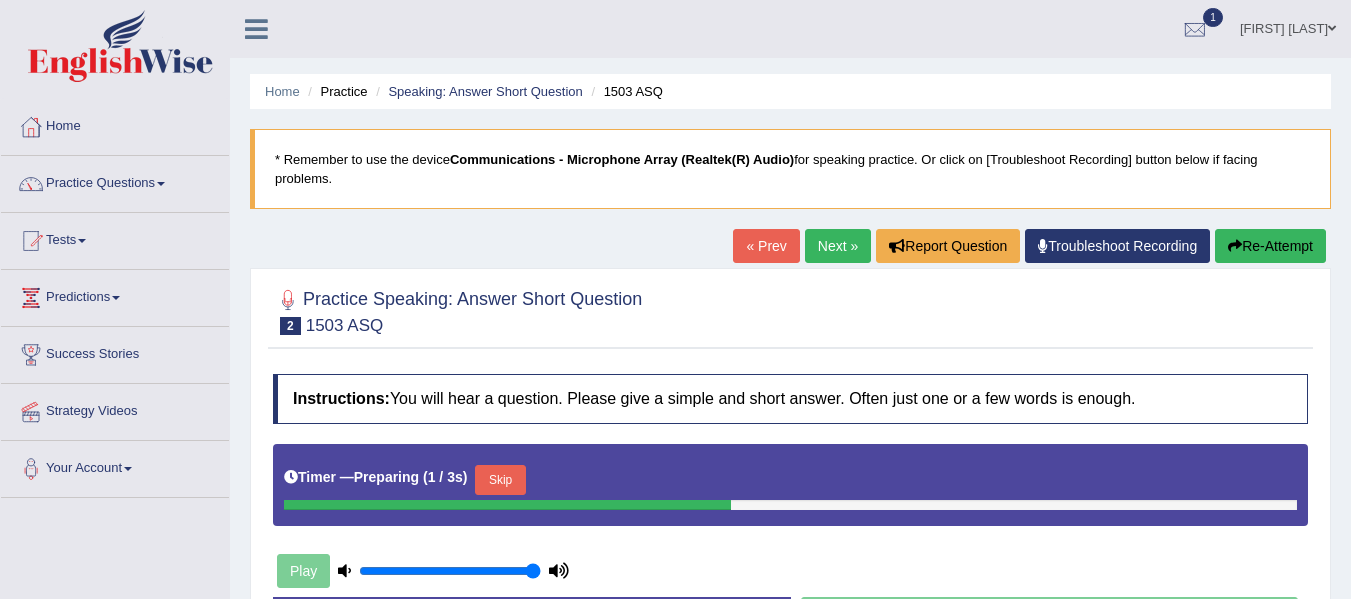 scroll, scrollTop: 0, scrollLeft: 0, axis: both 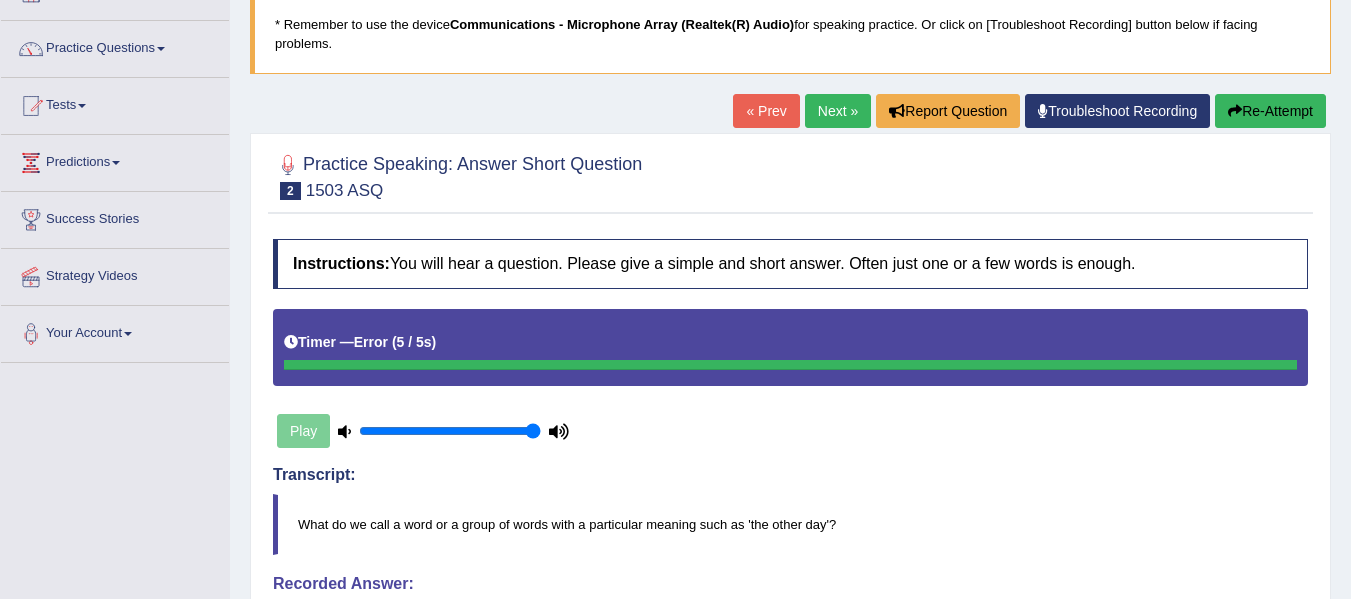 click on "Next »" at bounding box center (838, 111) 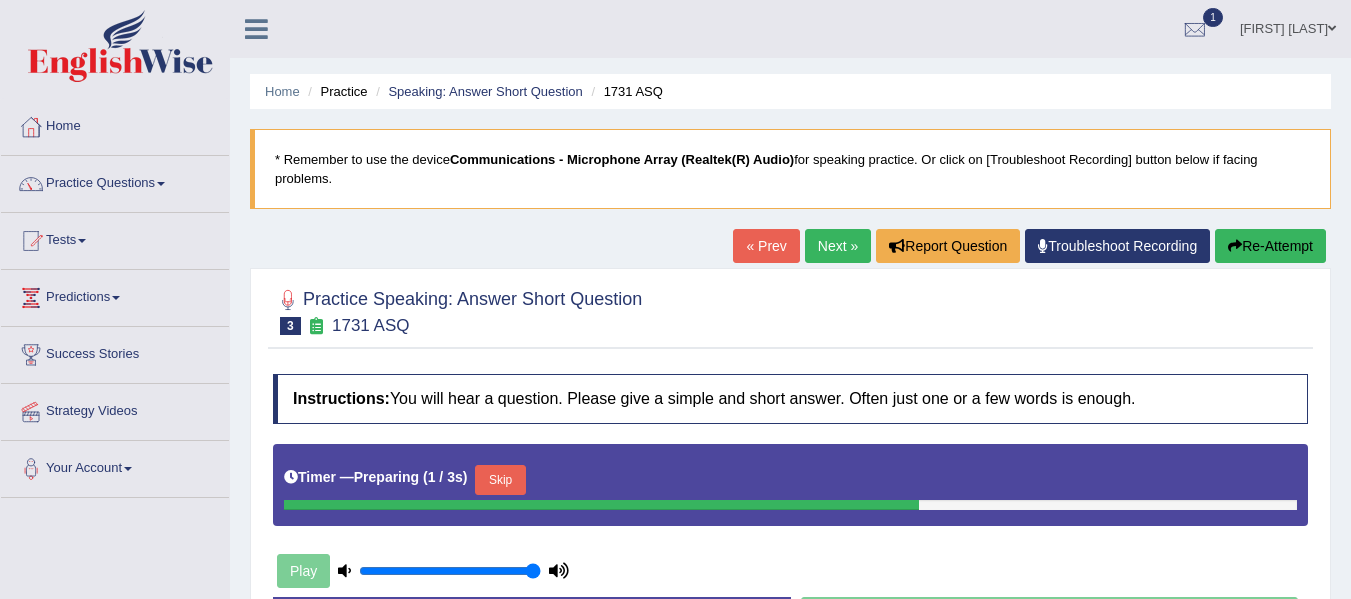scroll, scrollTop: 0, scrollLeft: 0, axis: both 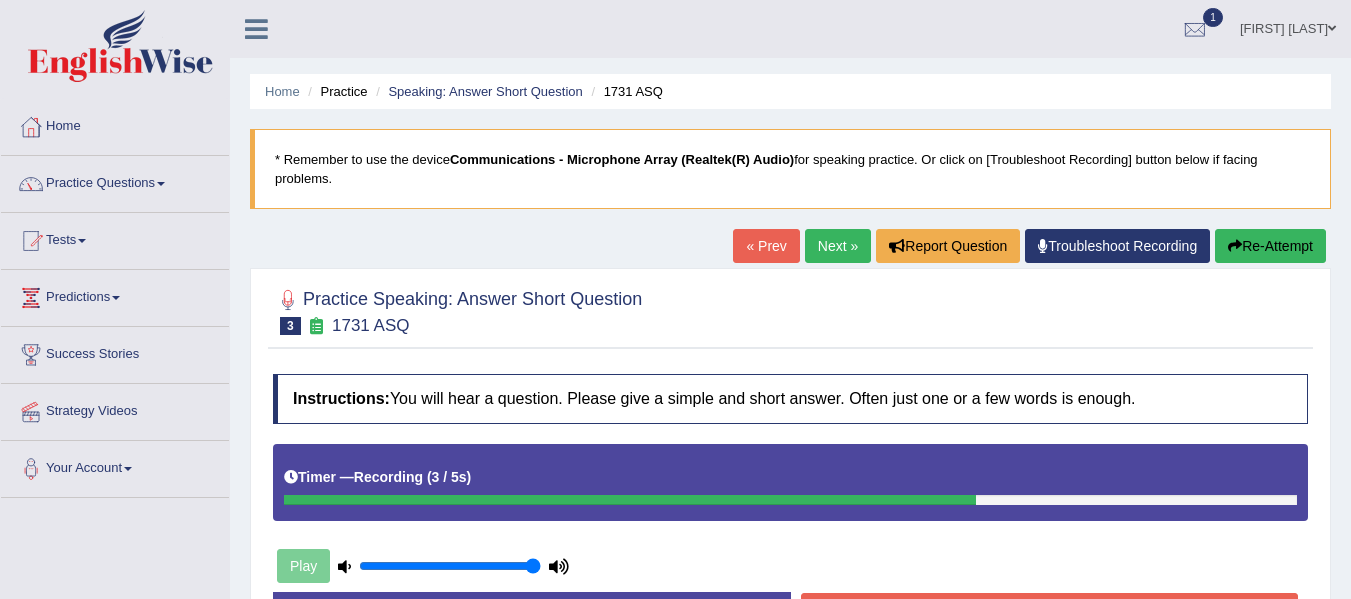 click on "« Prev" at bounding box center (766, 246) 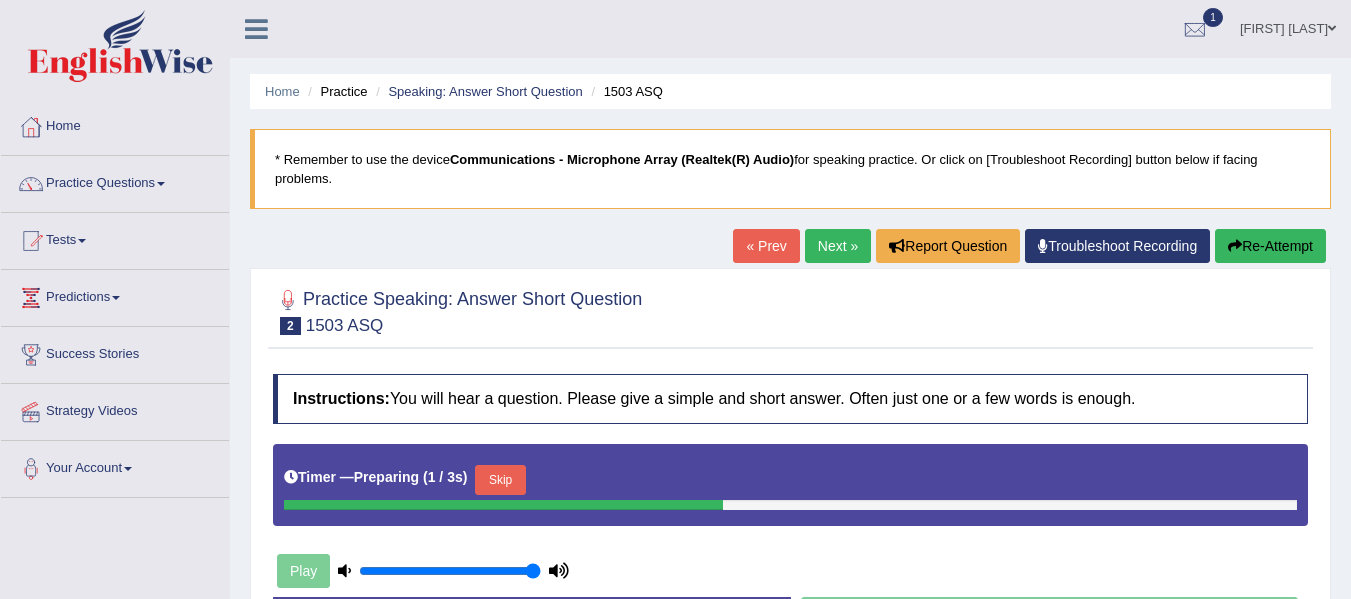 scroll, scrollTop: 0, scrollLeft: 0, axis: both 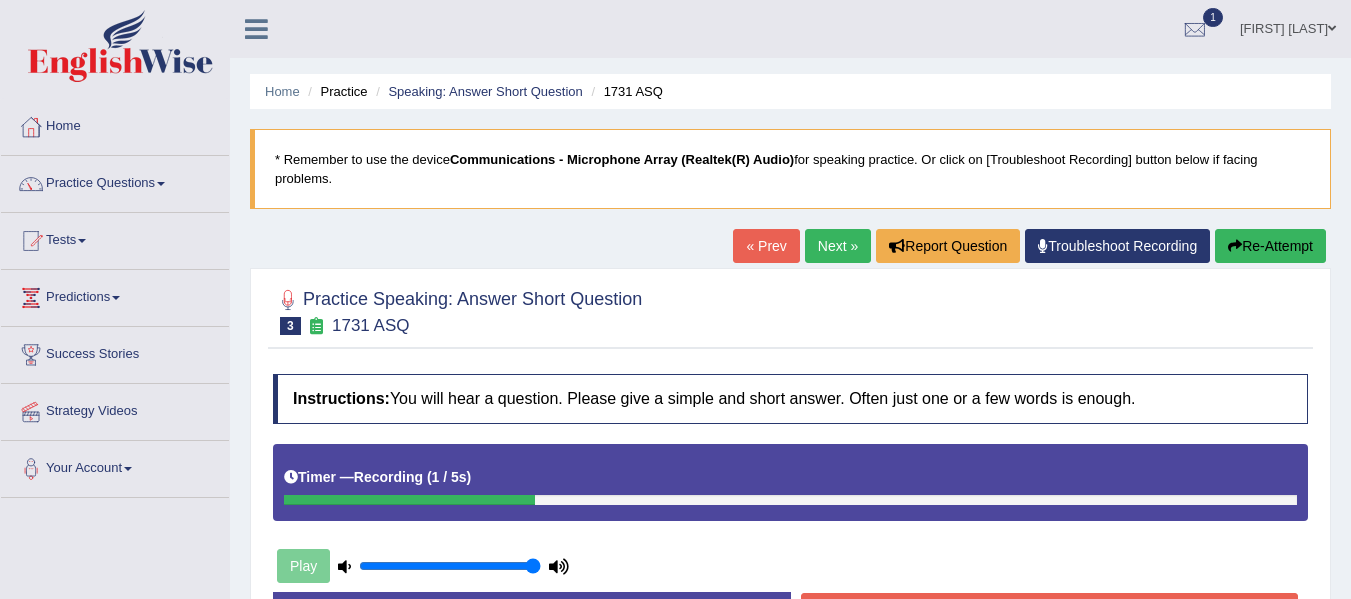 click on "« Prev" at bounding box center [766, 246] 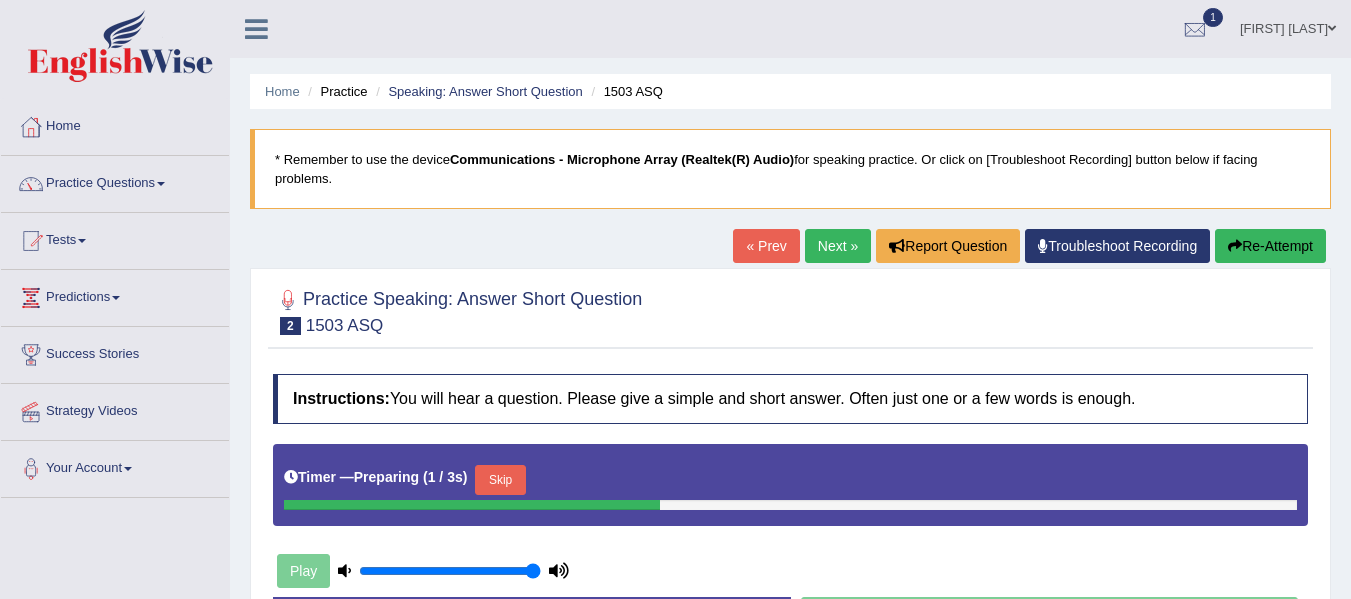scroll, scrollTop: 0, scrollLeft: 0, axis: both 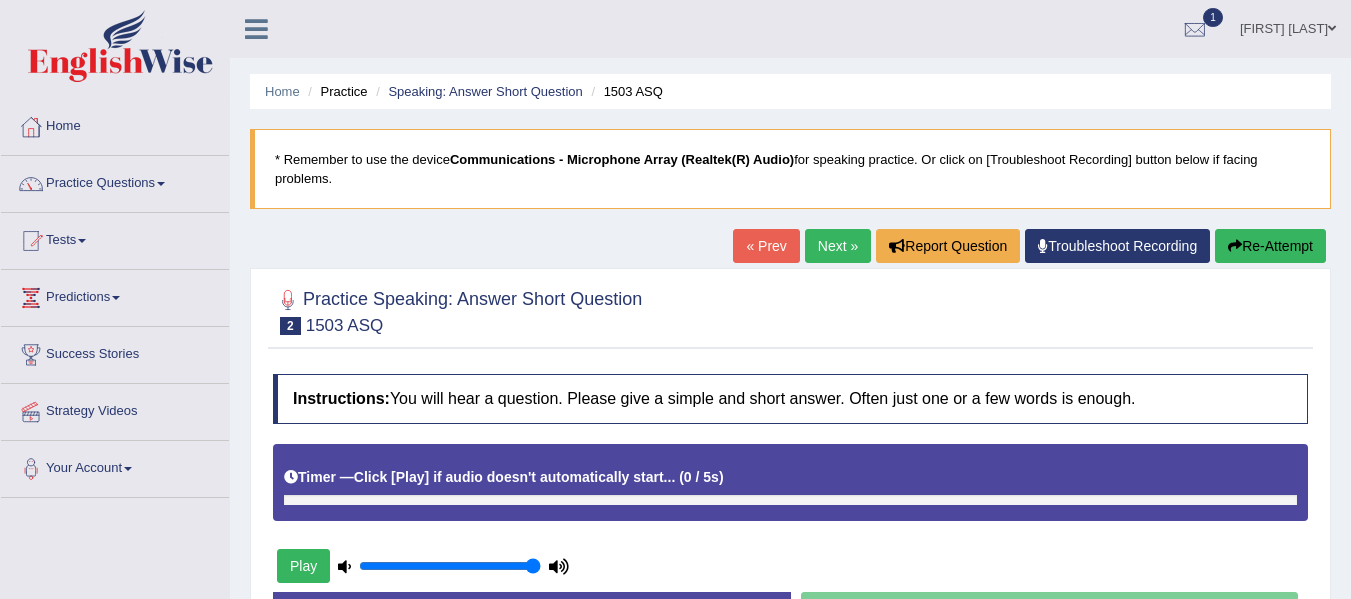 click on "Next »" at bounding box center (838, 246) 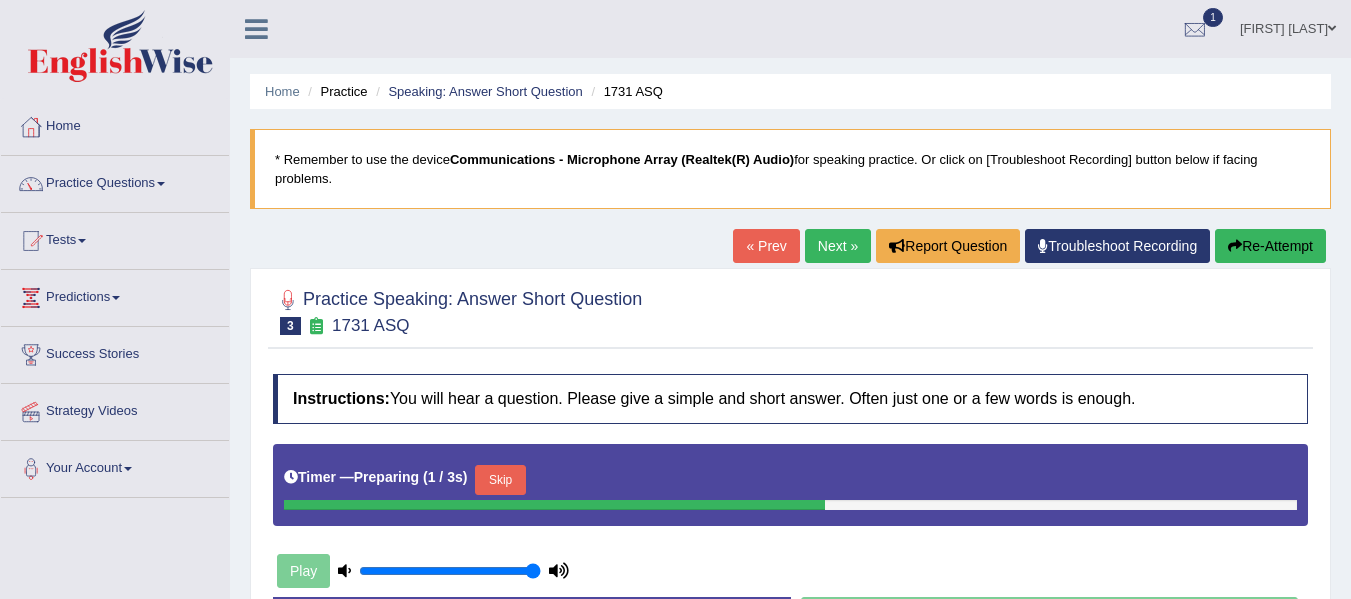 scroll, scrollTop: 0, scrollLeft: 0, axis: both 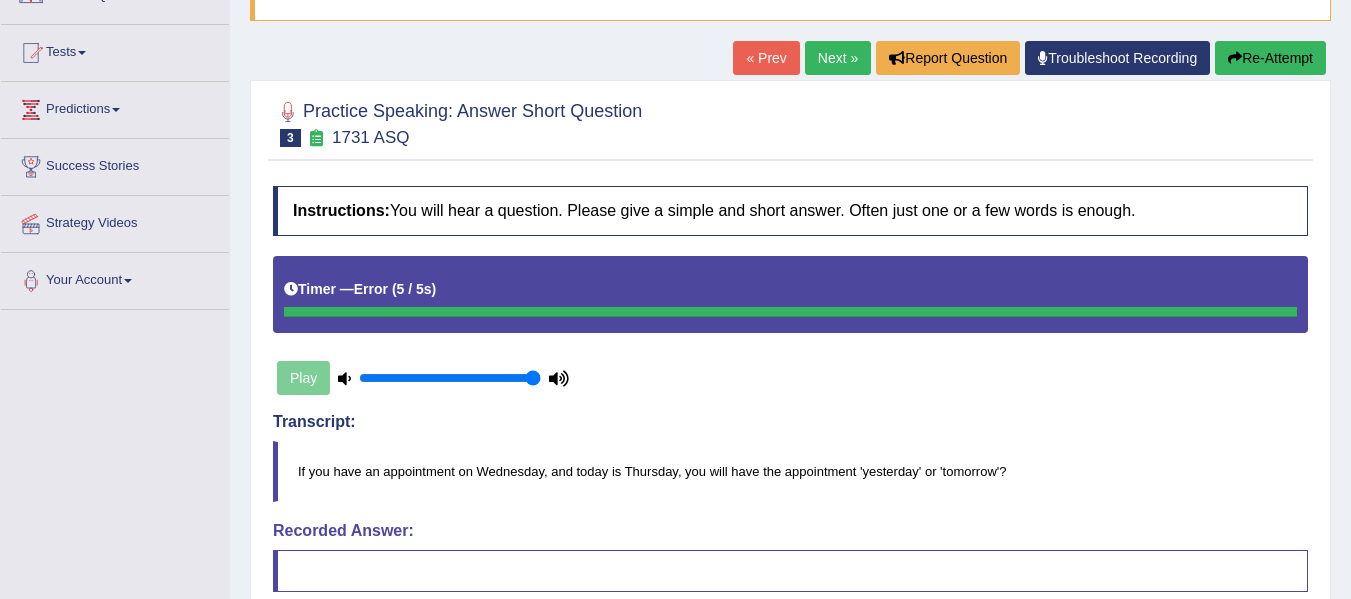 click on "Next »" at bounding box center [838, 58] 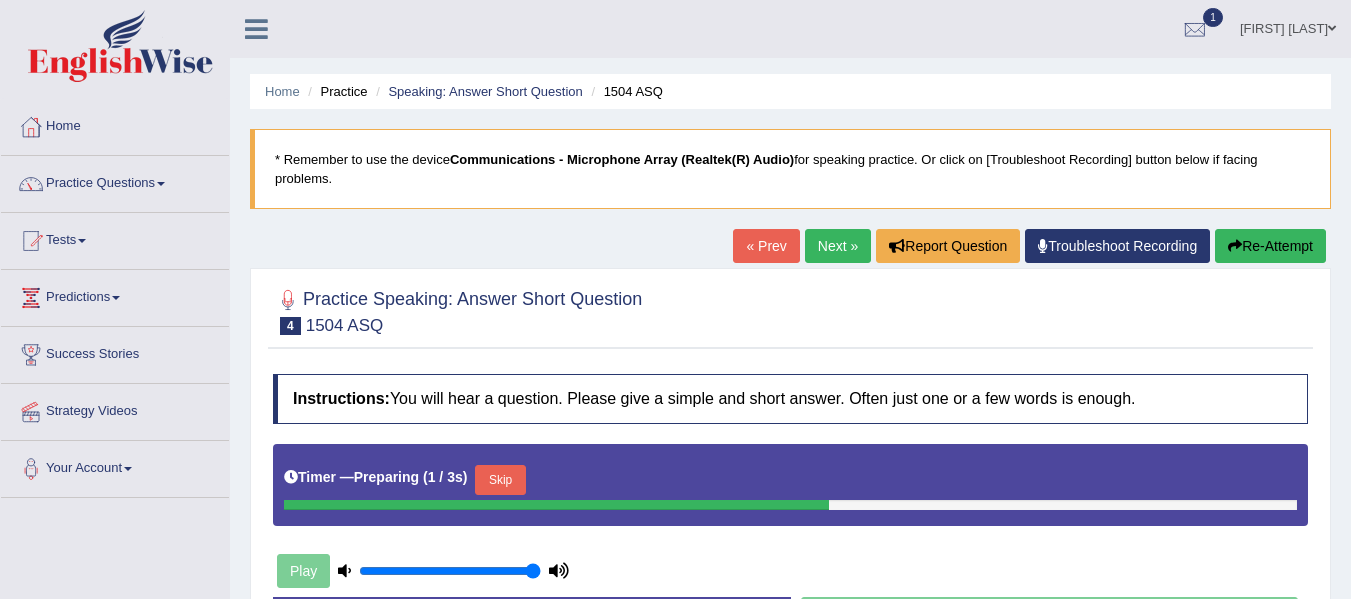 scroll, scrollTop: 0, scrollLeft: 0, axis: both 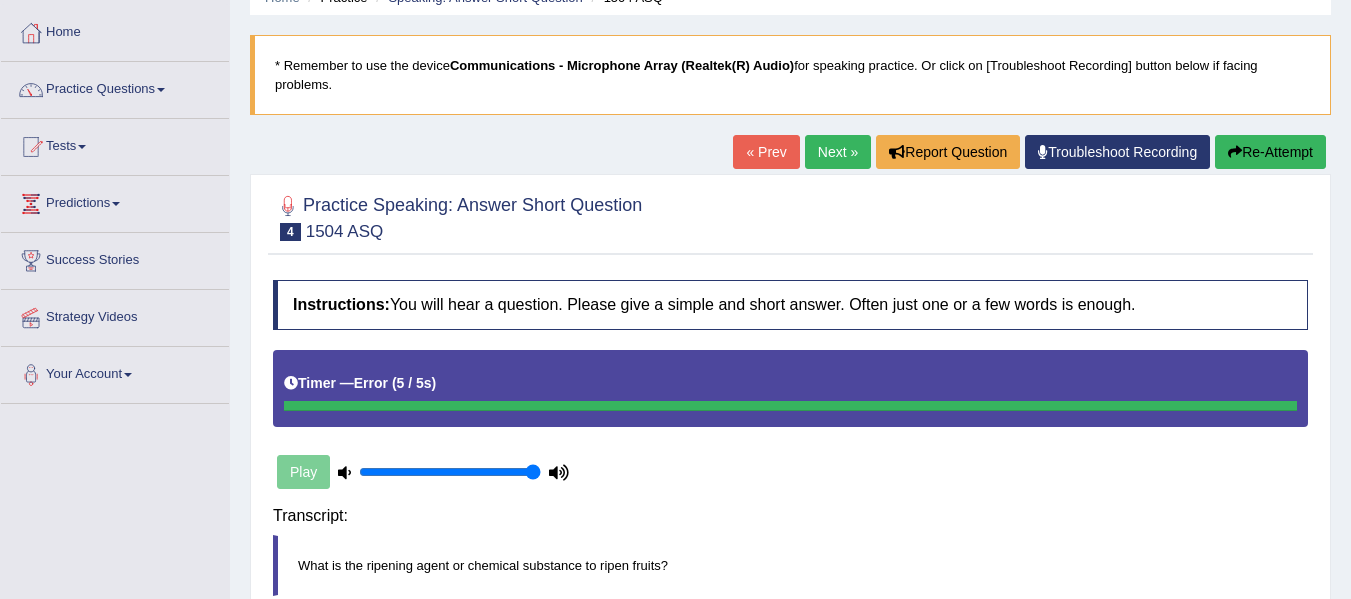 click on "Next »" at bounding box center [838, 152] 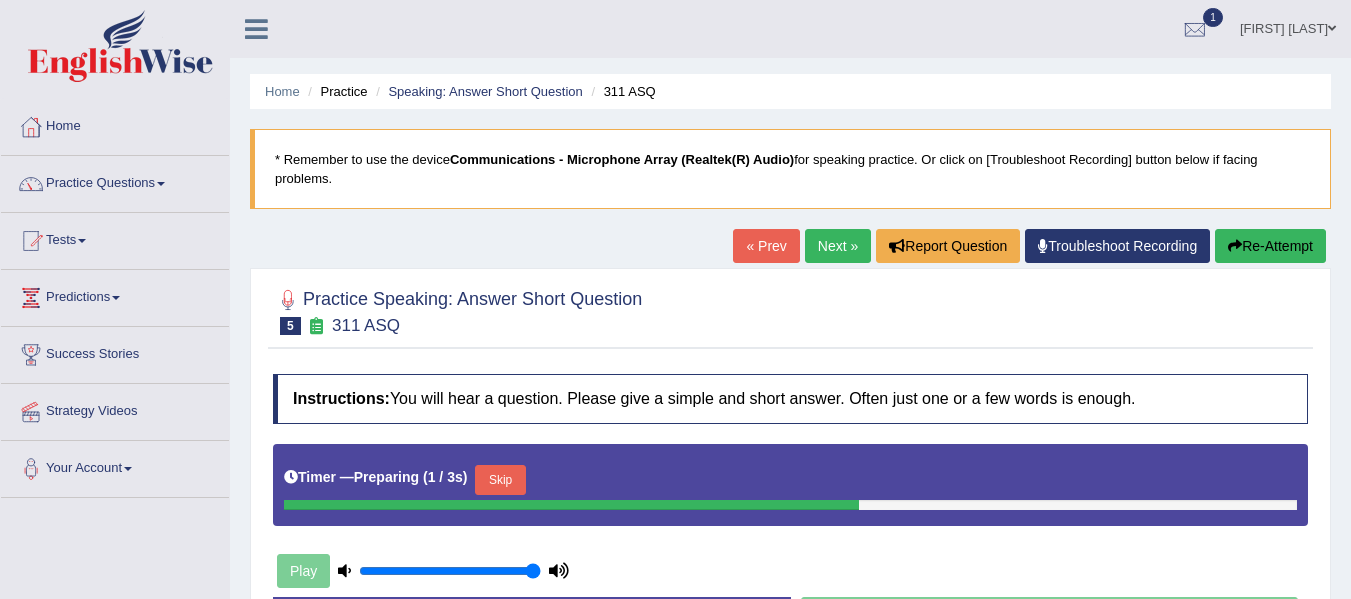 scroll, scrollTop: 0, scrollLeft: 0, axis: both 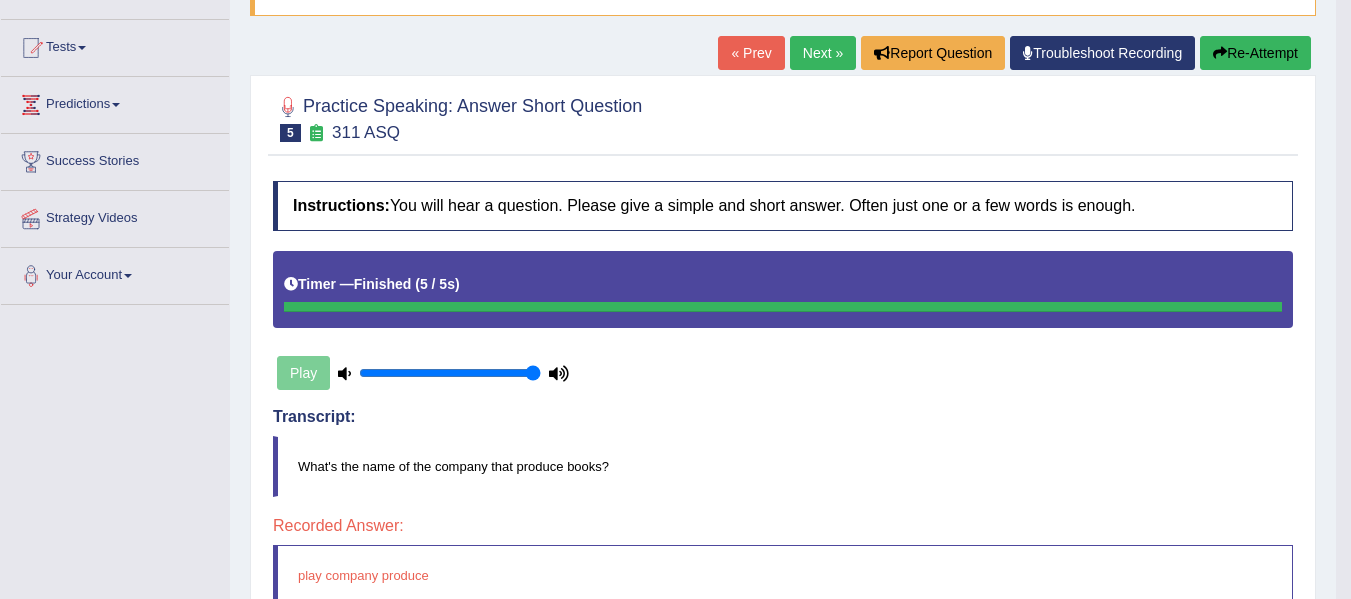 click on "Next »" at bounding box center (823, 53) 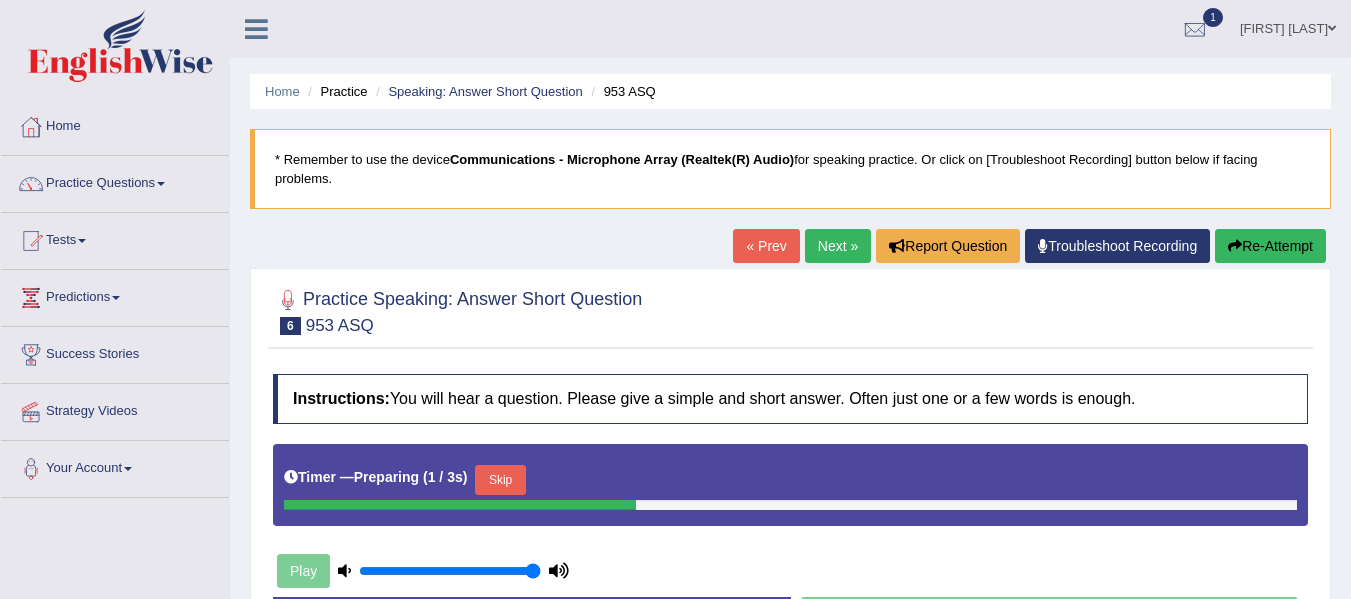 scroll, scrollTop: 0, scrollLeft: 0, axis: both 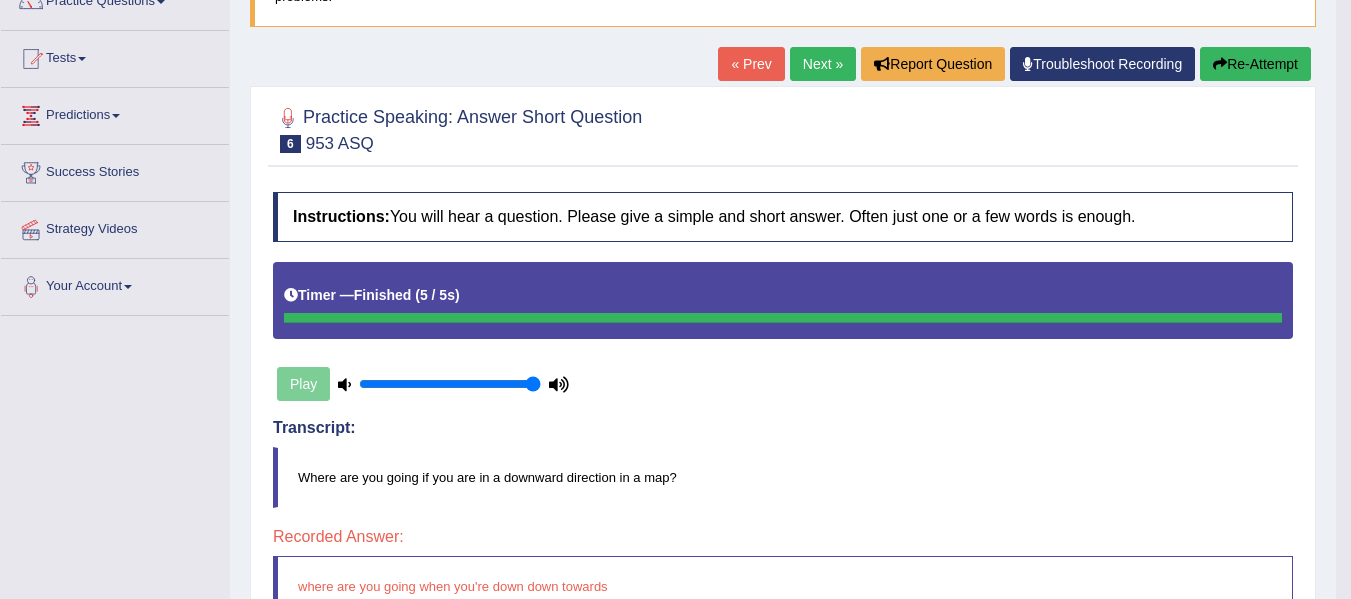 click on "« Prev" at bounding box center (751, 64) 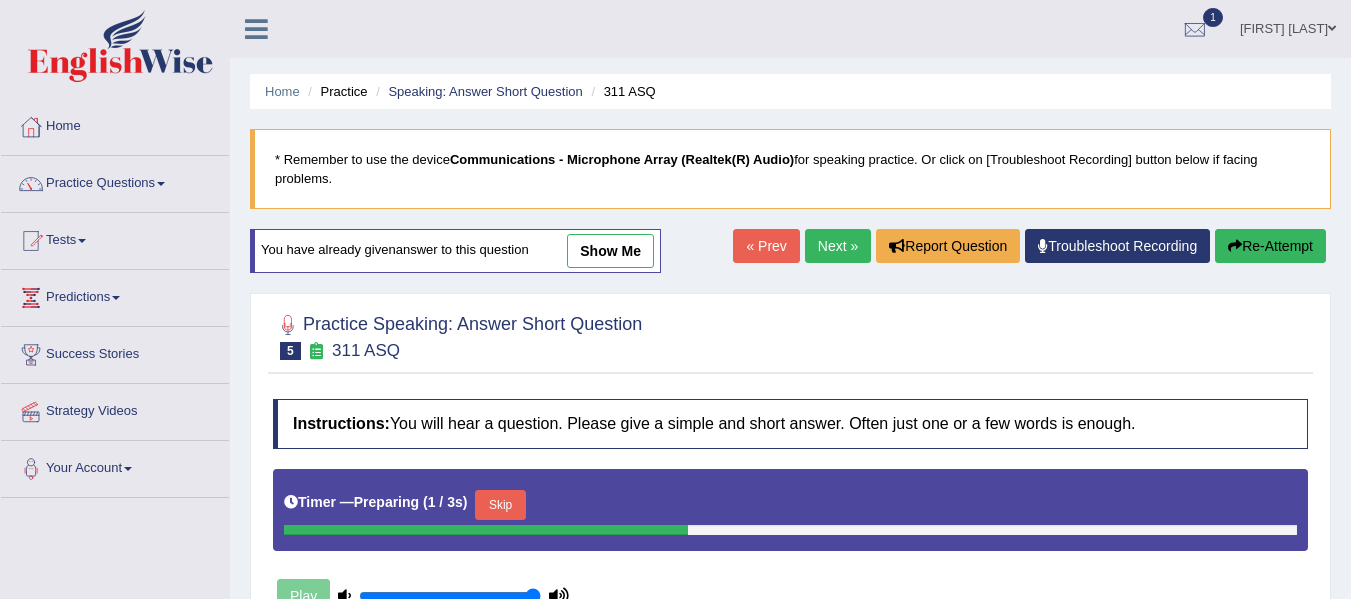 click on "Next »" at bounding box center (838, 246) 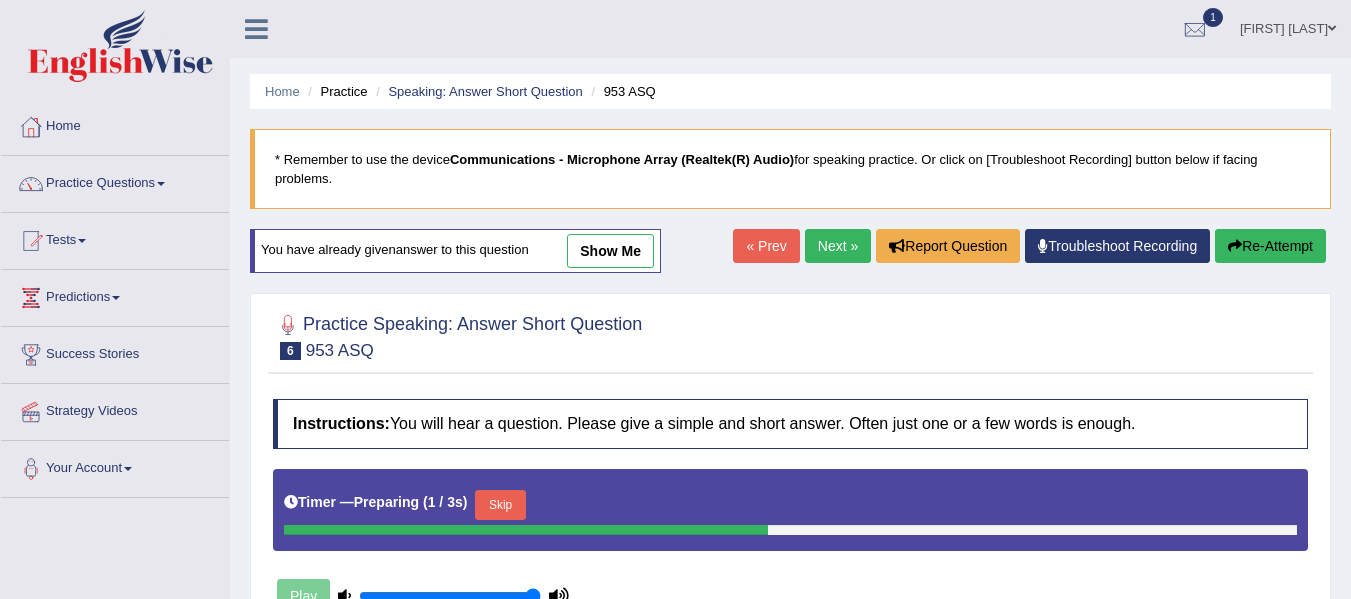 scroll, scrollTop: 0, scrollLeft: 0, axis: both 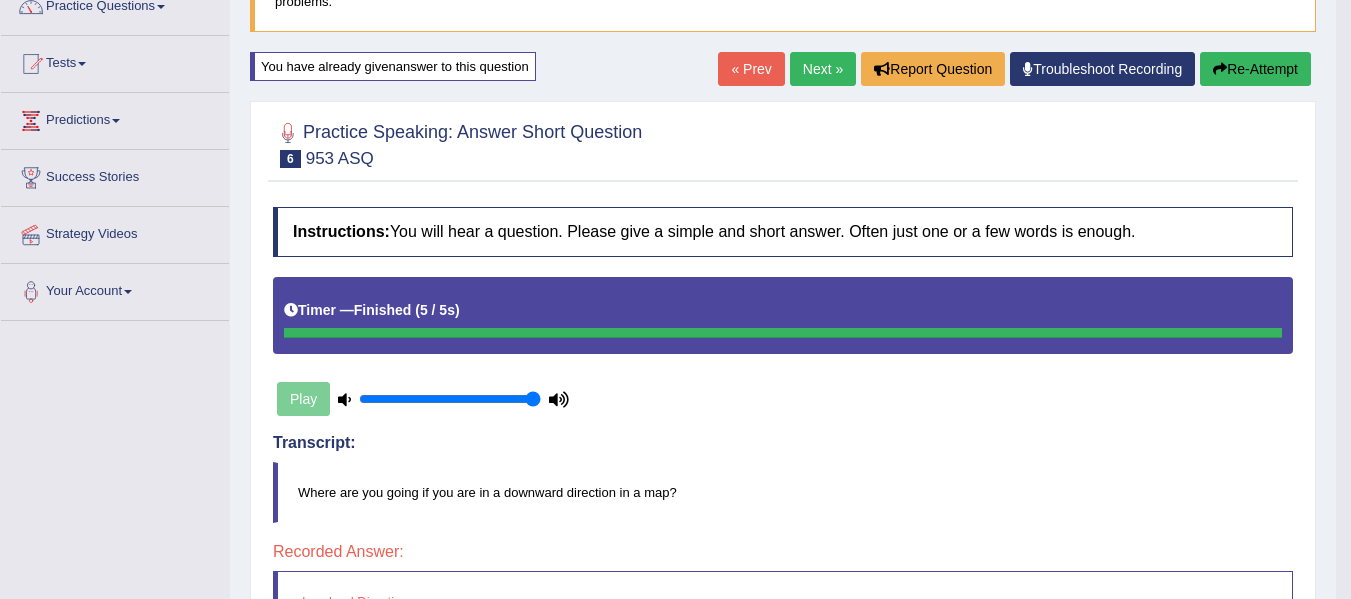 click on "Next »" at bounding box center (823, 69) 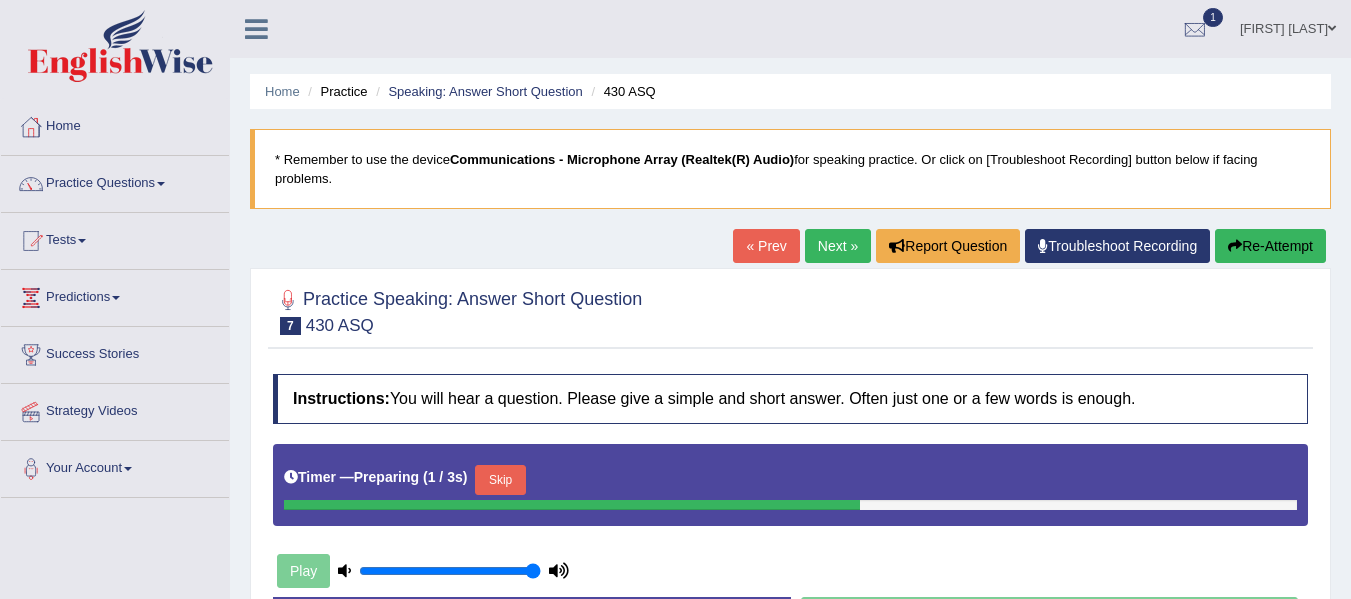 scroll, scrollTop: 0, scrollLeft: 0, axis: both 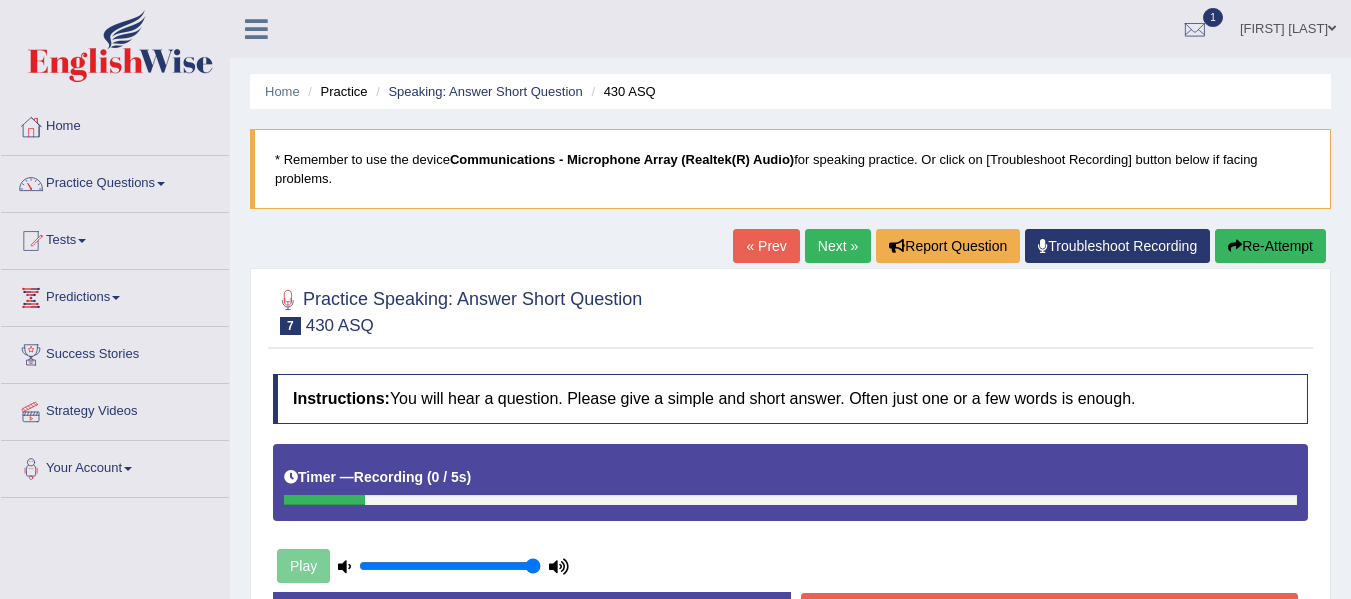 click on "Next »" at bounding box center (838, 246) 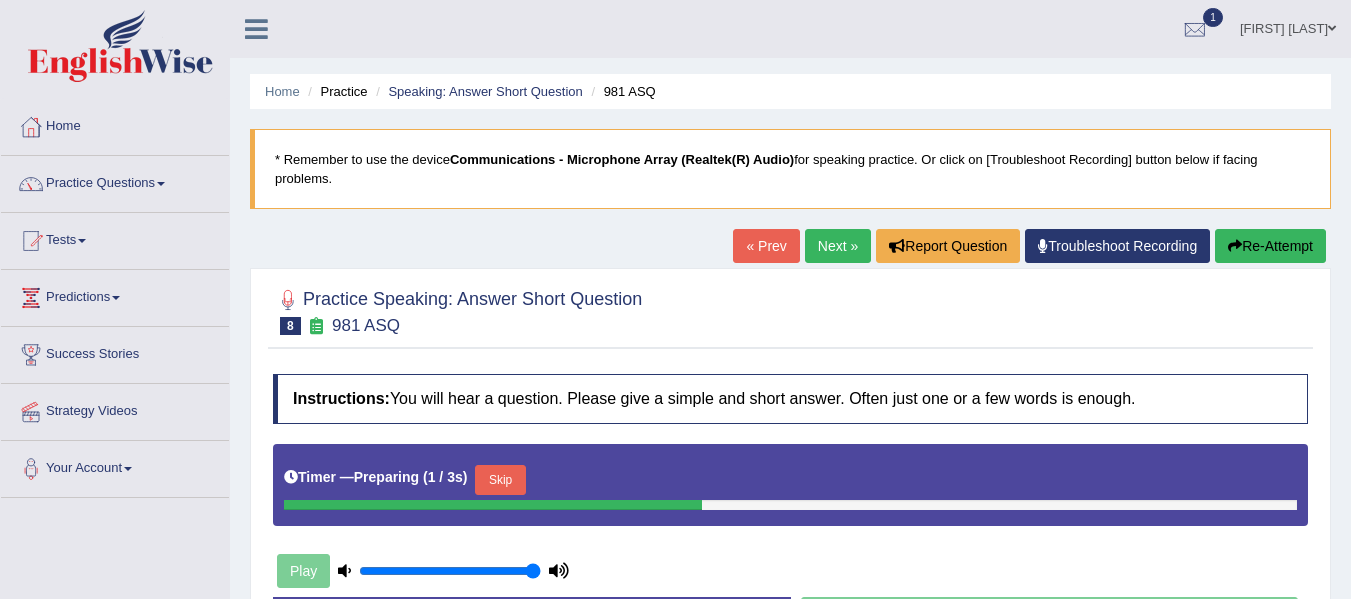 scroll, scrollTop: 0, scrollLeft: 0, axis: both 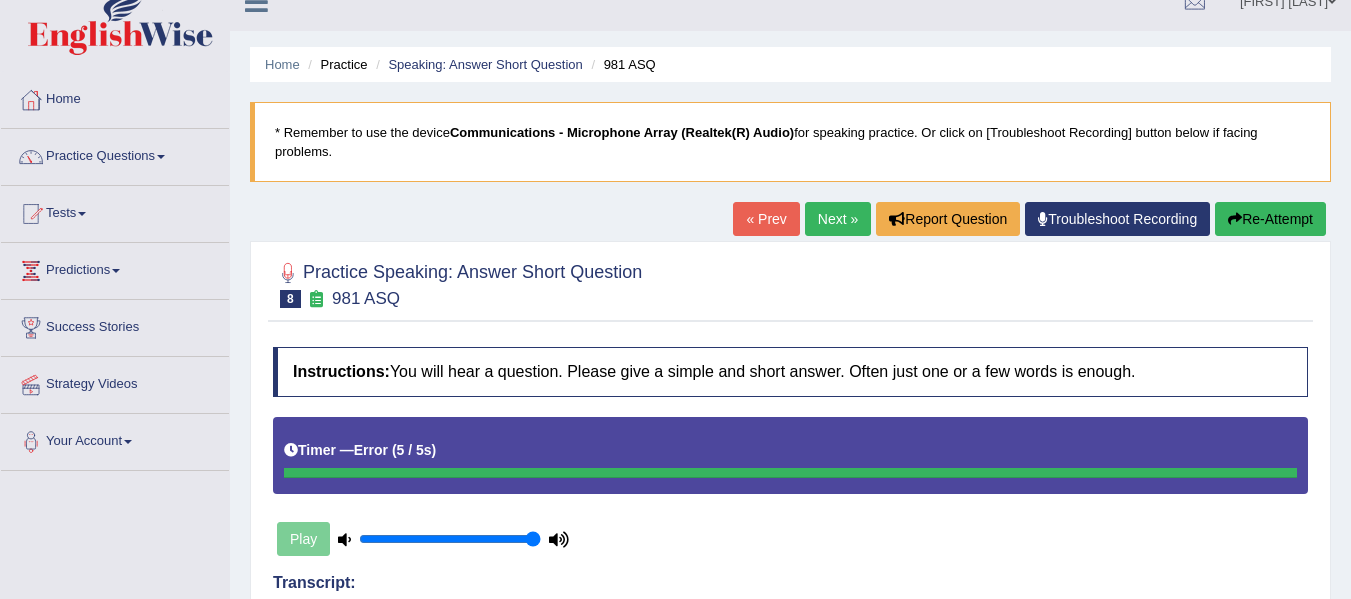 click on "Next »" at bounding box center [838, 219] 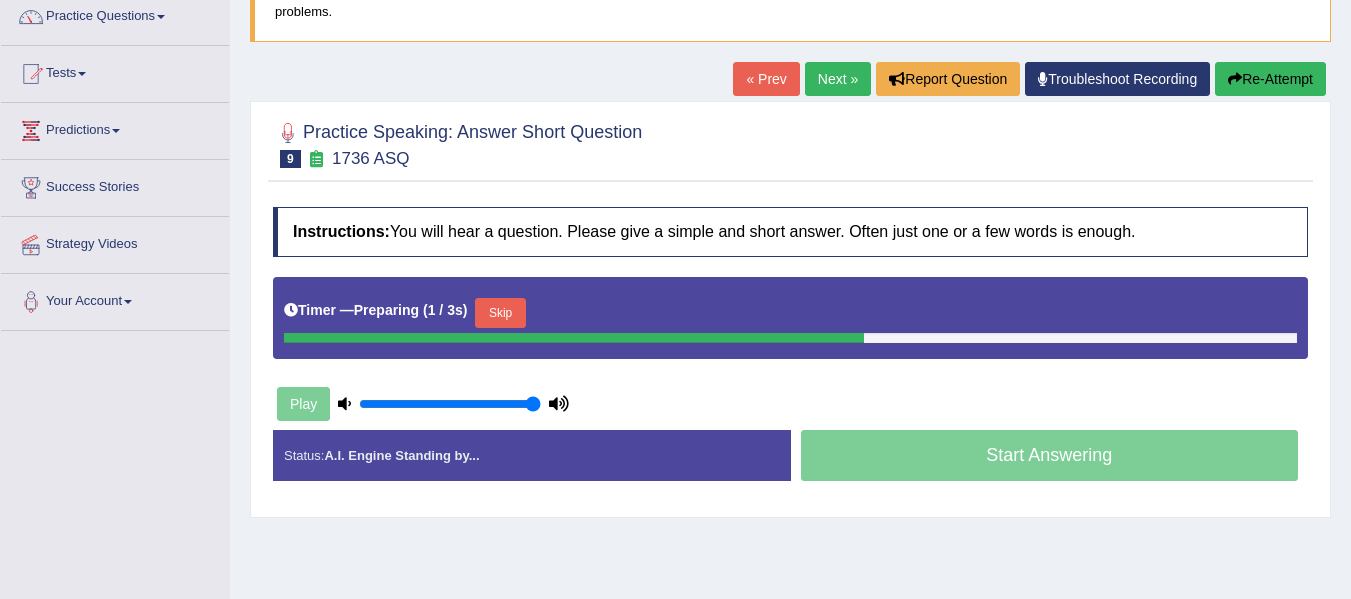 scroll, scrollTop: 170, scrollLeft: 0, axis: vertical 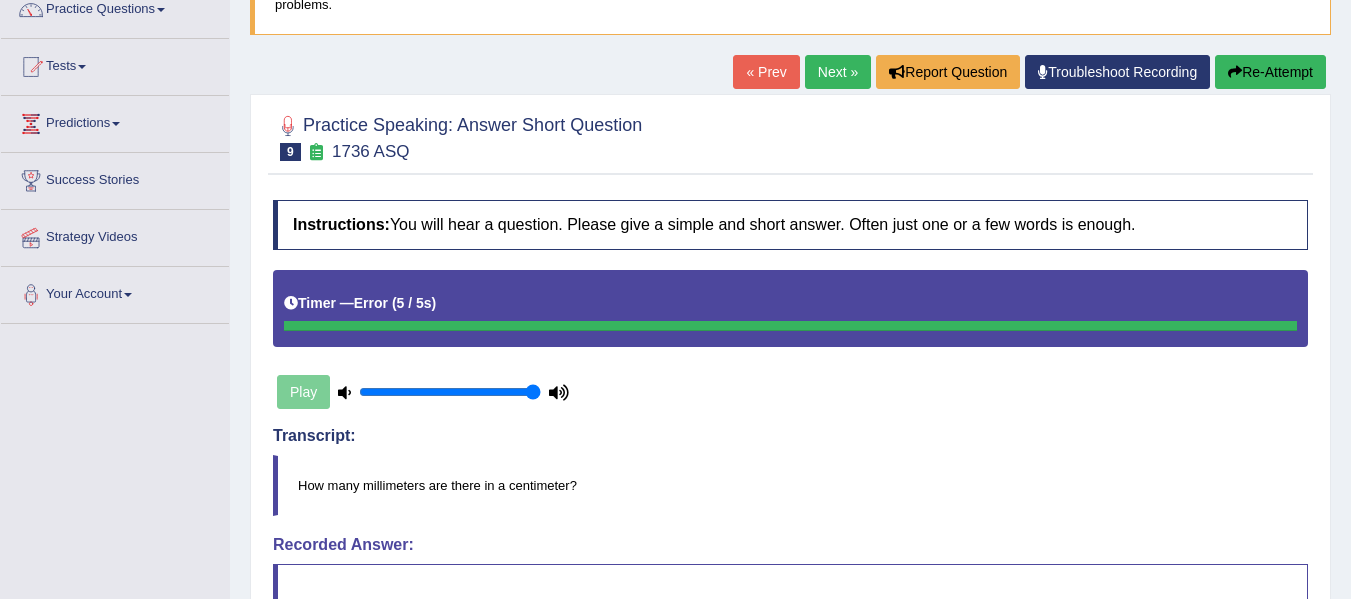 click on "Next »" at bounding box center [838, 72] 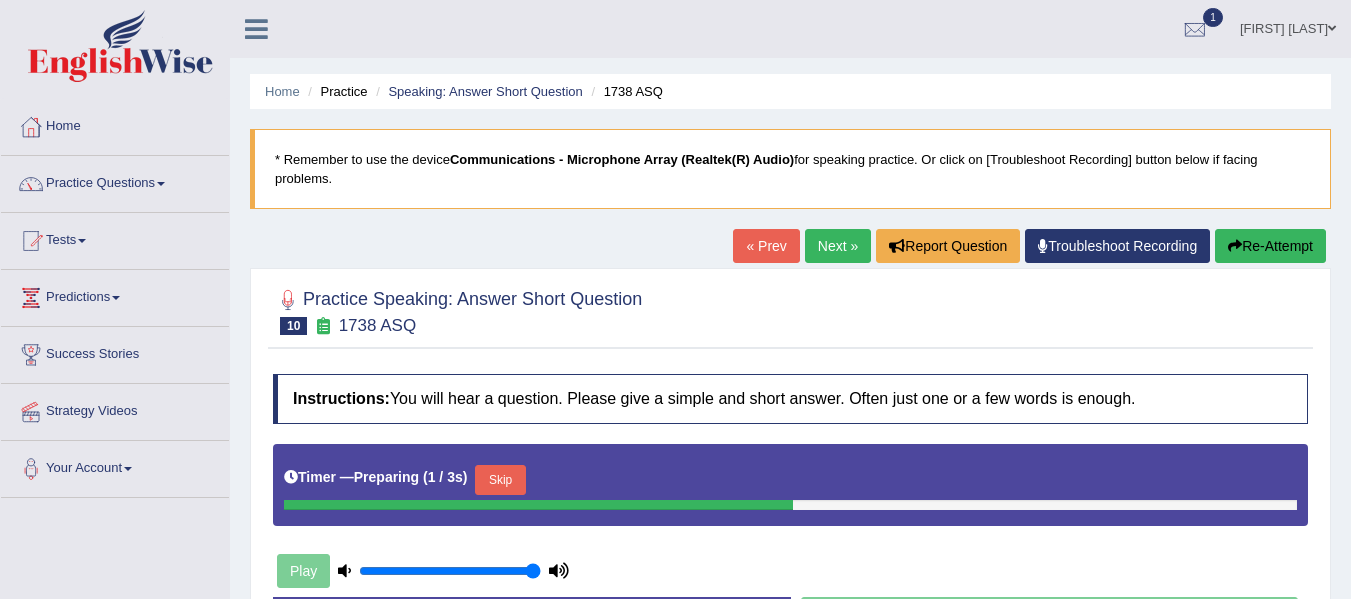 scroll, scrollTop: 0, scrollLeft: 0, axis: both 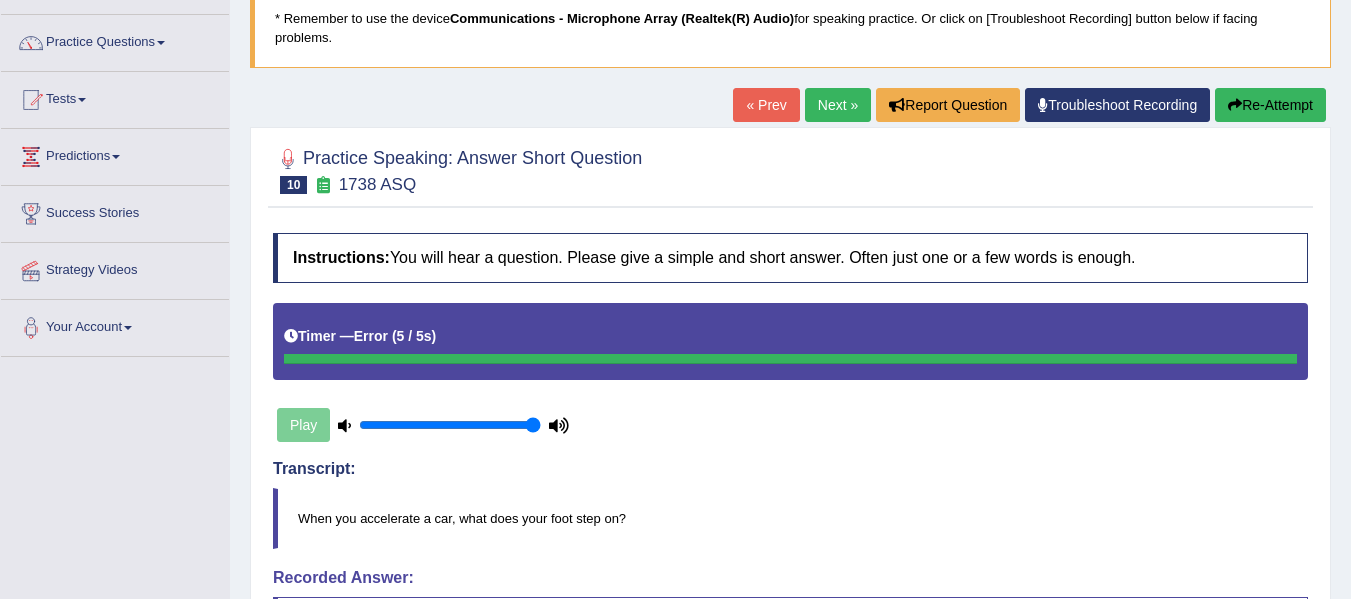 click on "Next »" at bounding box center (838, 105) 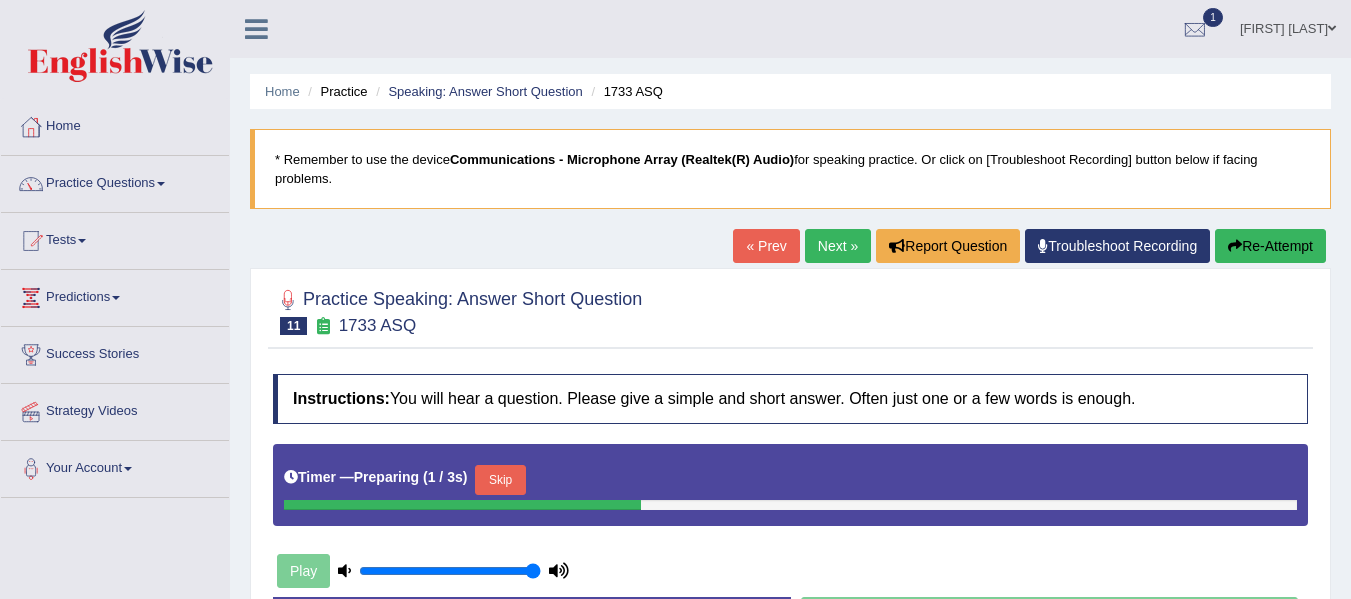 scroll, scrollTop: 0, scrollLeft: 0, axis: both 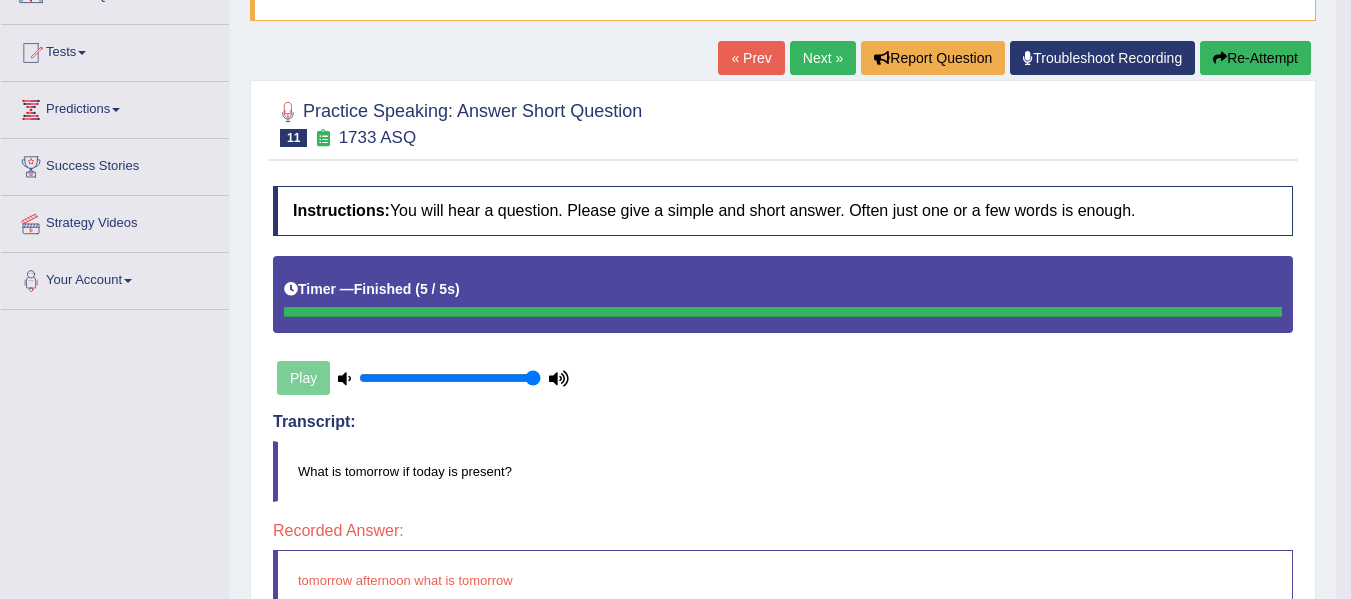 click on "Next »" at bounding box center (823, 58) 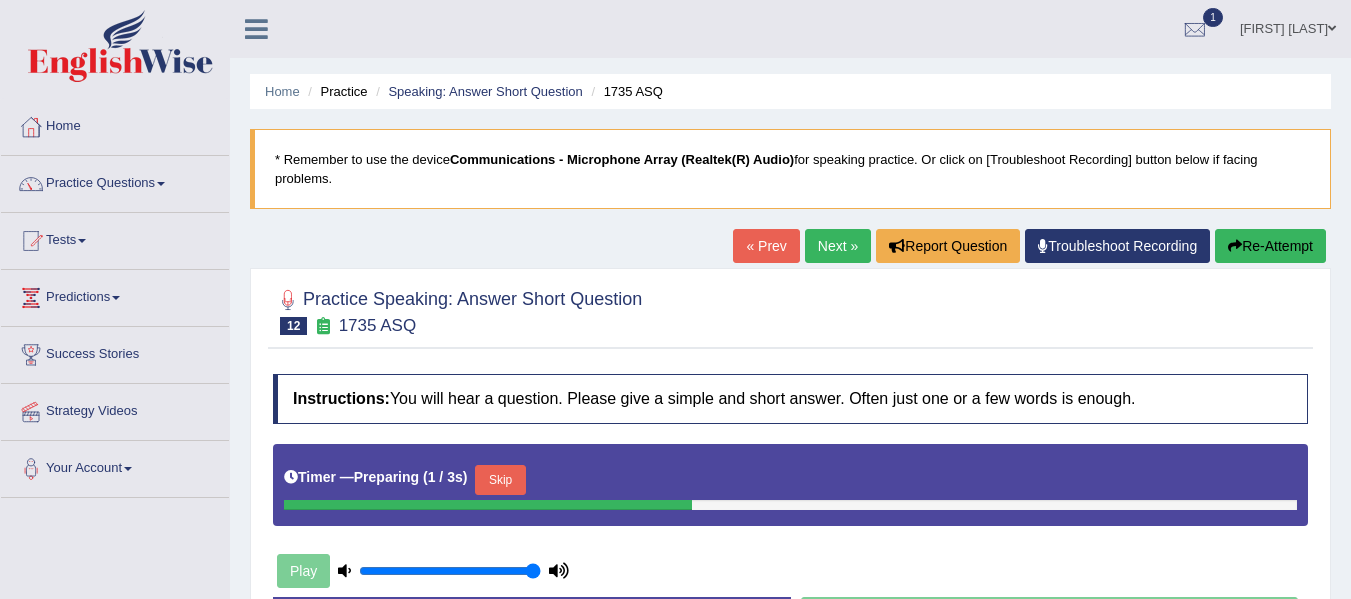 scroll, scrollTop: 0, scrollLeft: 0, axis: both 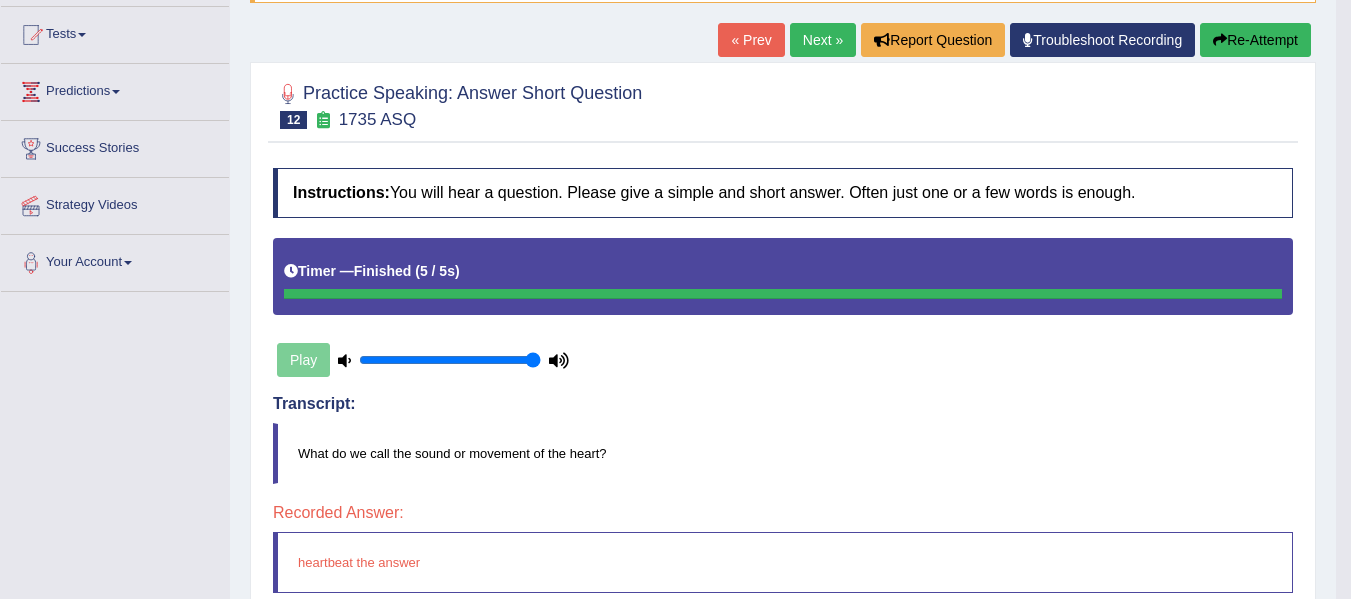 click on "Next »" at bounding box center (823, 40) 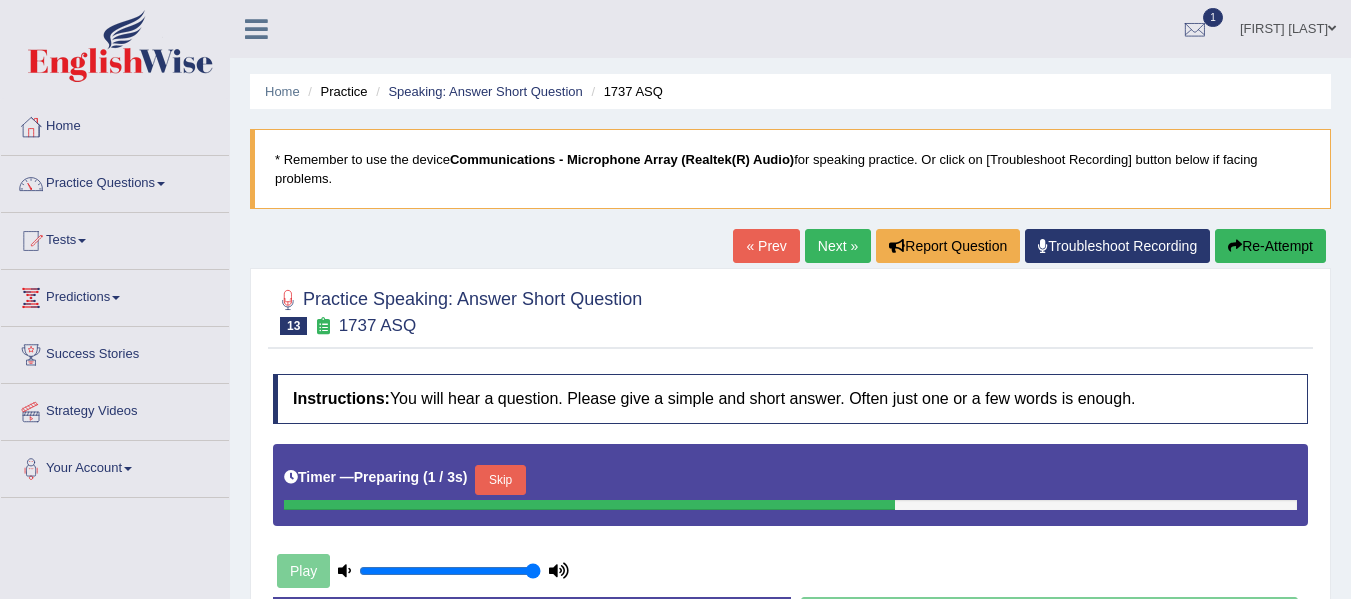 scroll, scrollTop: 102, scrollLeft: 0, axis: vertical 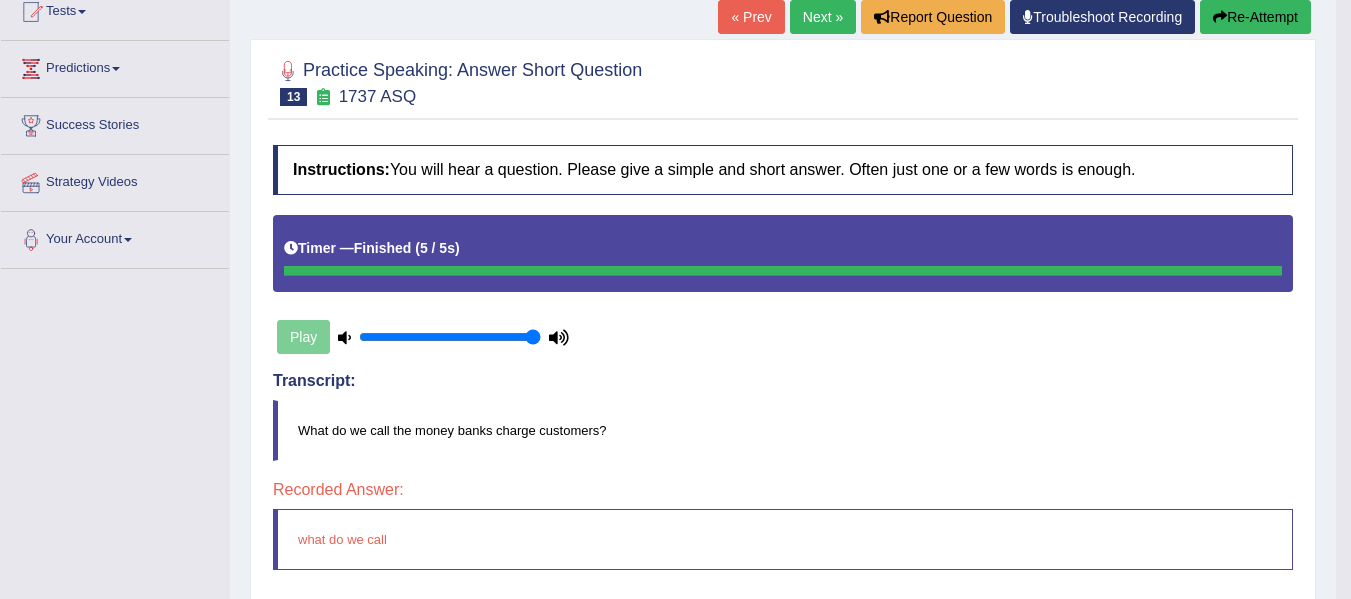 click on "Next »" at bounding box center (823, 17) 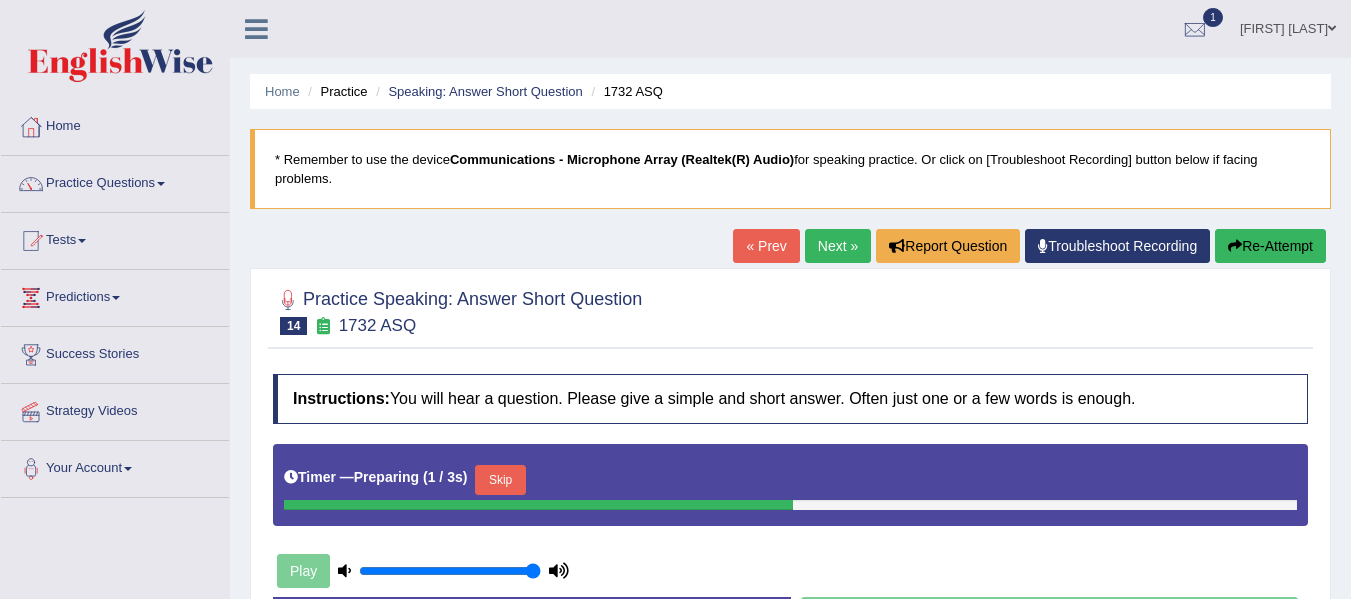 scroll, scrollTop: 0, scrollLeft: 0, axis: both 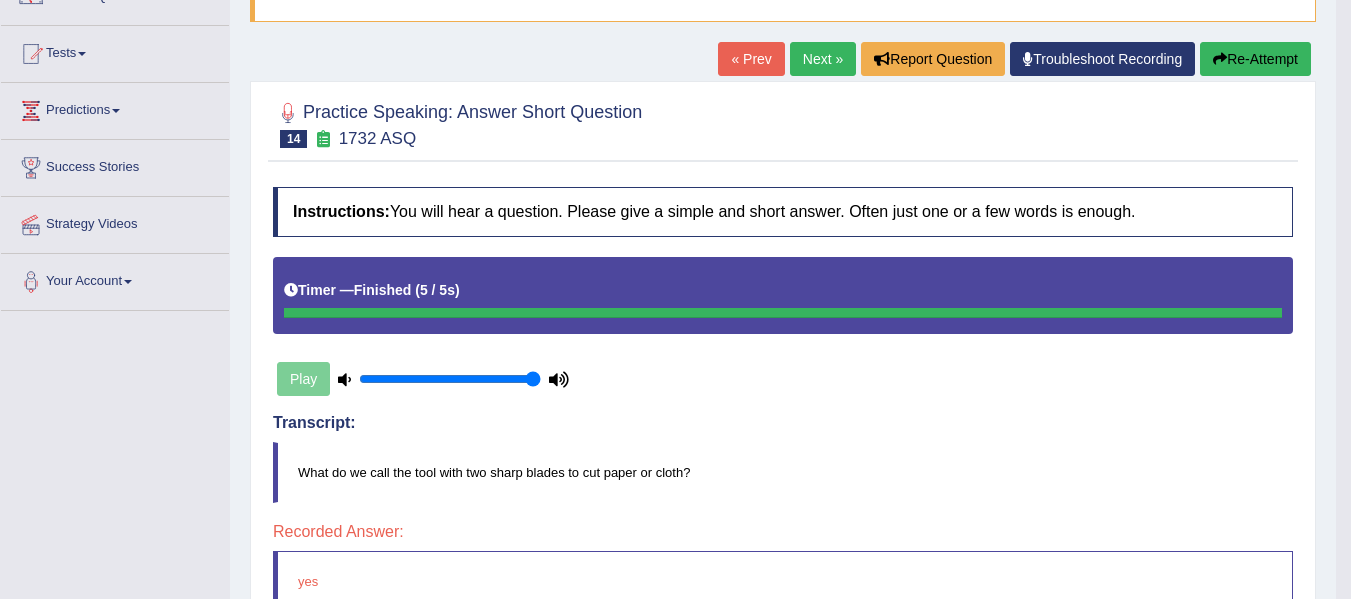 click on "Next »" at bounding box center (823, 59) 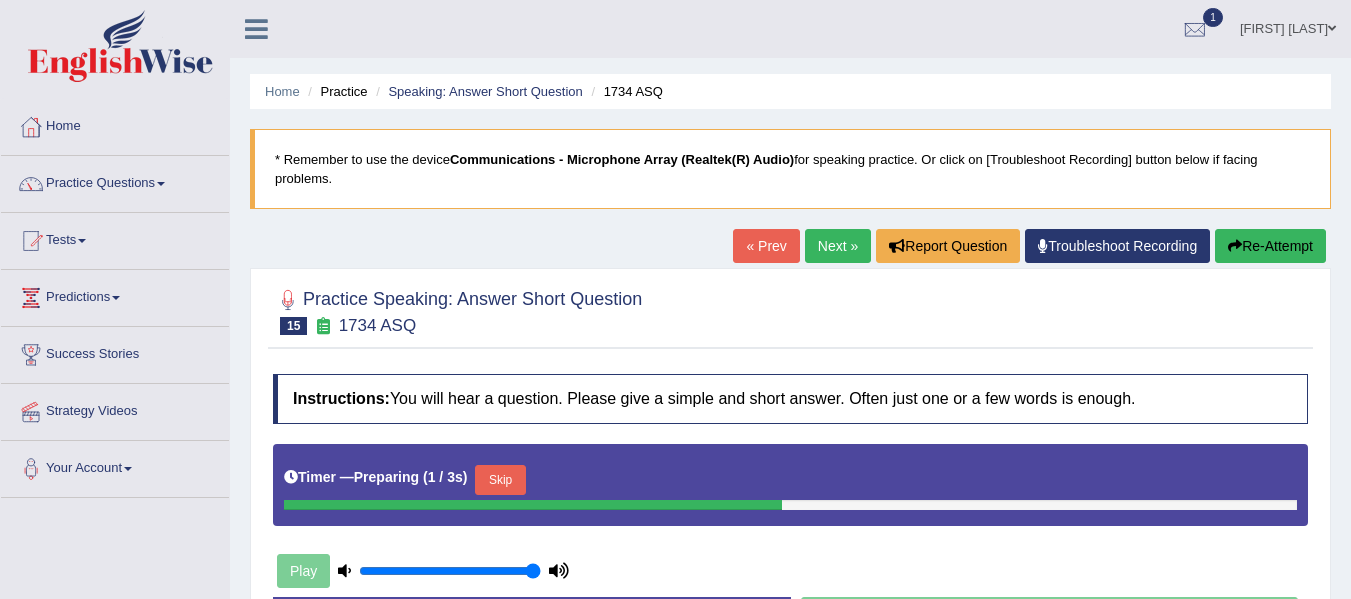 scroll, scrollTop: 0, scrollLeft: 0, axis: both 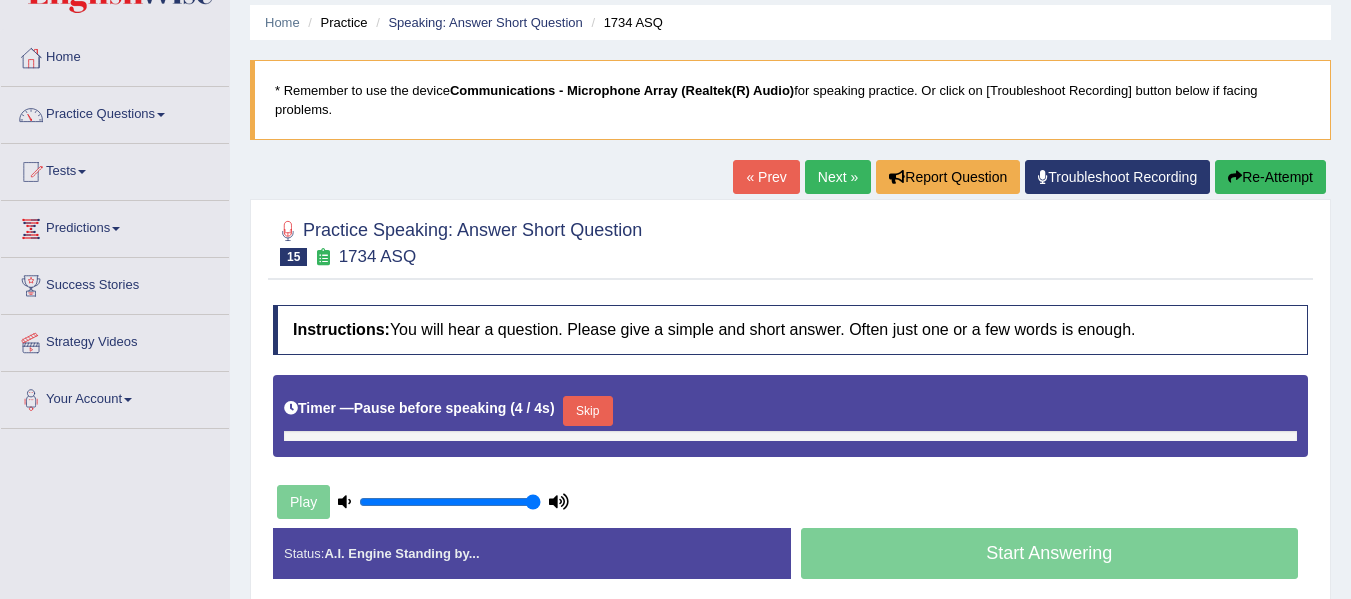 click on "« Prev" at bounding box center (766, 177) 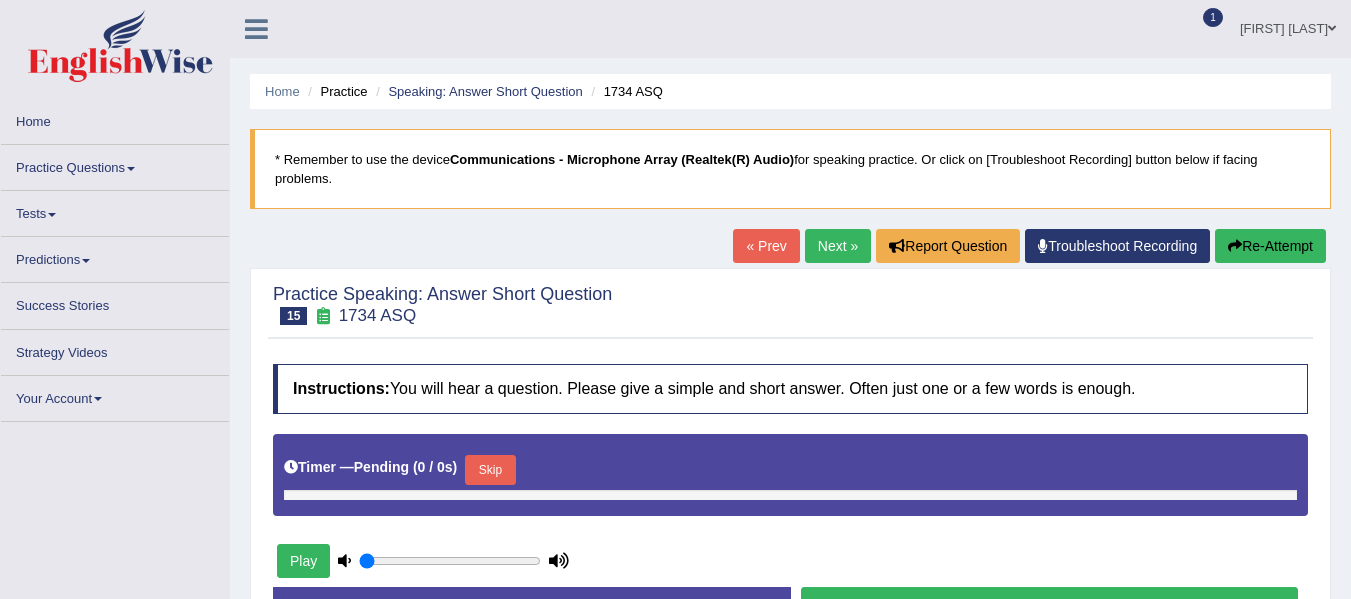 scroll, scrollTop: 0, scrollLeft: 0, axis: both 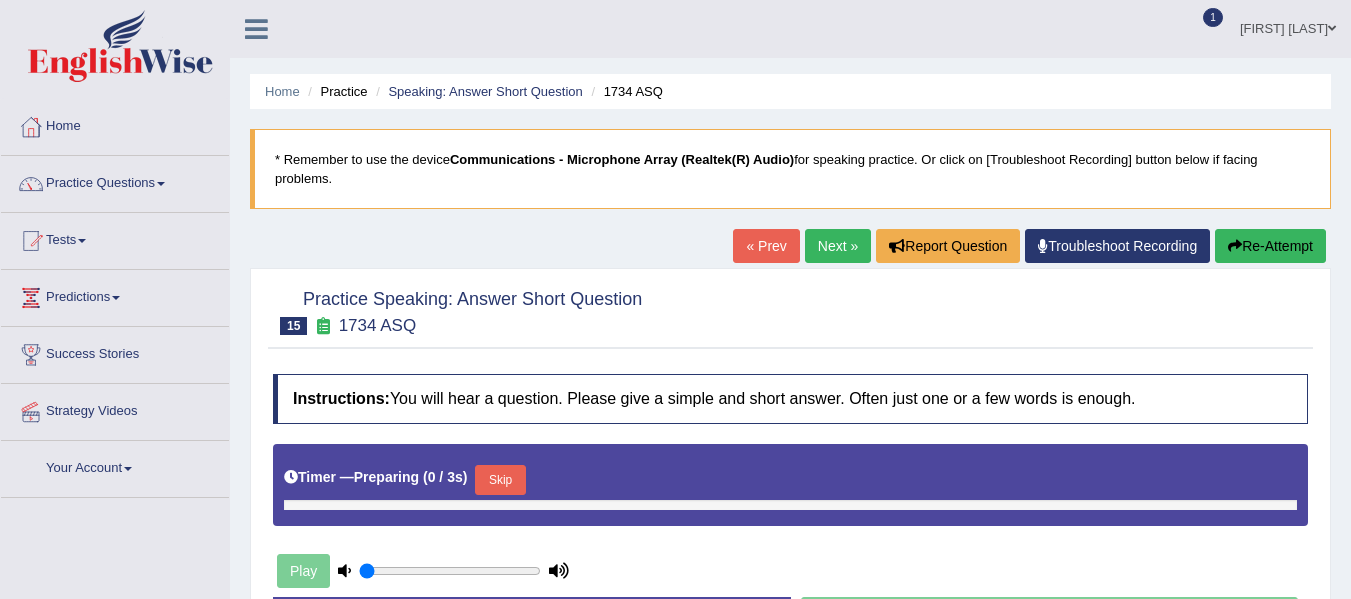 type on "1" 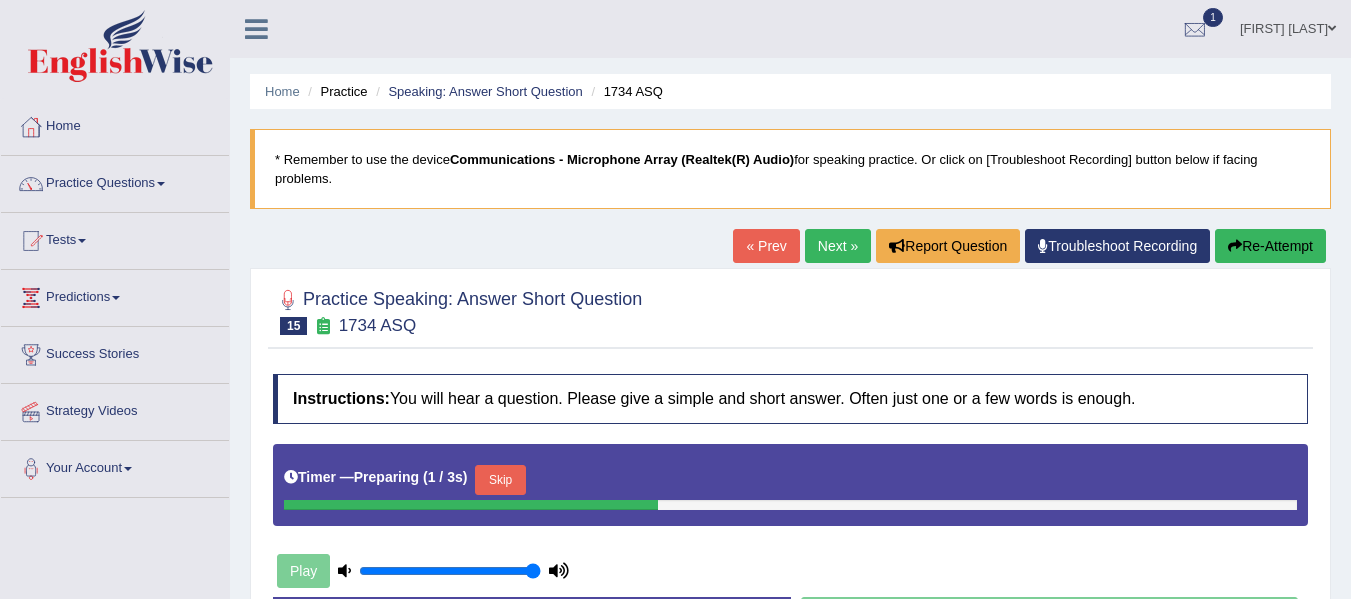 scroll, scrollTop: 0, scrollLeft: 0, axis: both 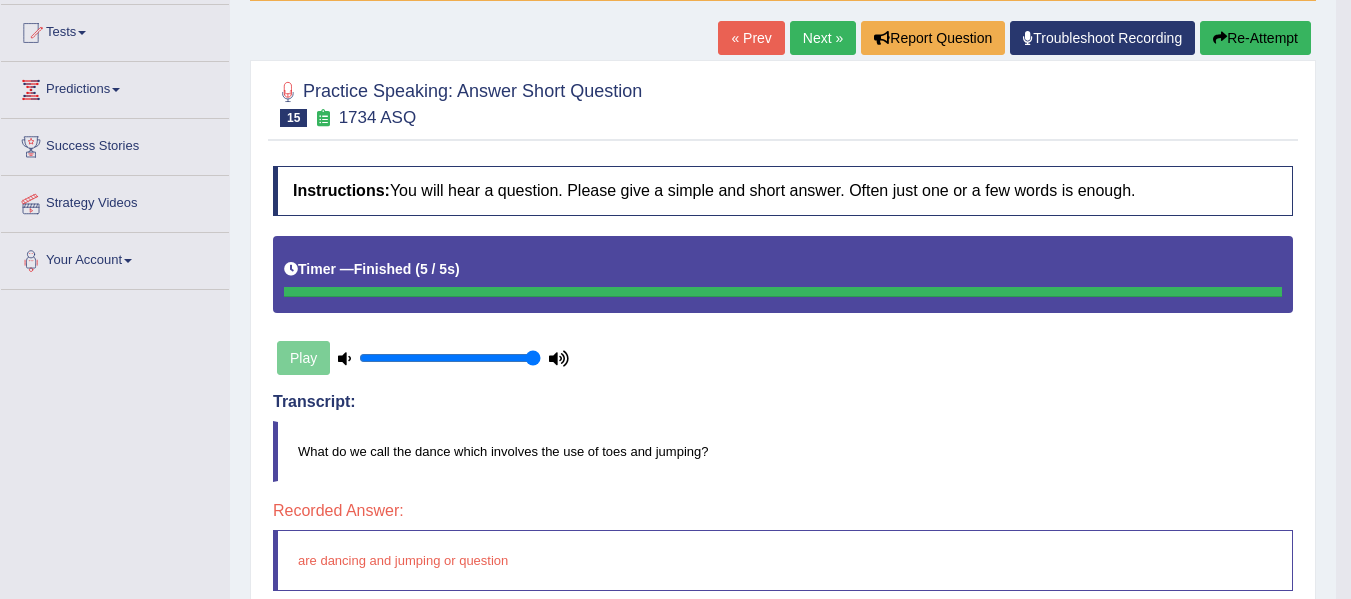 click on "Next »" at bounding box center (823, 38) 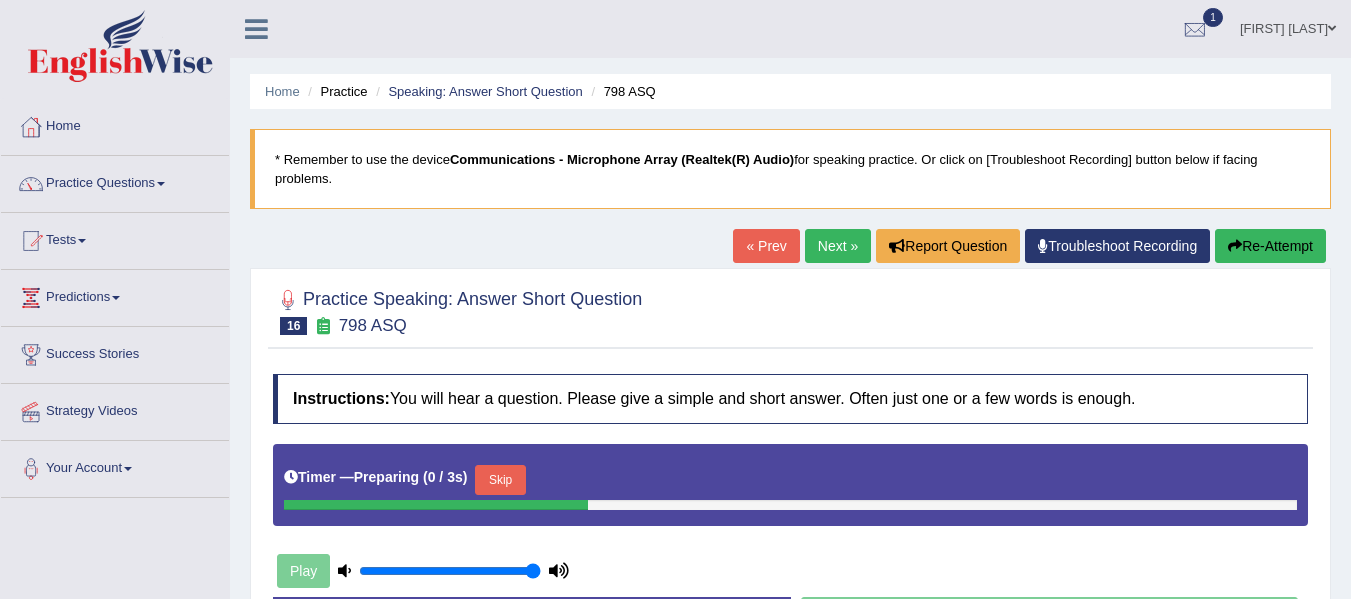 scroll, scrollTop: 0, scrollLeft: 0, axis: both 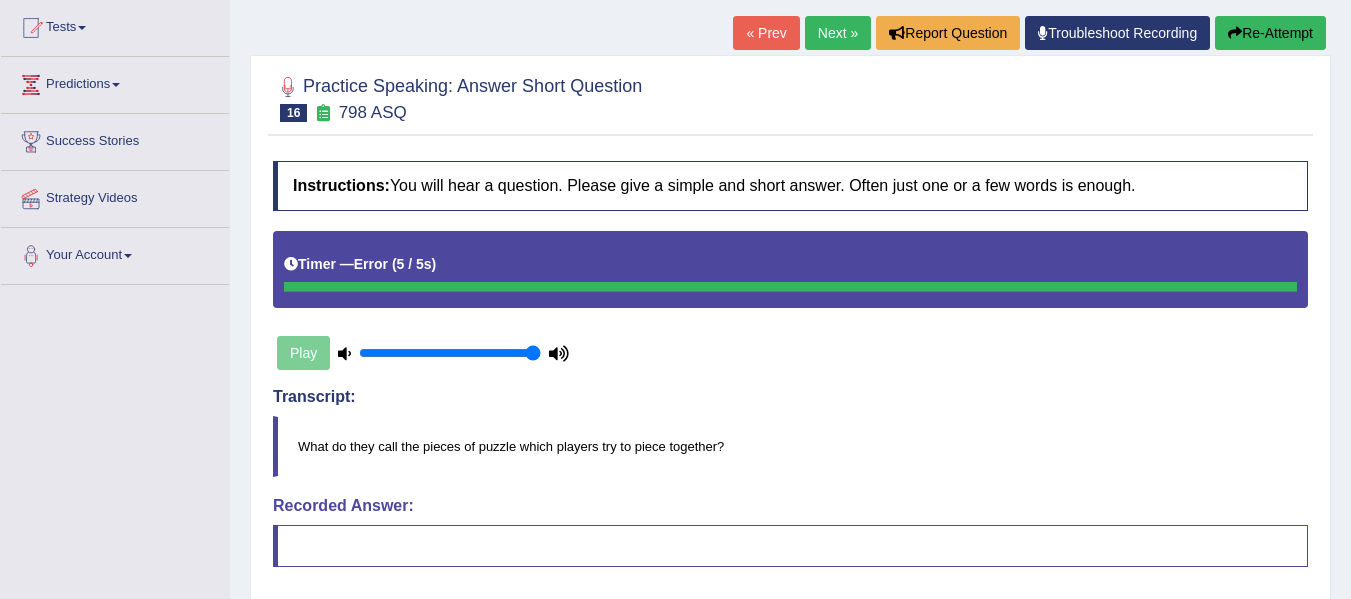 click on "Next »" at bounding box center [838, 33] 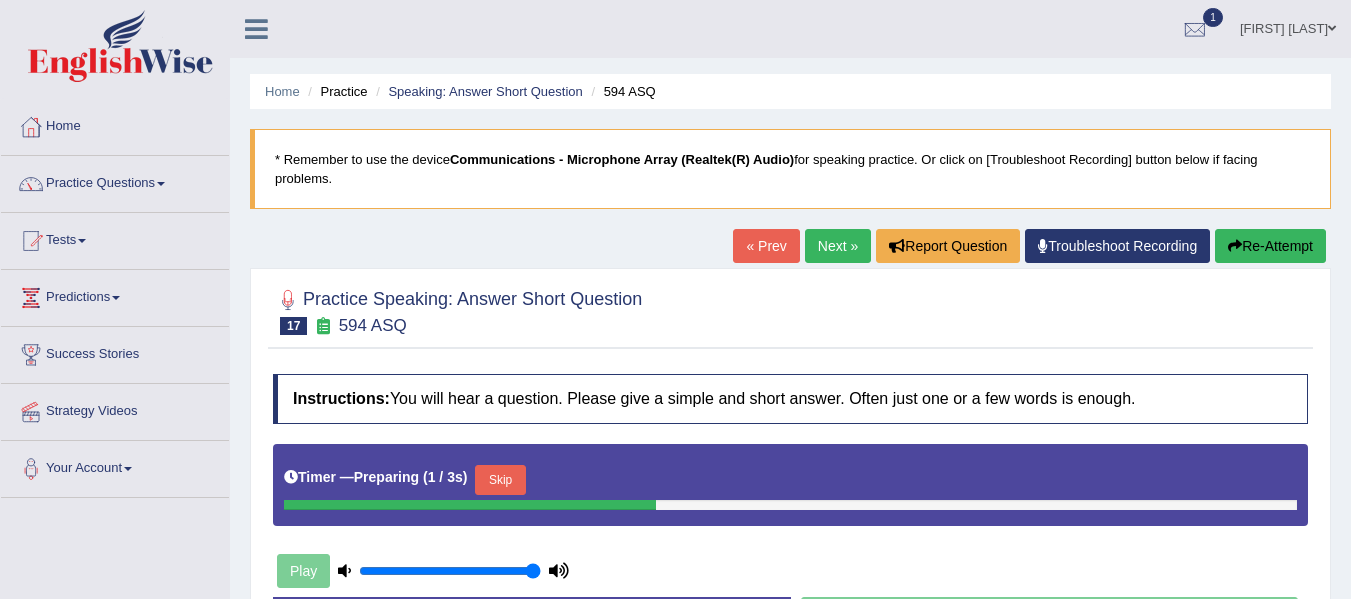 scroll, scrollTop: 0, scrollLeft: 0, axis: both 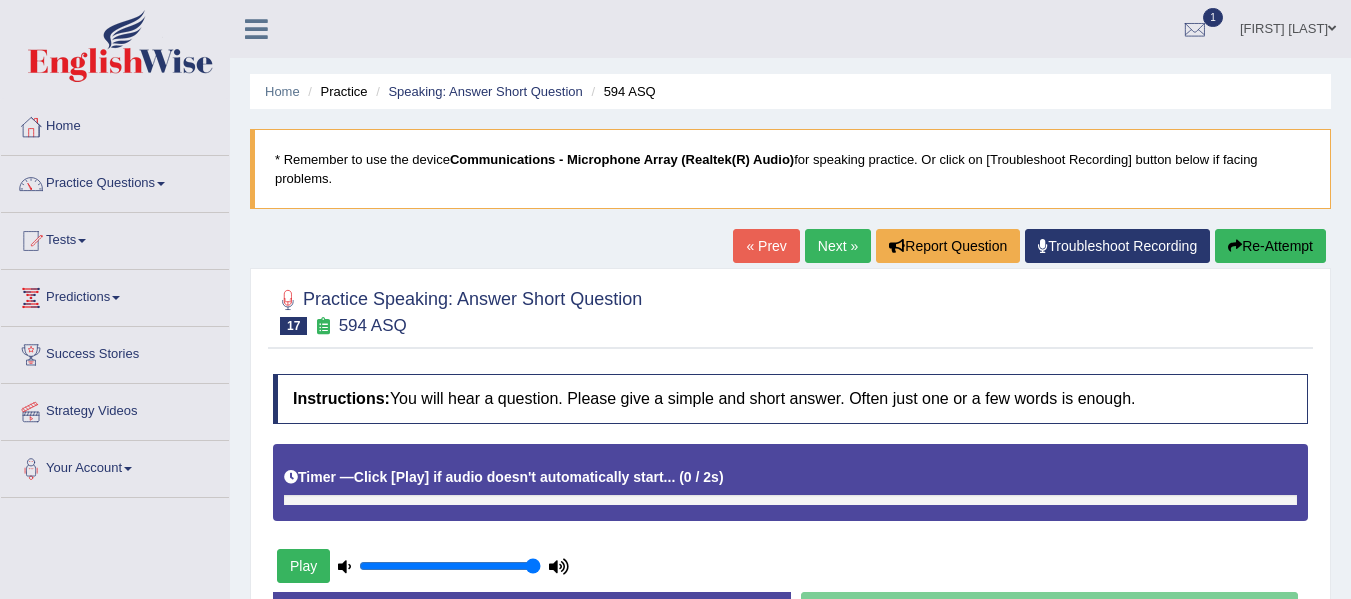 click on "Muhammad  Luqman
Toggle navigation
Username: luqman_parramatta
Access Type: Online
Subscription: Diamond Package
Log out
1
PEW3
Aug 4, 2025" at bounding box center [958, 28] 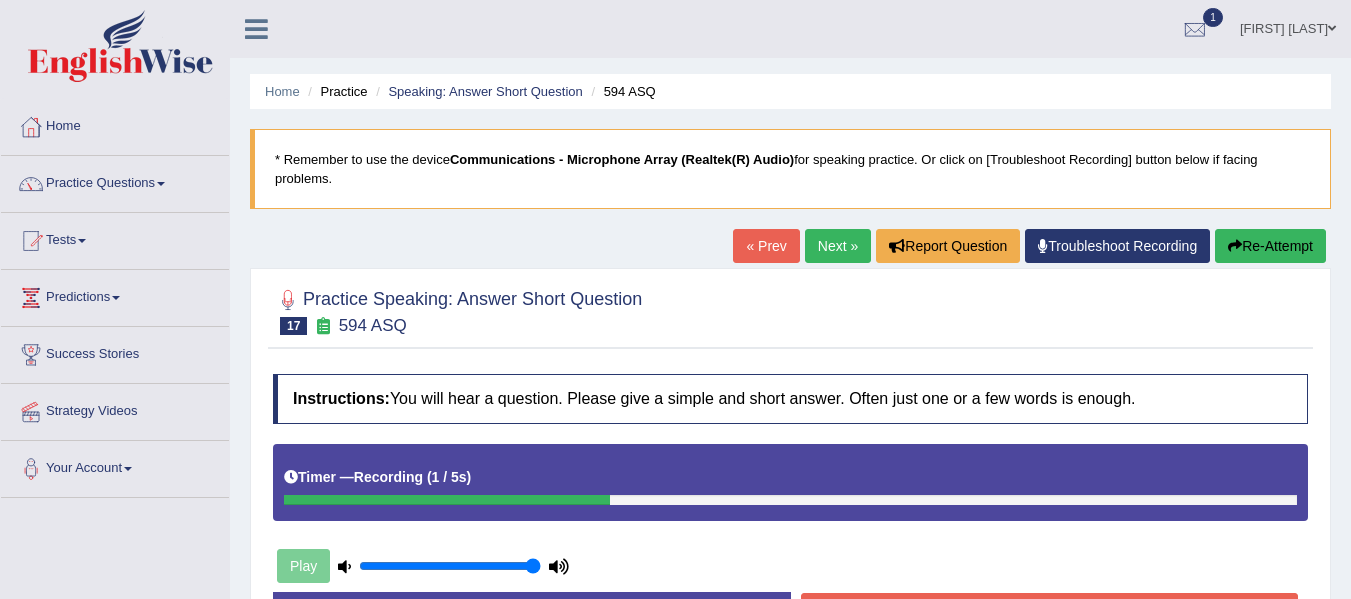 click on "« Prev" at bounding box center (766, 246) 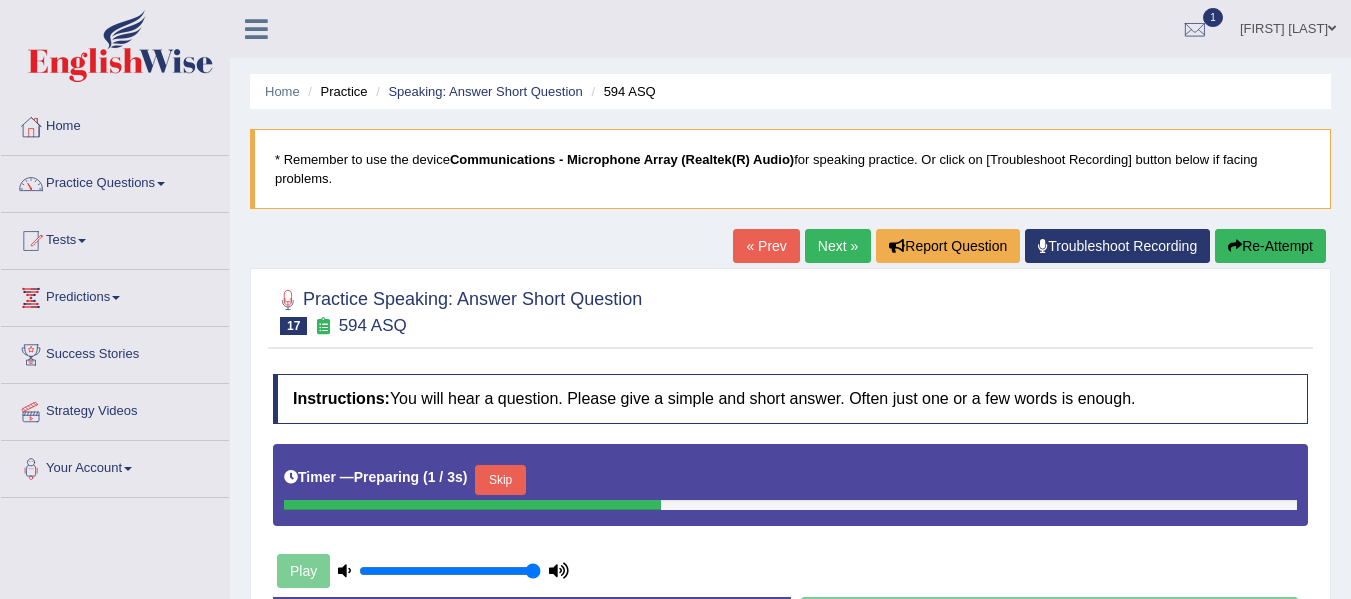 scroll, scrollTop: 0, scrollLeft: 0, axis: both 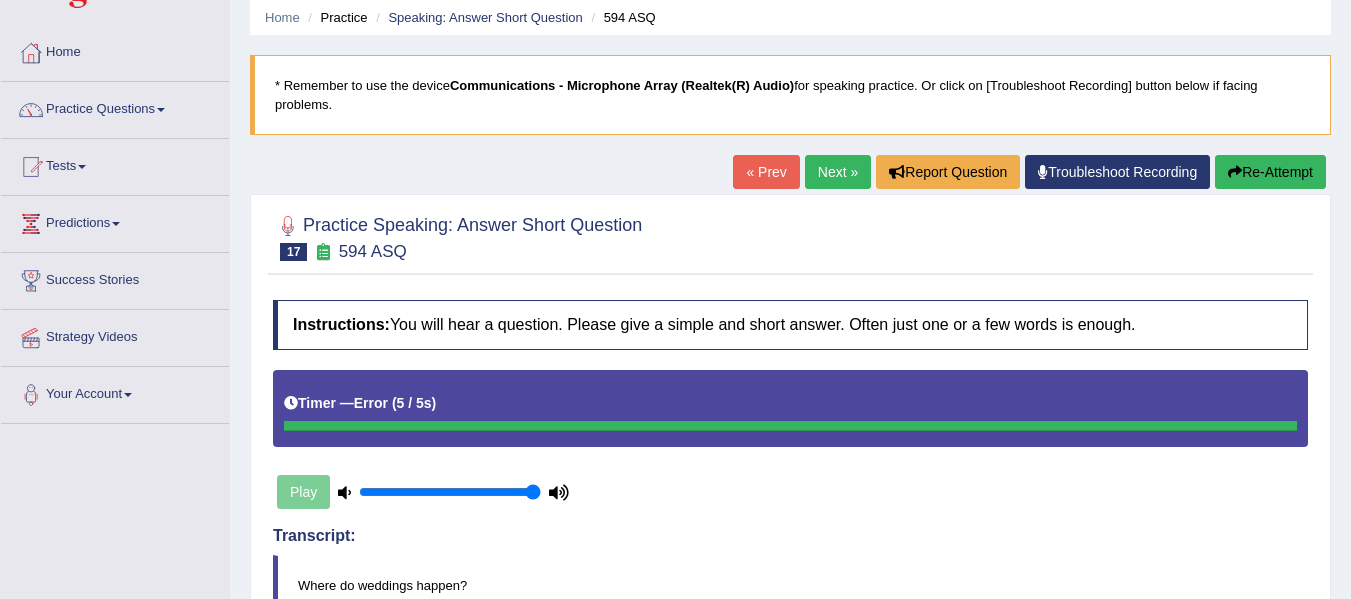 click on "Next »" at bounding box center [838, 172] 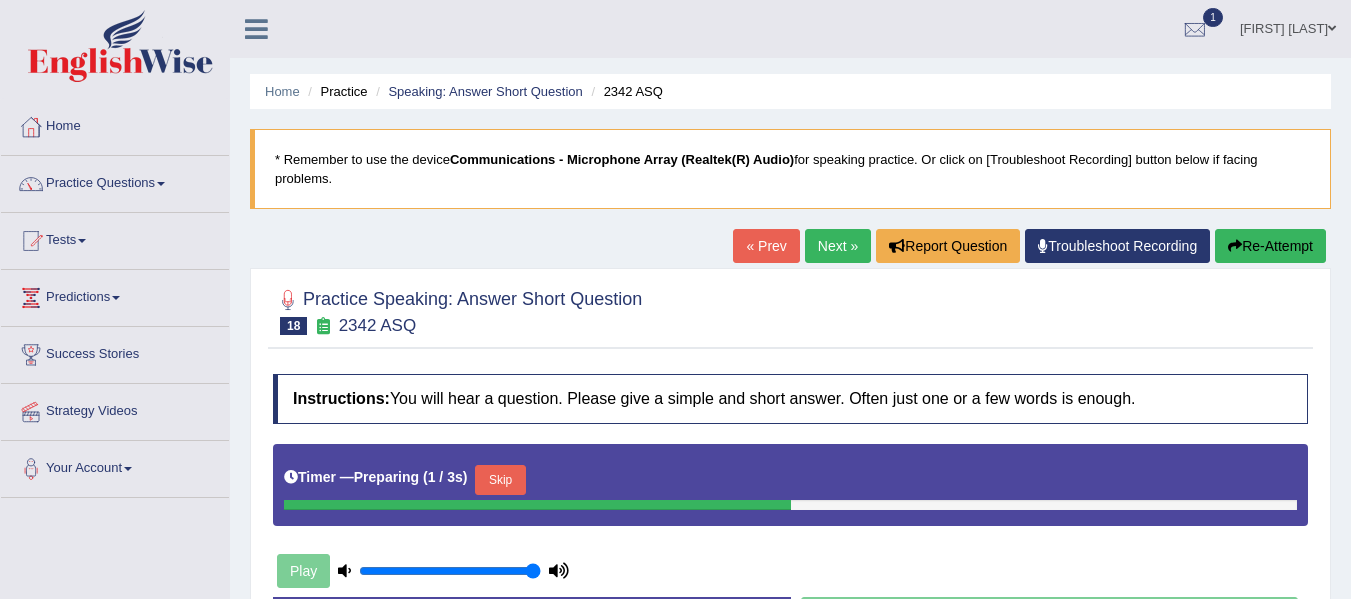 scroll, scrollTop: 0, scrollLeft: 0, axis: both 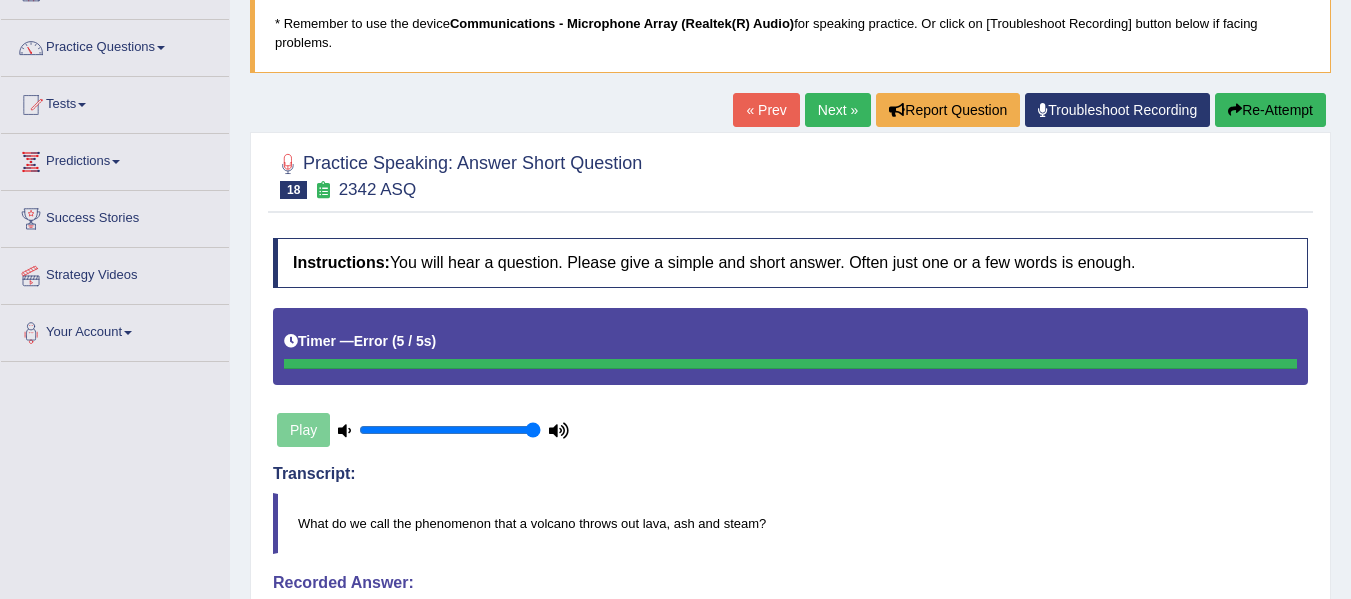 click at bounding box center (790, 364) 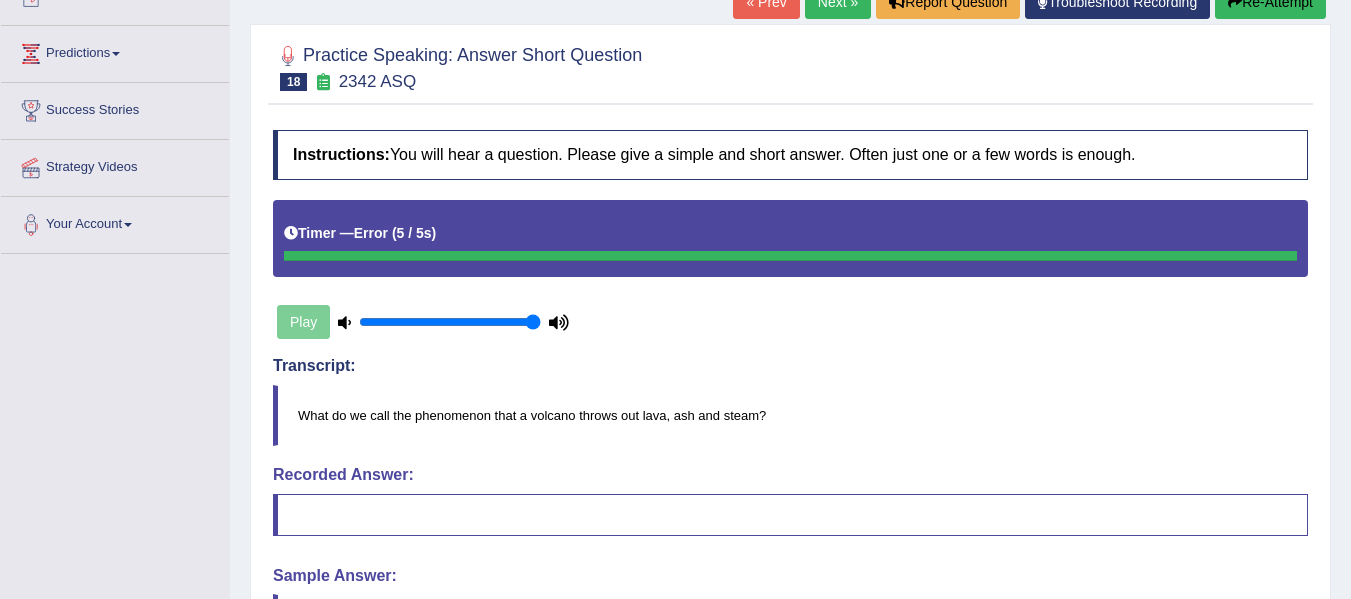 scroll, scrollTop: 211, scrollLeft: 0, axis: vertical 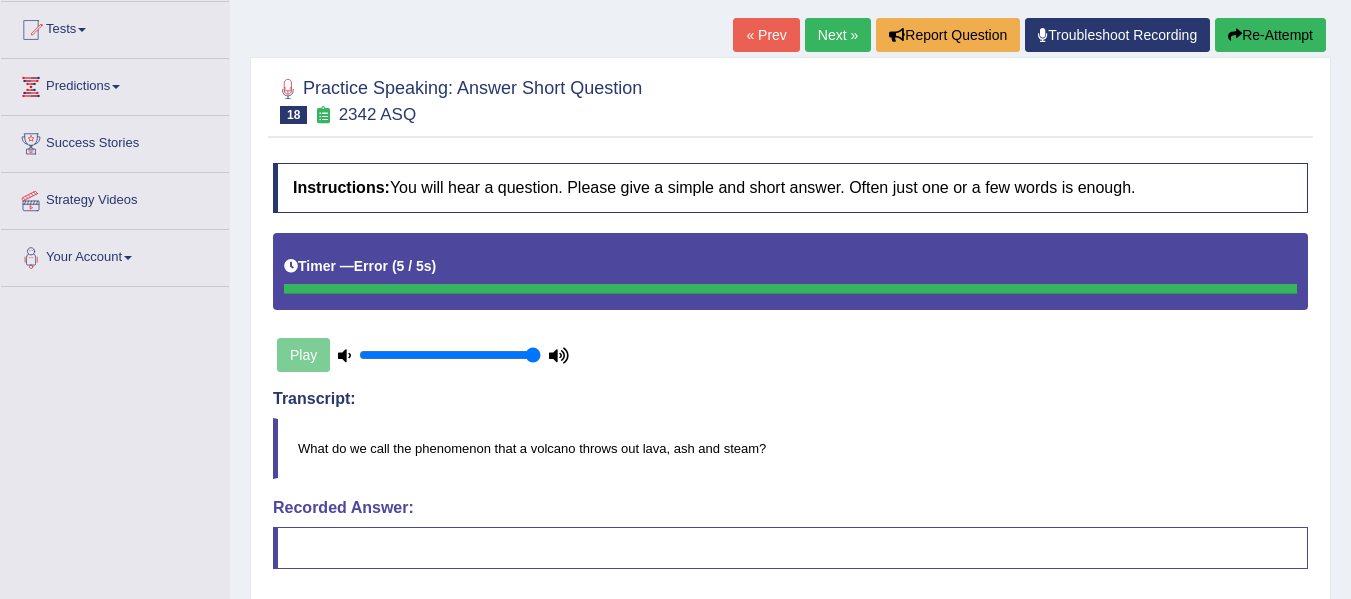 click on "Next »" at bounding box center [838, 35] 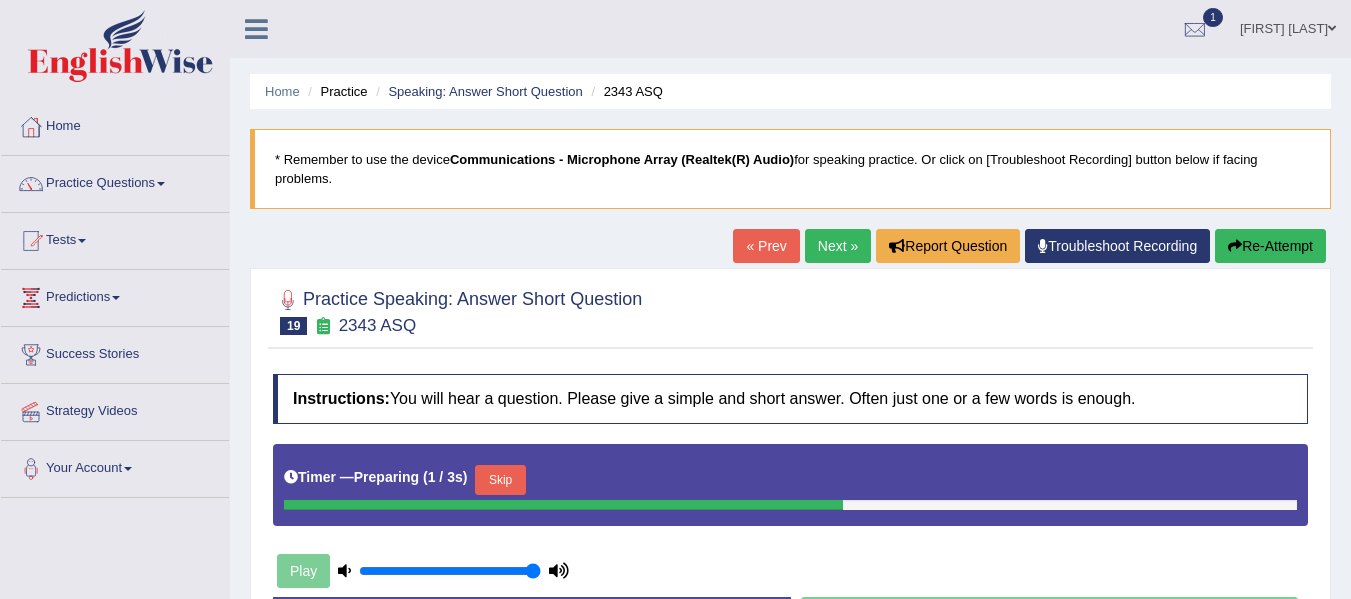 scroll, scrollTop: 0, scrollLeft: 0, axis: both 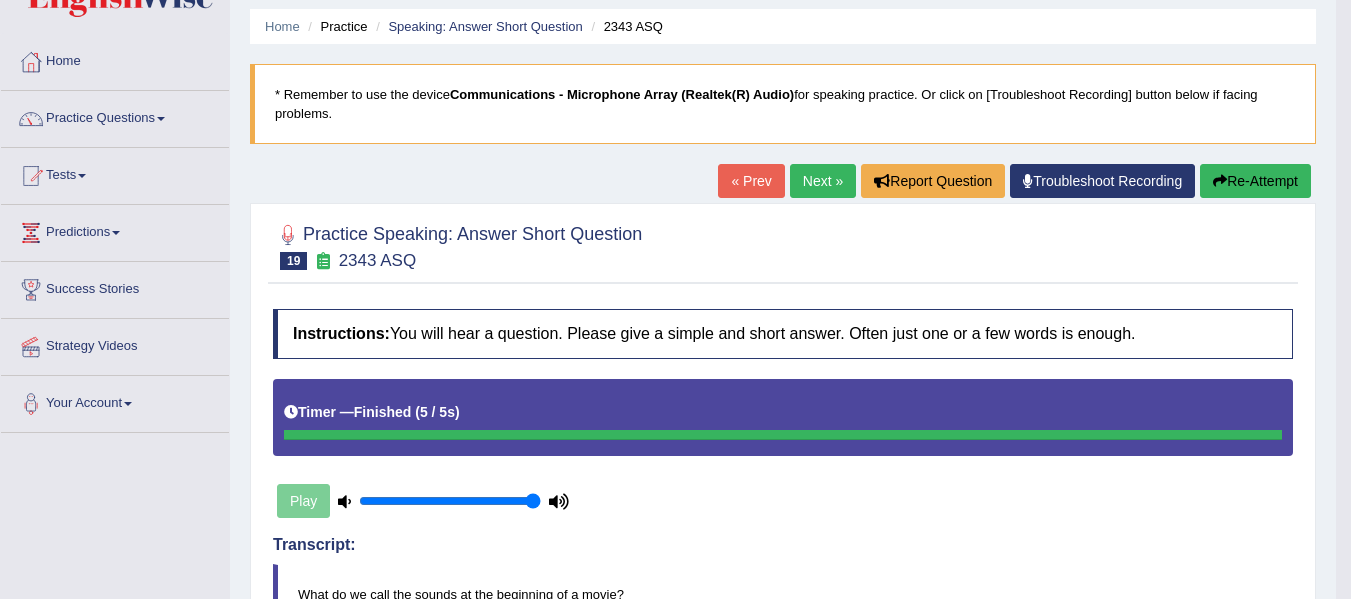 click on "Next »" at bounding box center (823, 181) 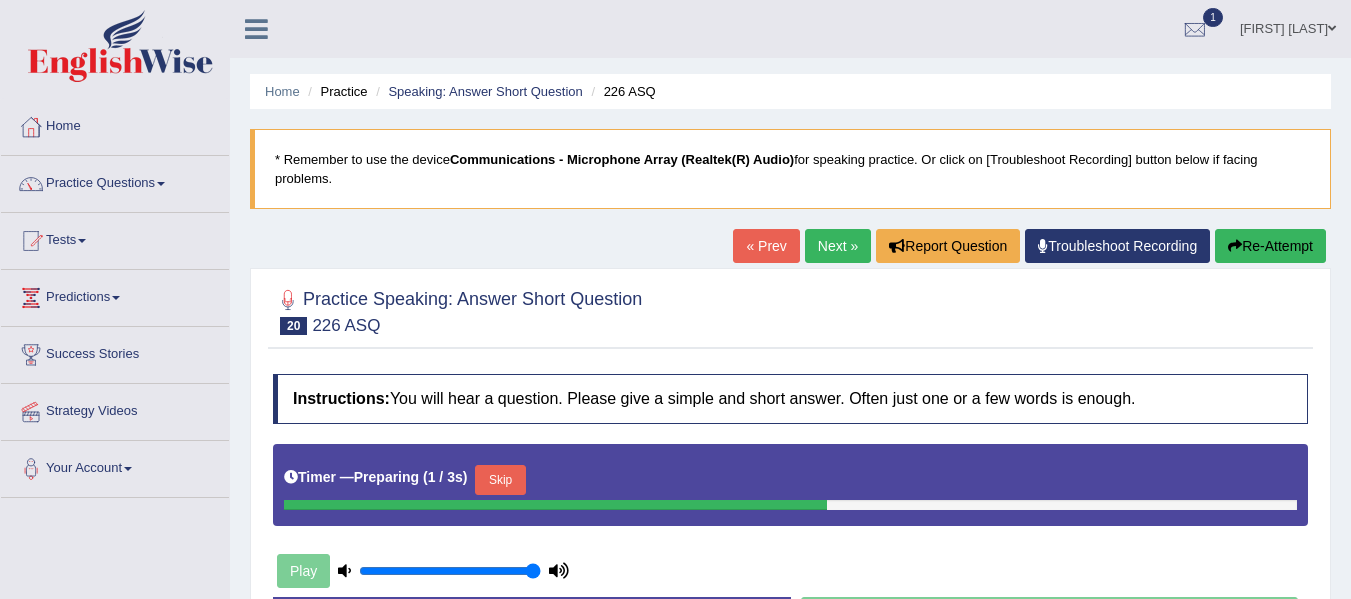 scroll, scrollTop: 0, scrollLeft: 0, axis: both 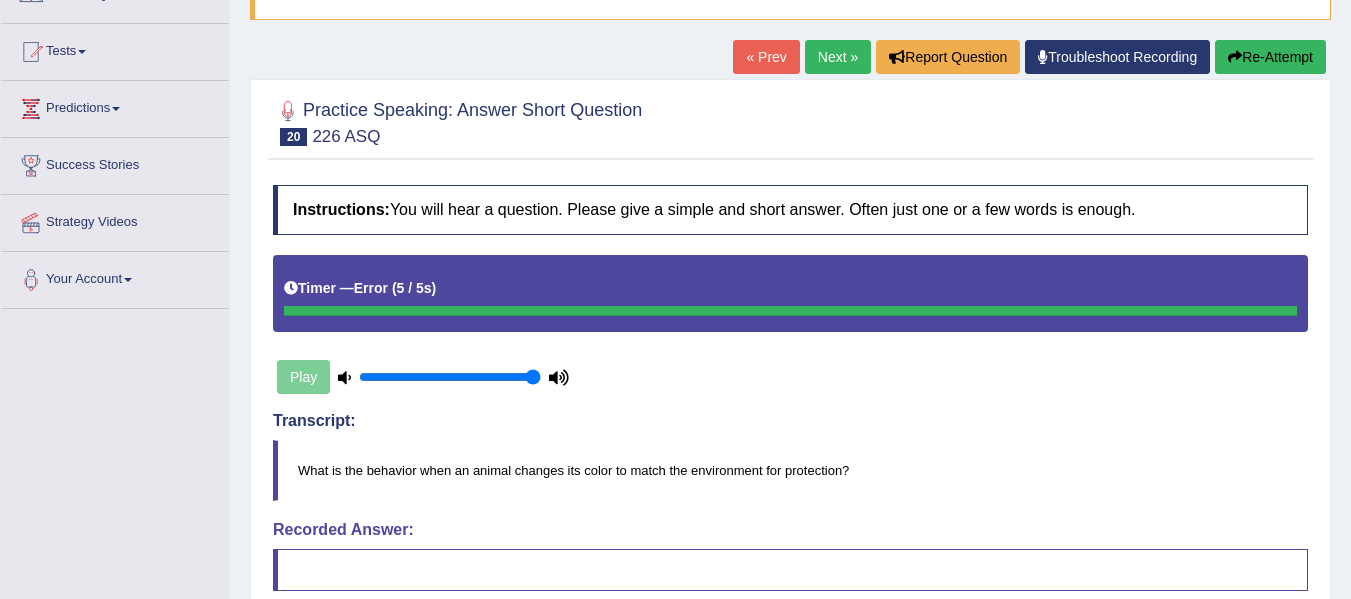 click on "Next »" at bounding box center [838, 57] 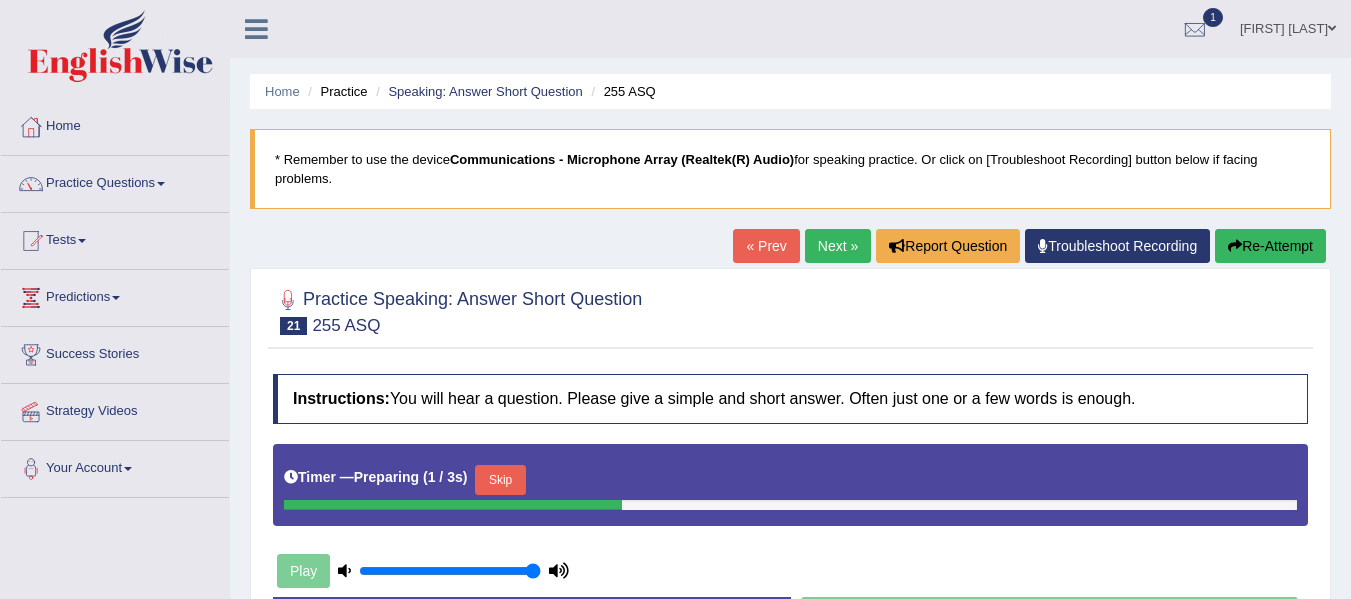 scroll, scrollTop: 0, scrollLeft: 0, axis: both 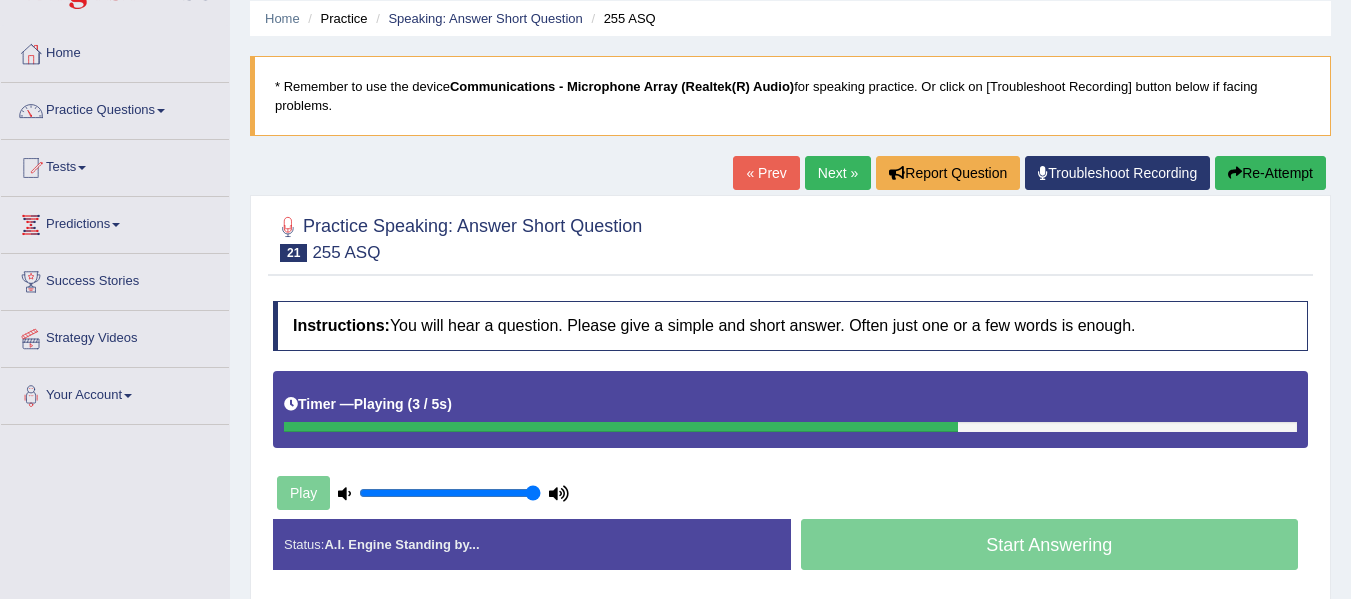 click on "« Prev Next »  Report Question  Troubleshoot Recording  Re-Attempt" at bounding box center (1032, 175) 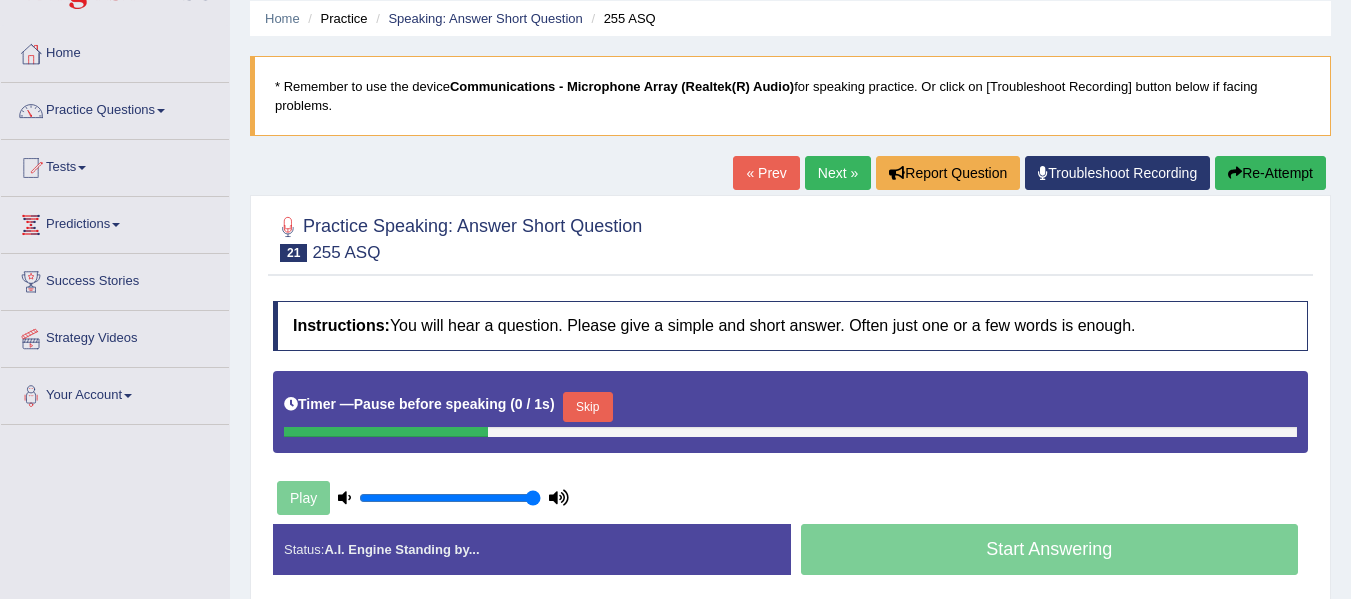 click on "« Prev" at bounding box center [766, 173] 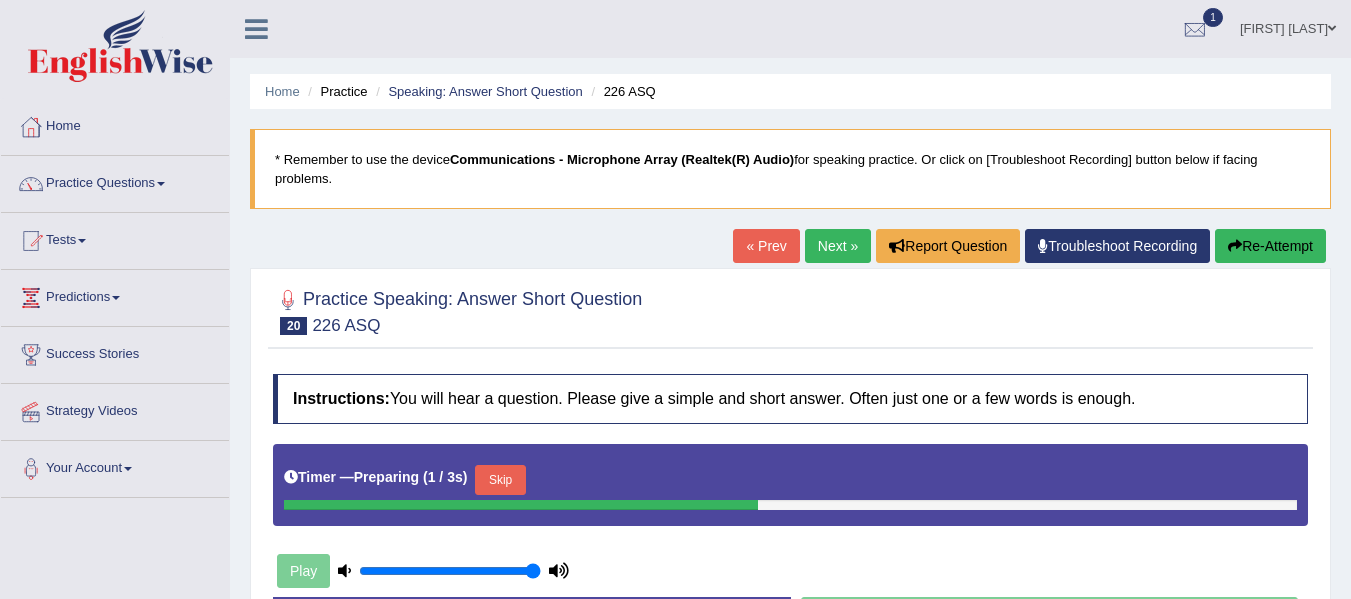 scroll, scrollTop: 0, scrollLeft: 0, axis: both 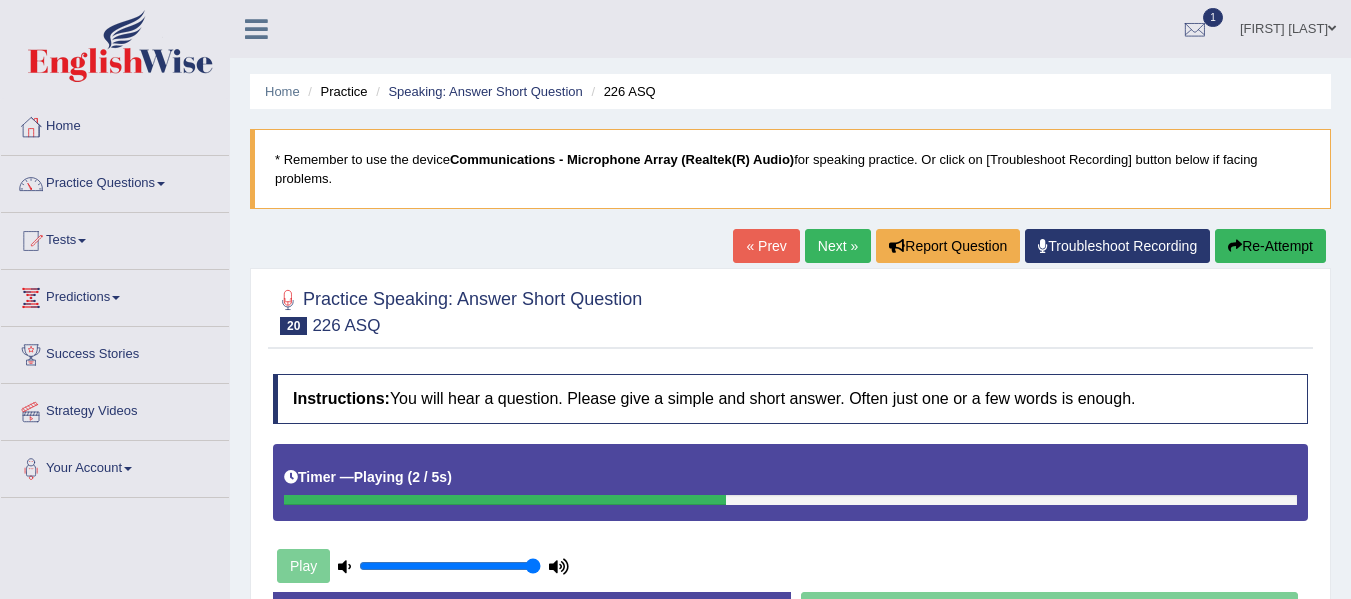 click on "Next »" at bounding box center [838, 246] 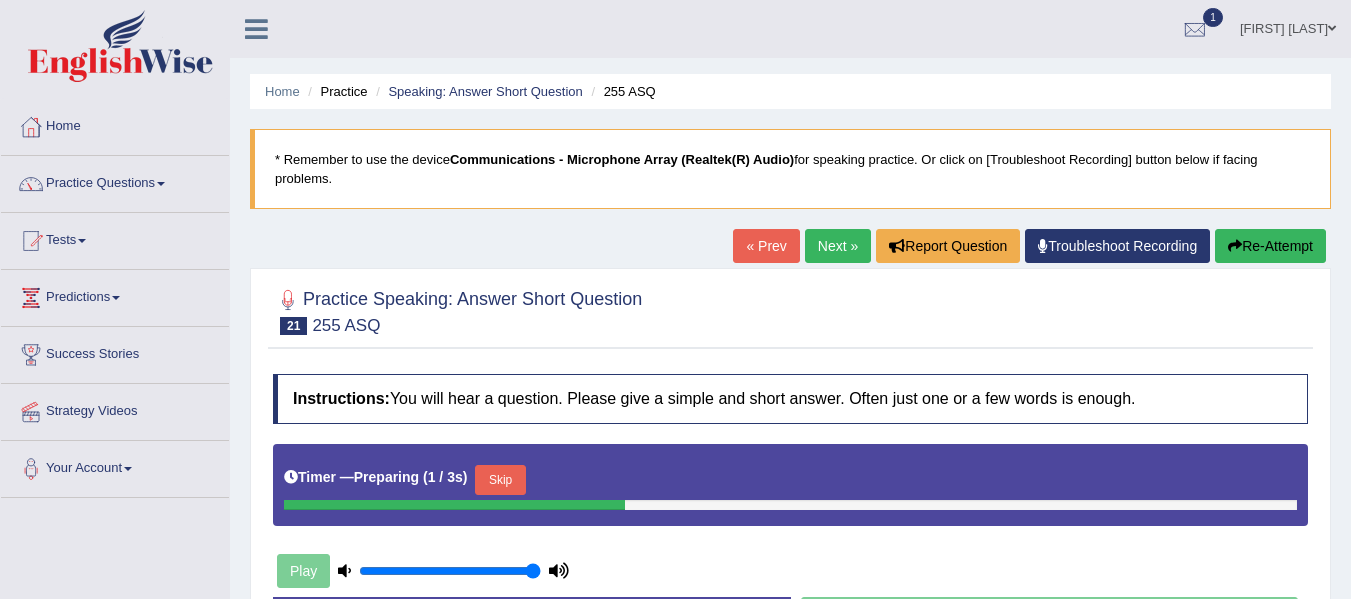 scroll, scrollTop: 0, scrollLeft: 0, axis: both 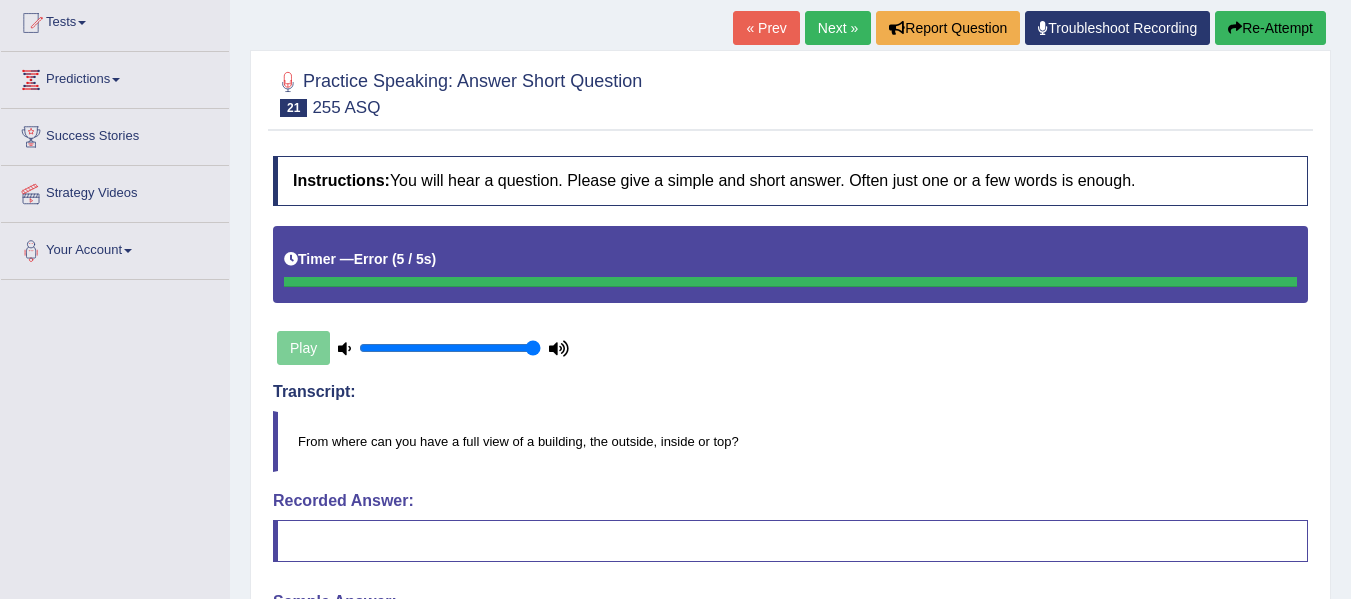 click on "Next »" at bounding box center (838, 28) 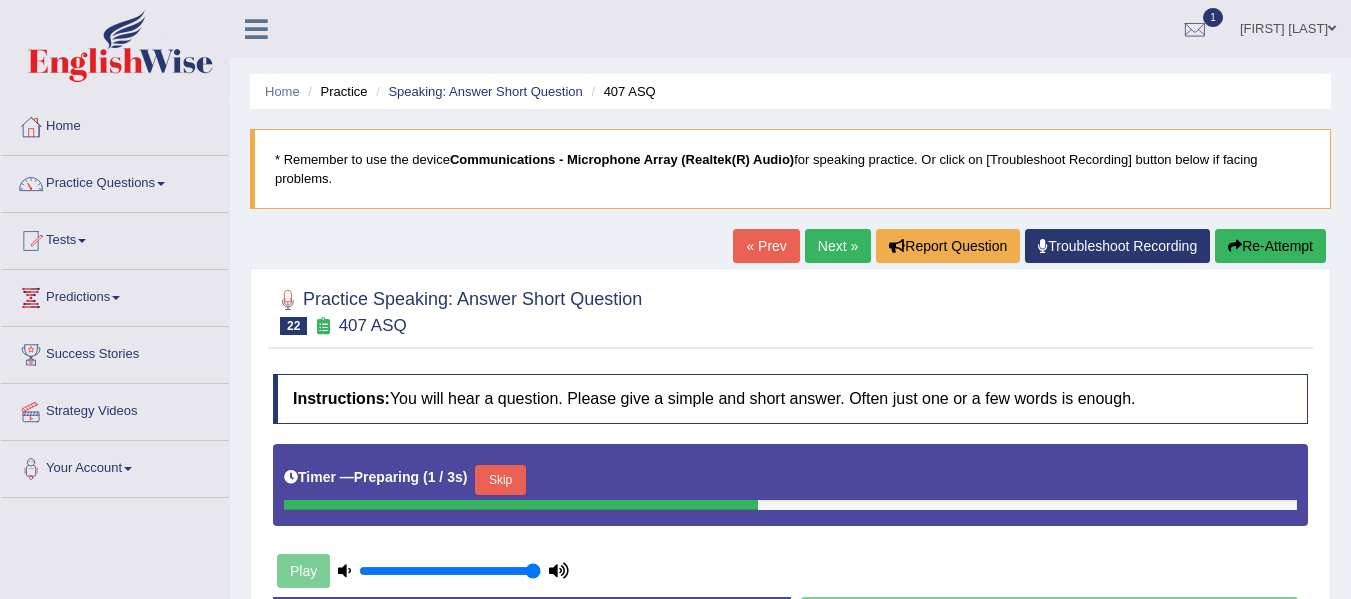 scroll, scrollTop: 0, scrollLeft: 0, axis: both 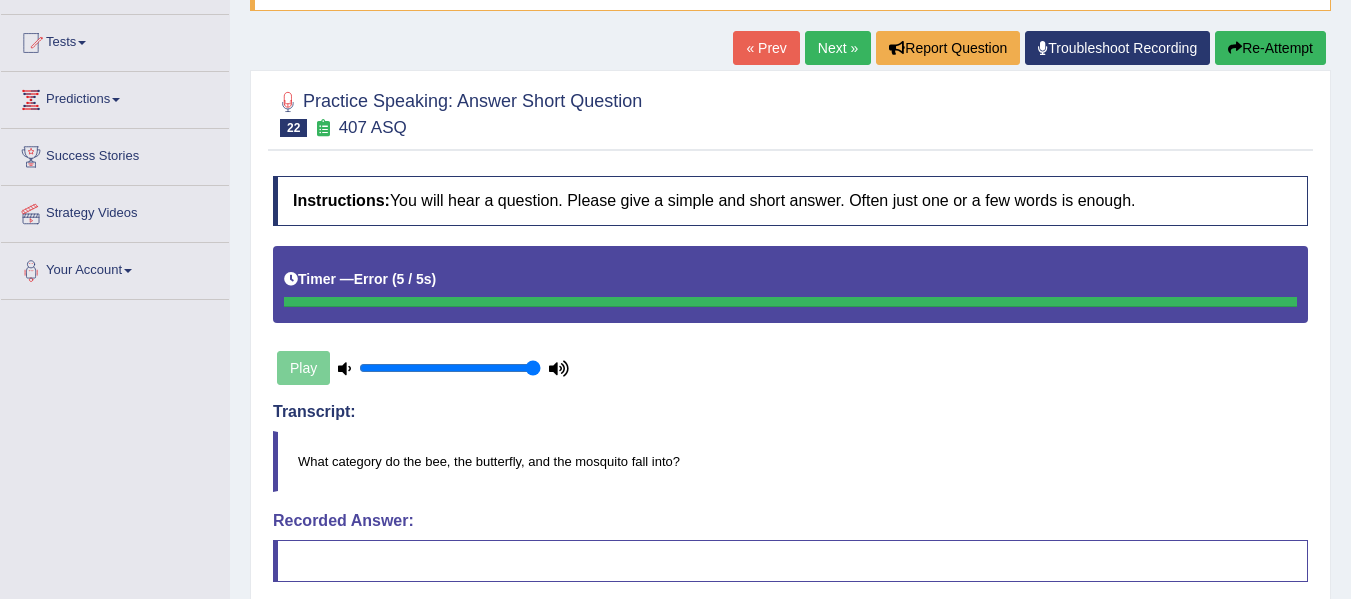 click on "Next »" at bounding box center (838, 48) 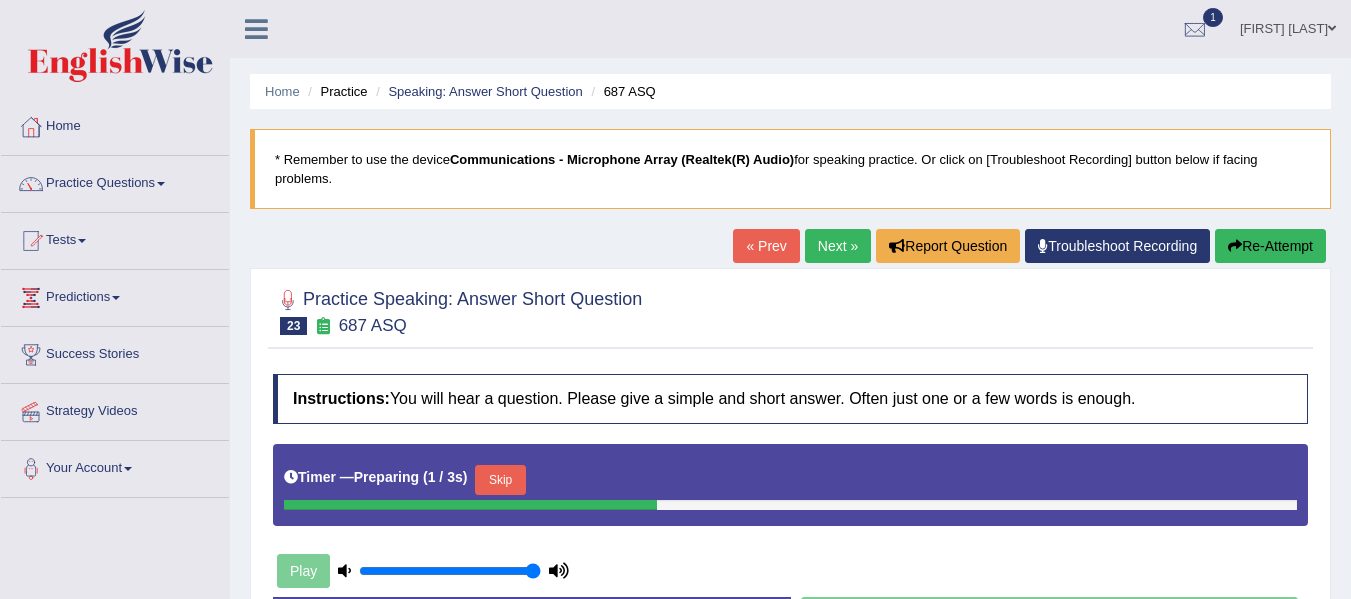 scroll, scrollTop: 0, scrollLeft: 0, axis: both 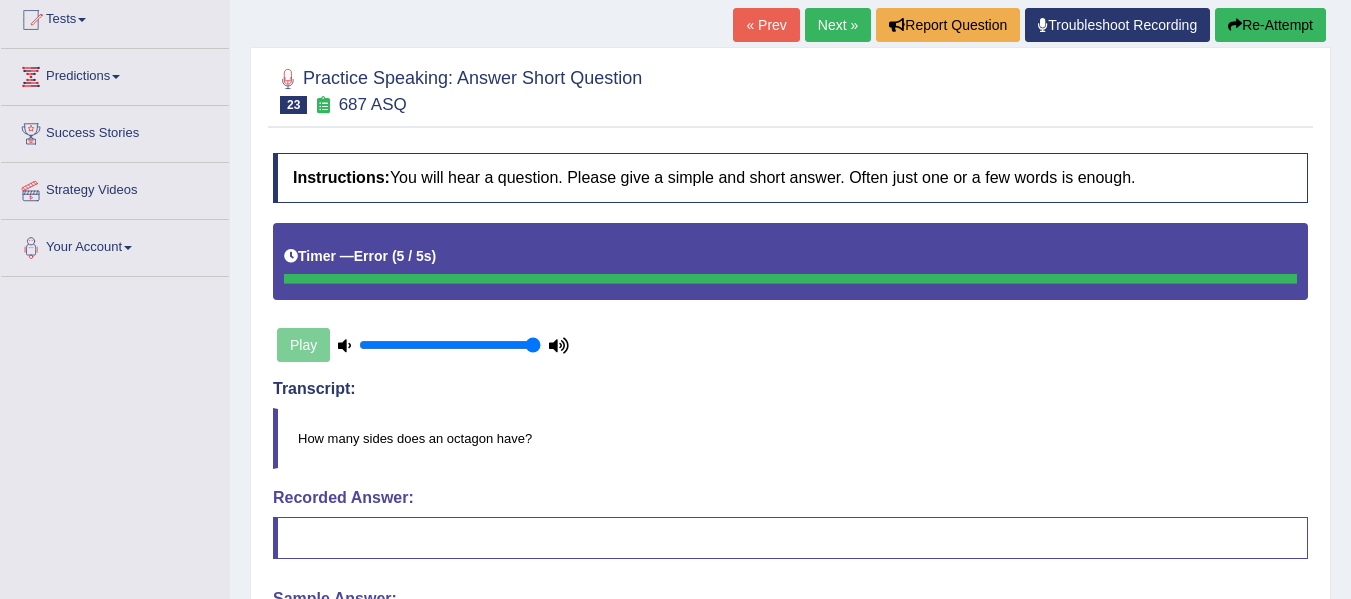 click on "Next »" at bounding box center [838, 25] 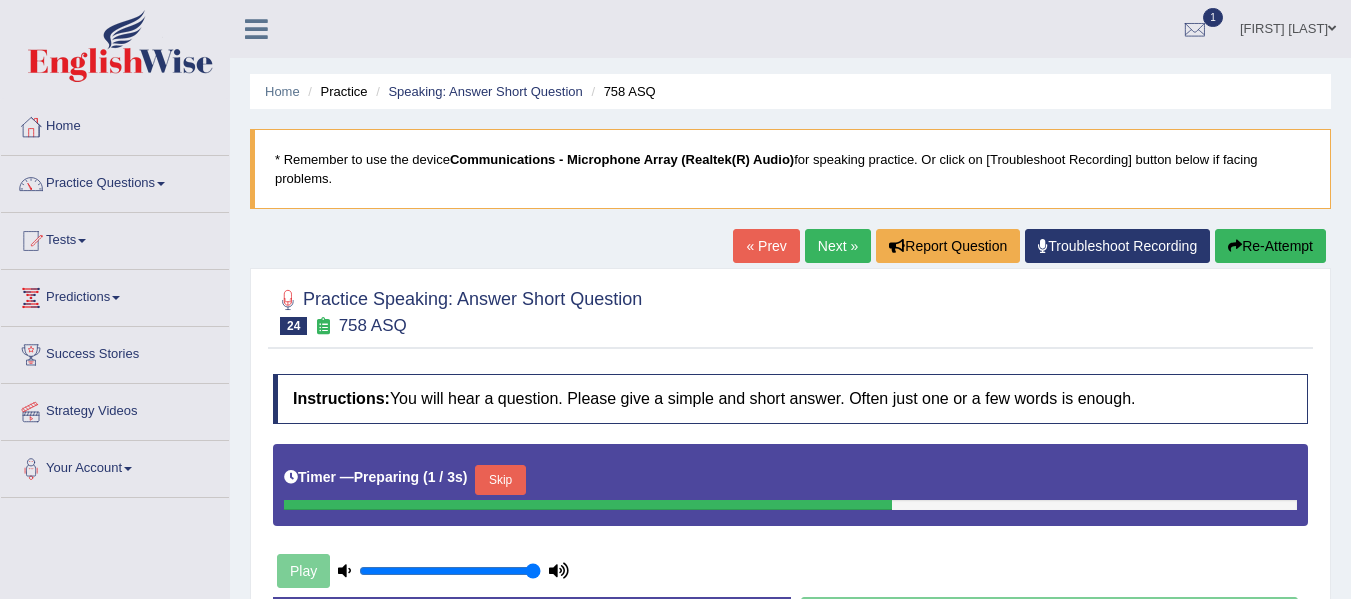 scroll, scrollTop: 0, scrollLeft: 0, axis: both 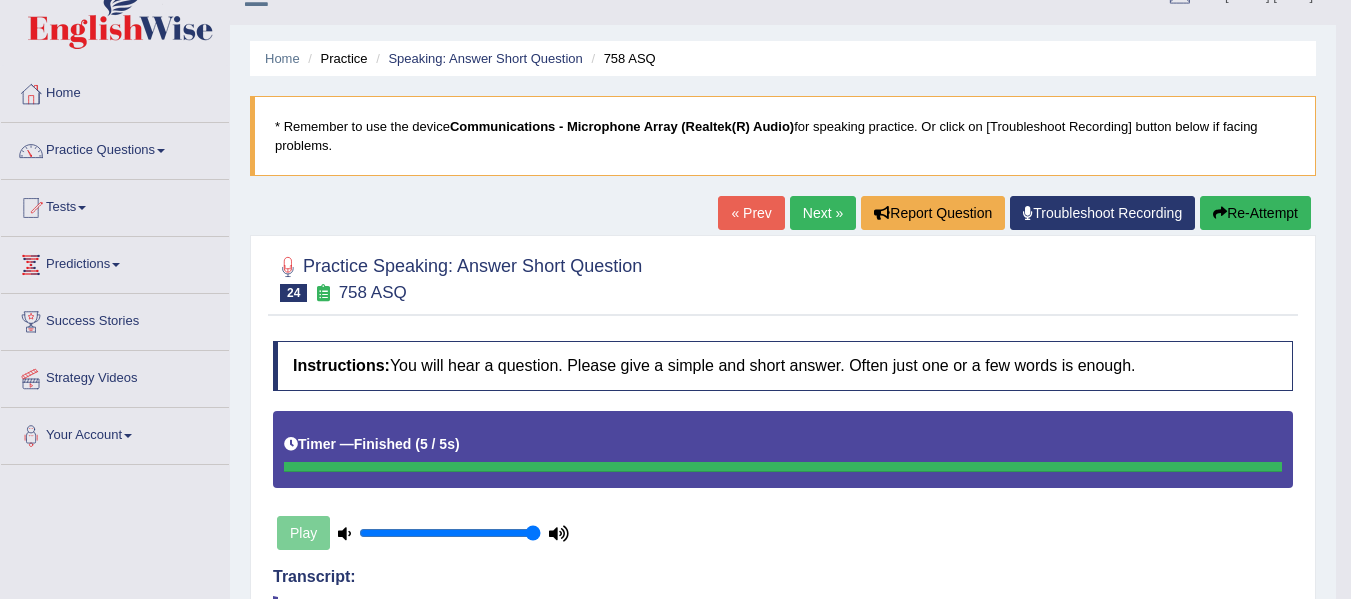 click on "Next »" at bounding box center [823, 213] 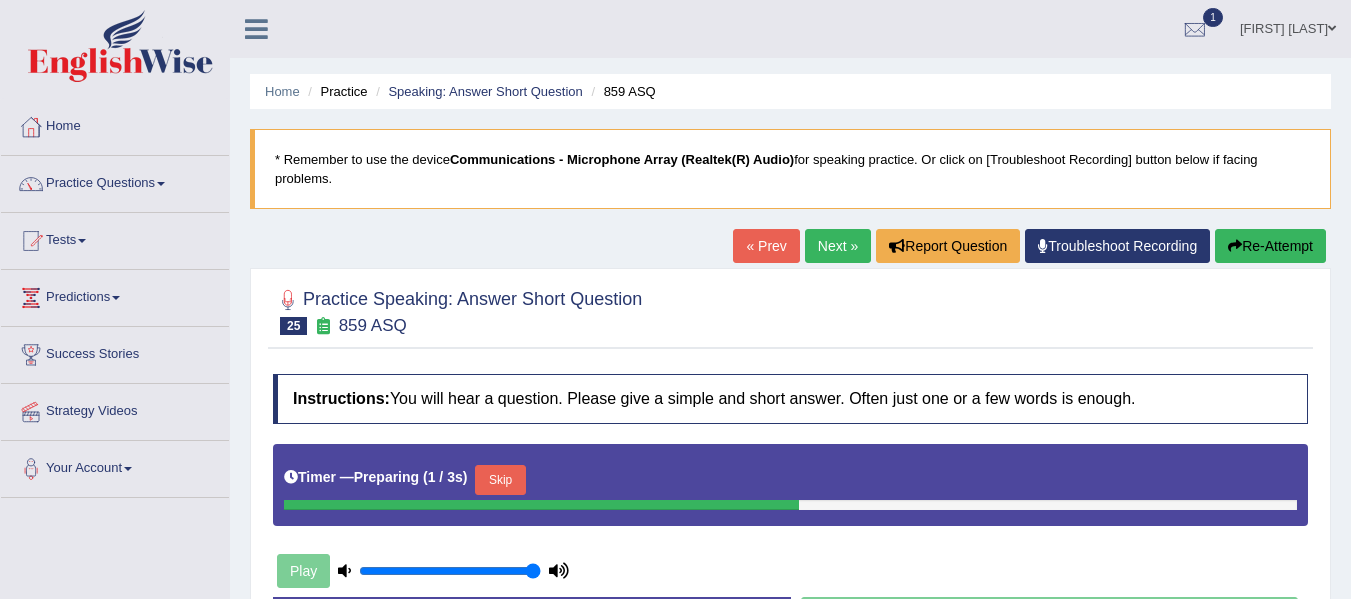 scroll, scrollTop: 0, scrollLeft: 0, axis: both 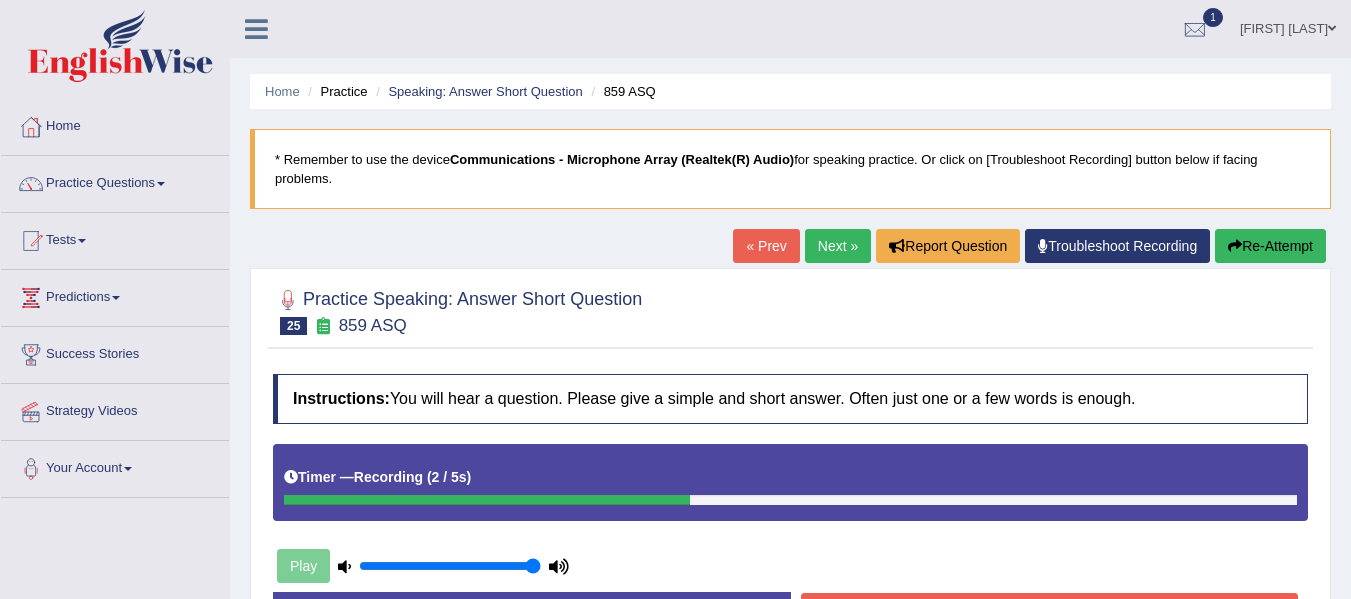 click on "Next »" at bounding box center (838, 246) 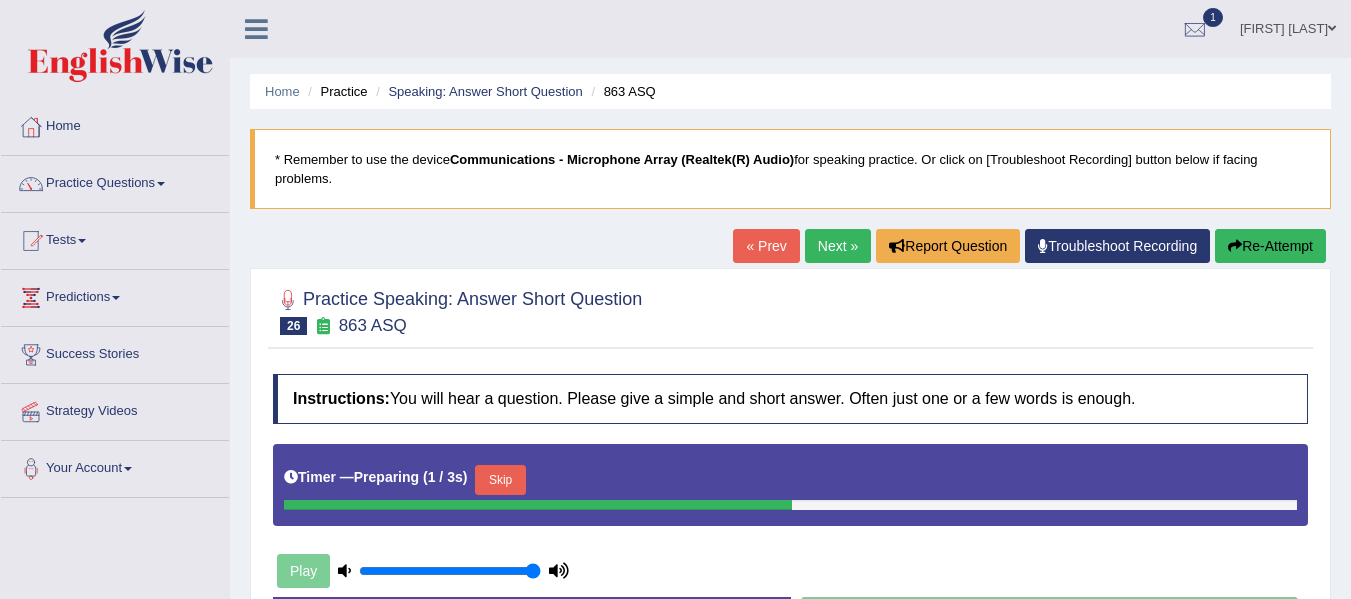 scroll, scrollTop: 0, scrollLeft: 0, axis: both 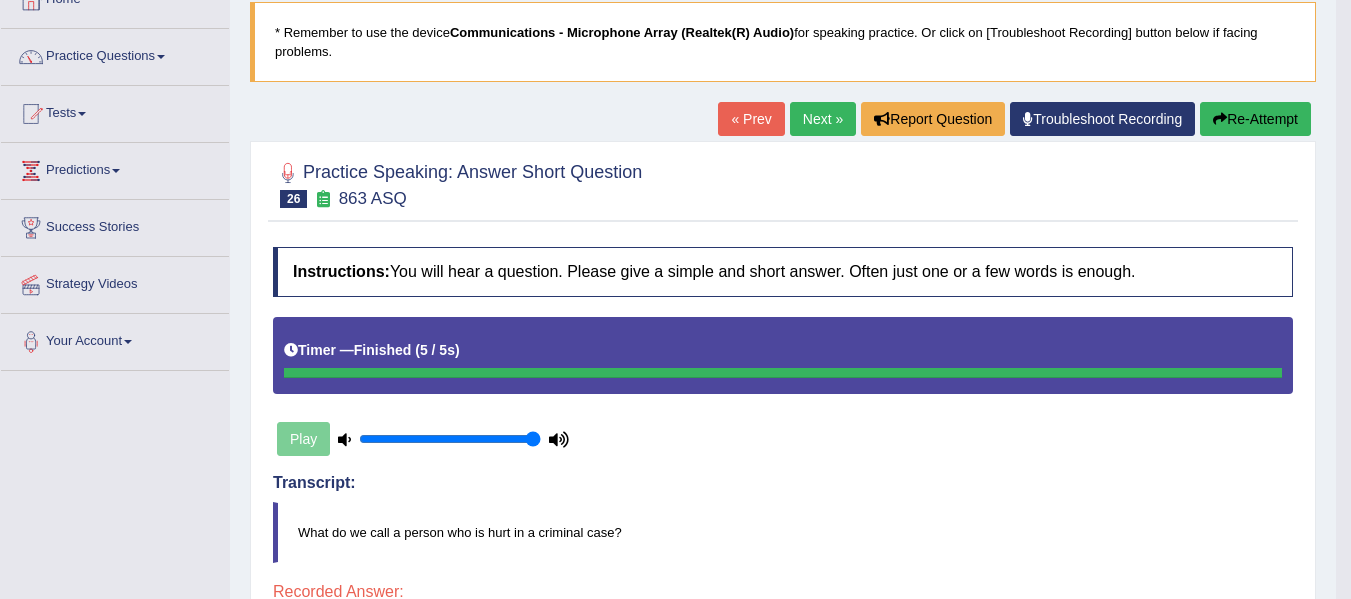 click on "Next »" at bounding box center (823, 119) 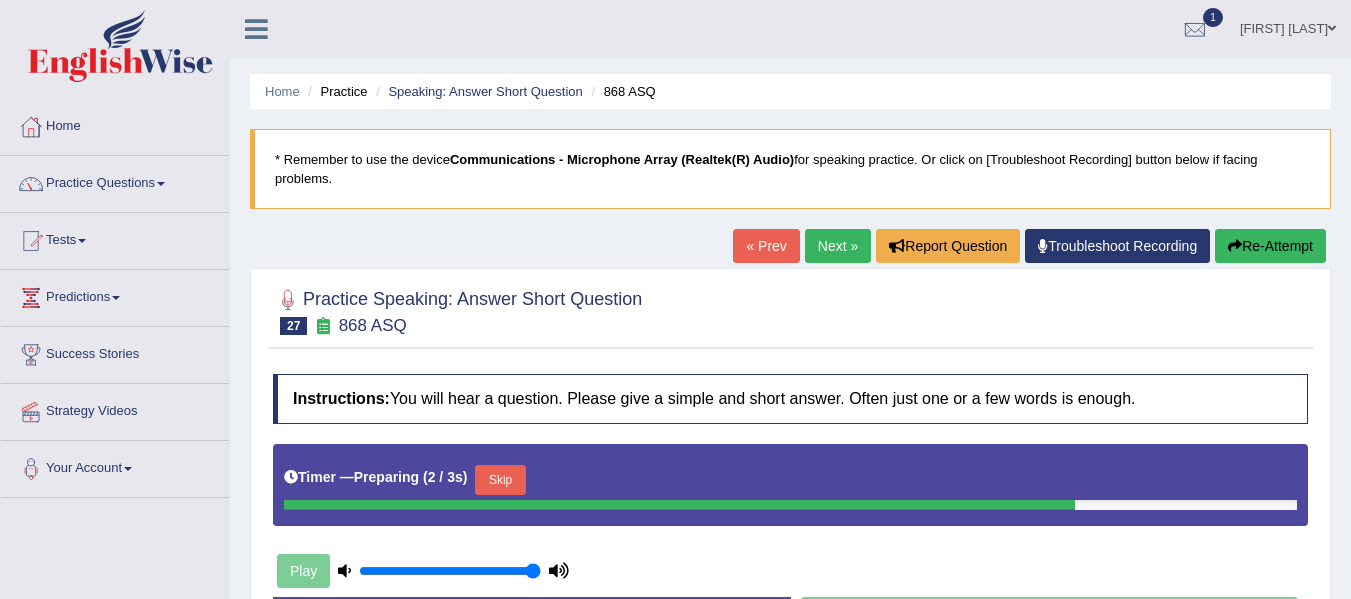 scroll, scrollTop: 0, scrollLeft: 0, axis: both 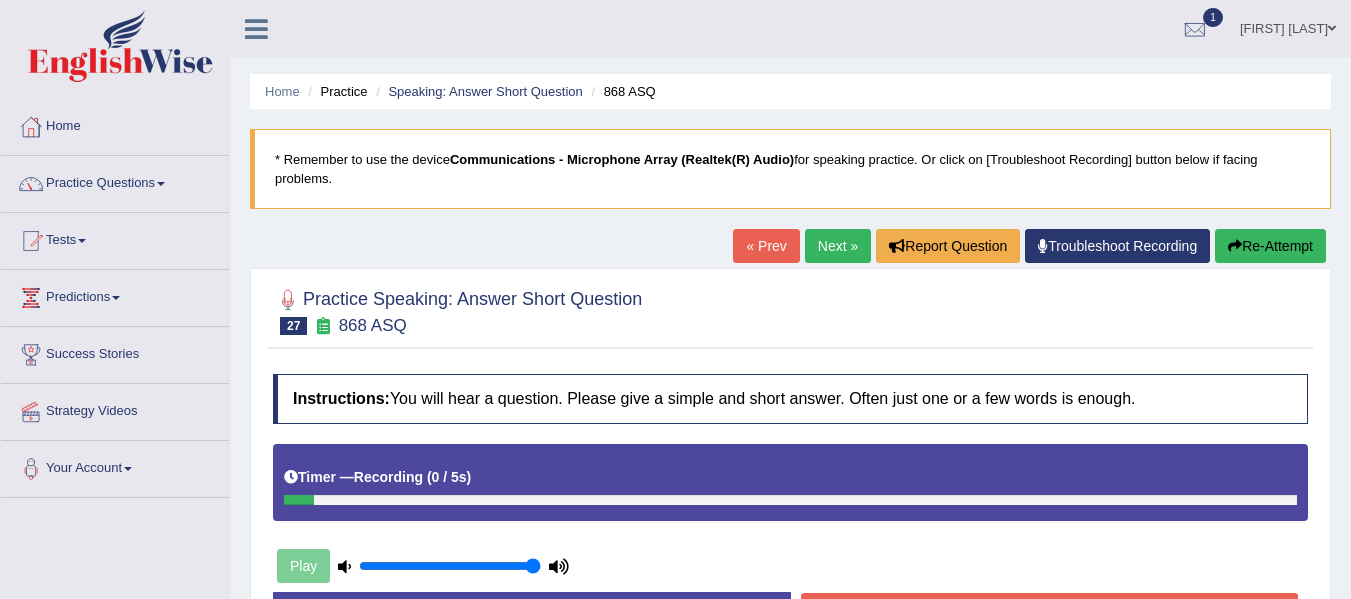 click on "« Prev" at bounding box center [766, 246] 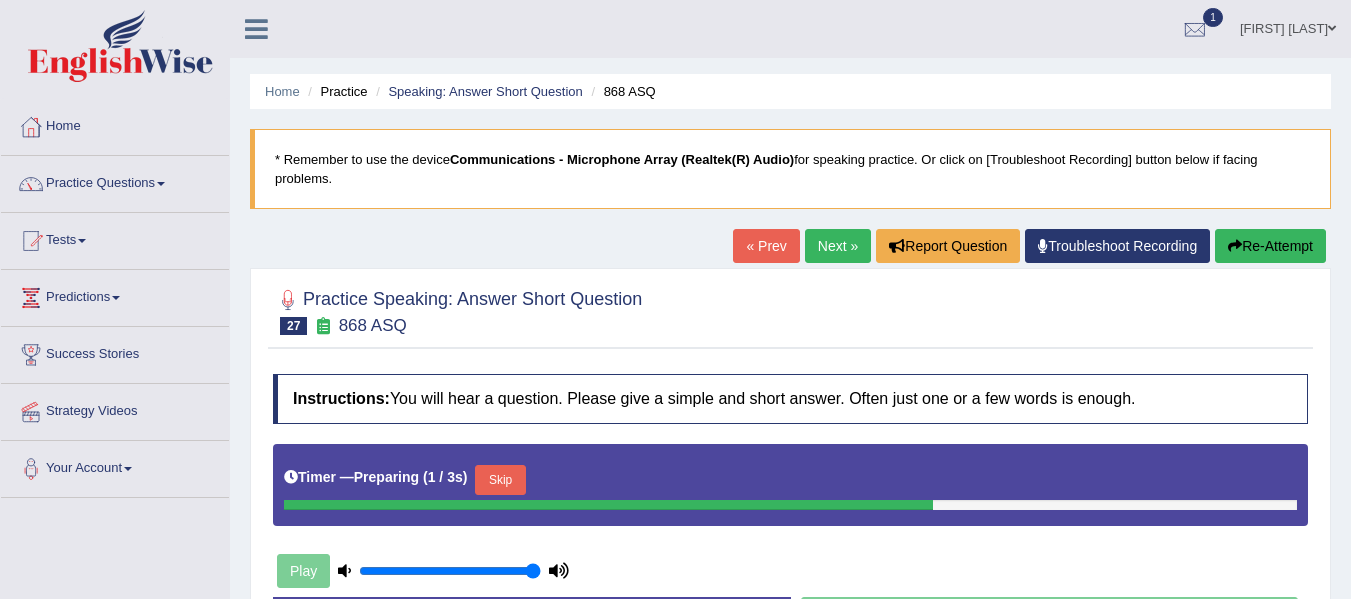 scroll, scrollTop: 0, scrollLeft: 0, axis: both 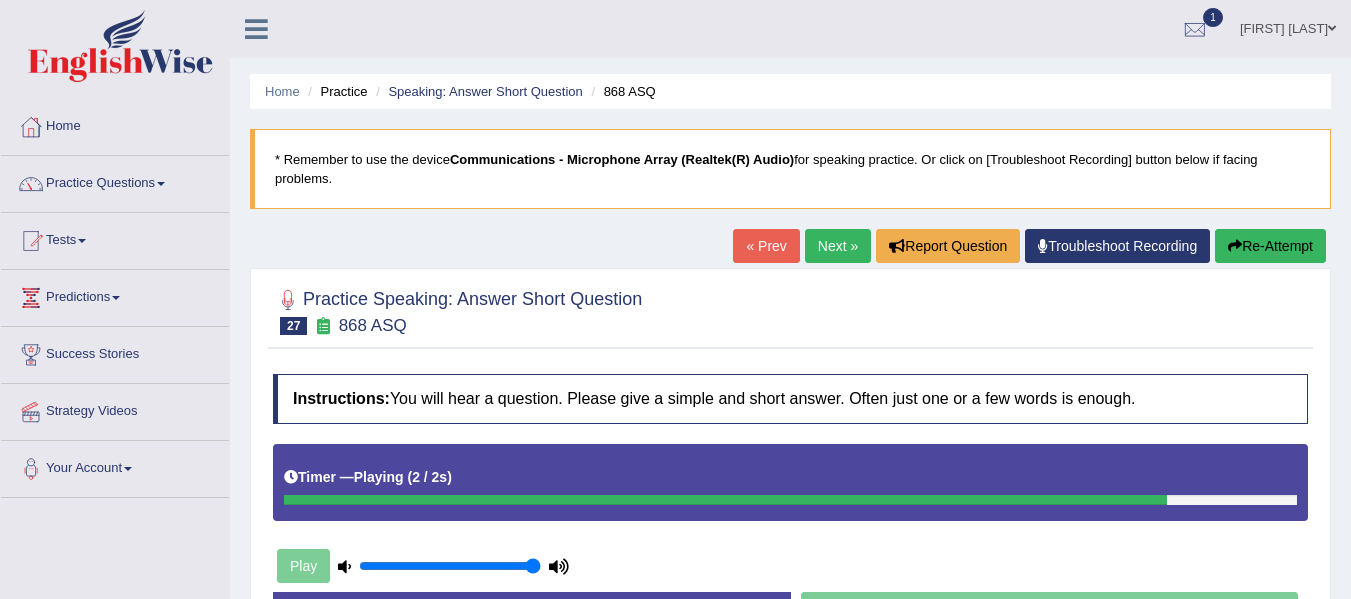 click at bounding box center [790, 310] 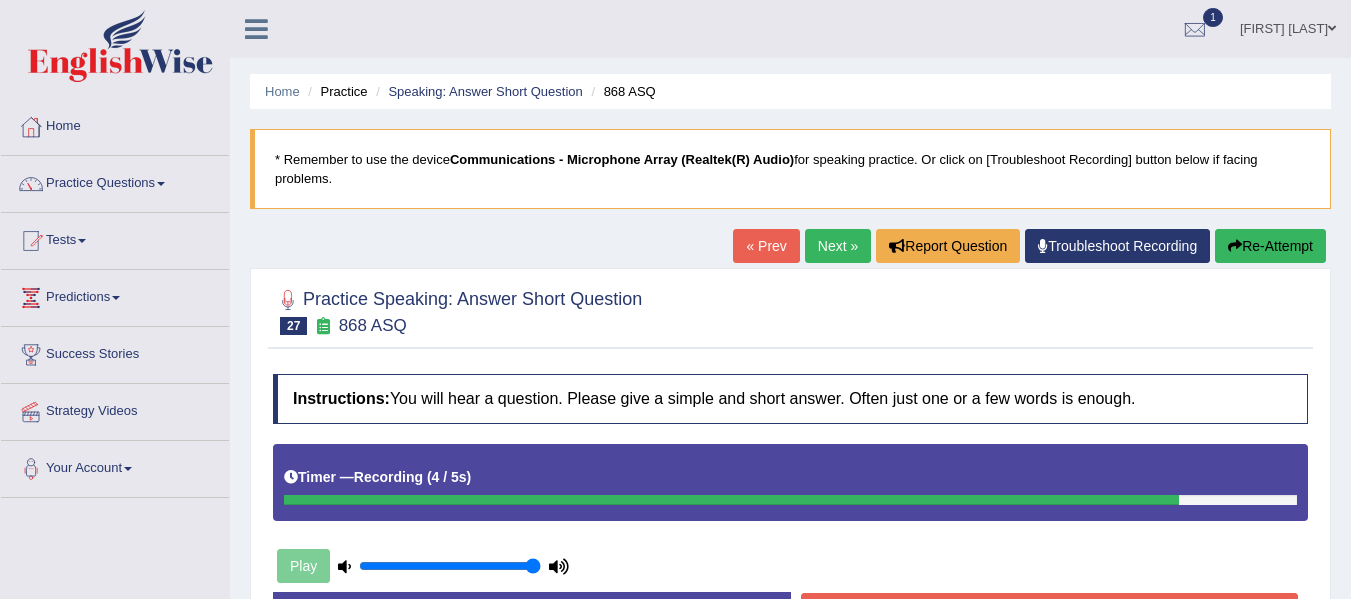 click on "Next »" at bounding box center [838, 246] 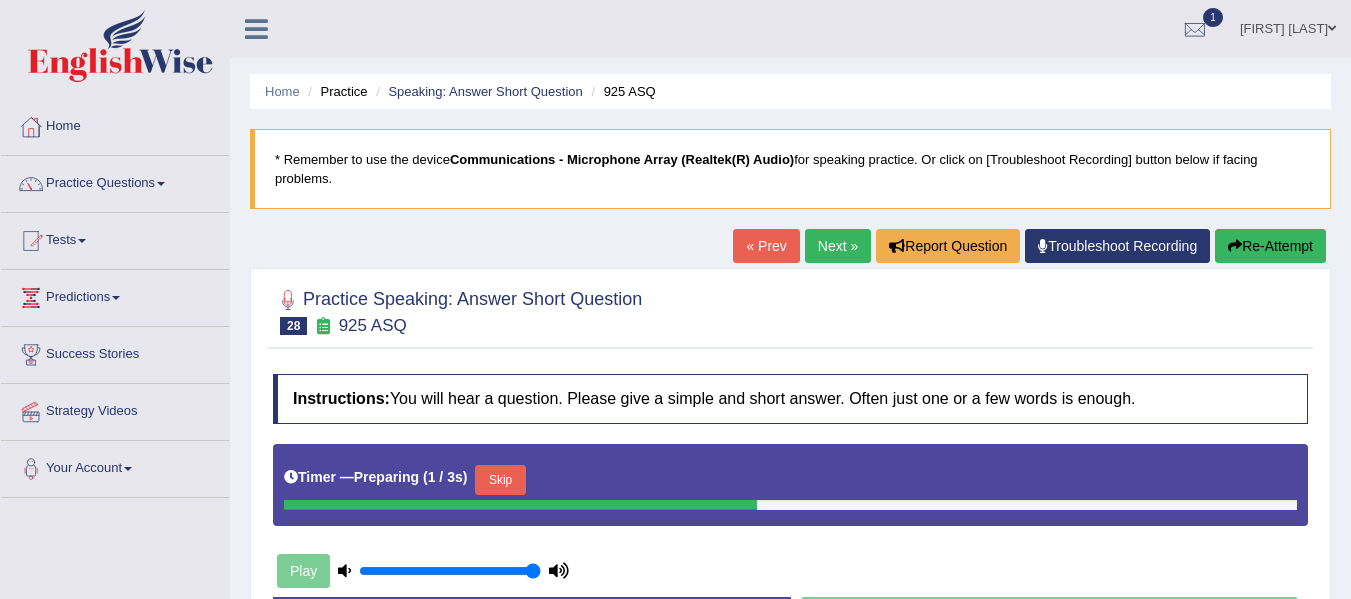 scroll, scrollTop: 0, scrollLeft: 0, axis: both 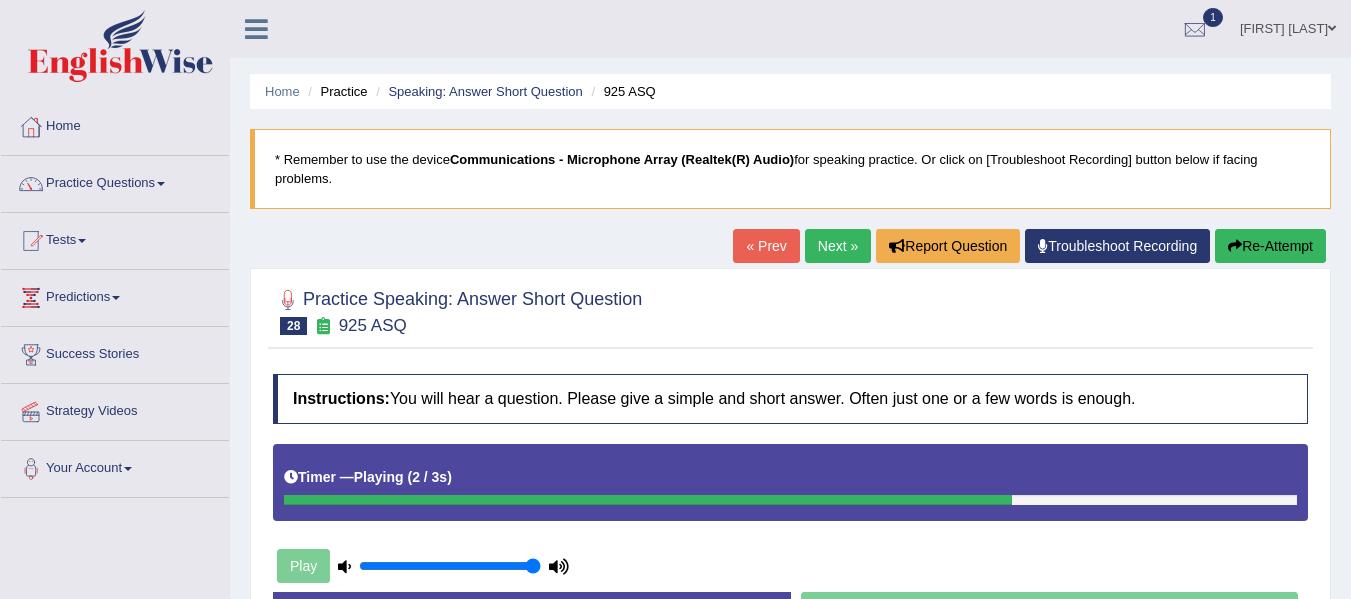 click on "« Prev" at bounding box center [766, 246] 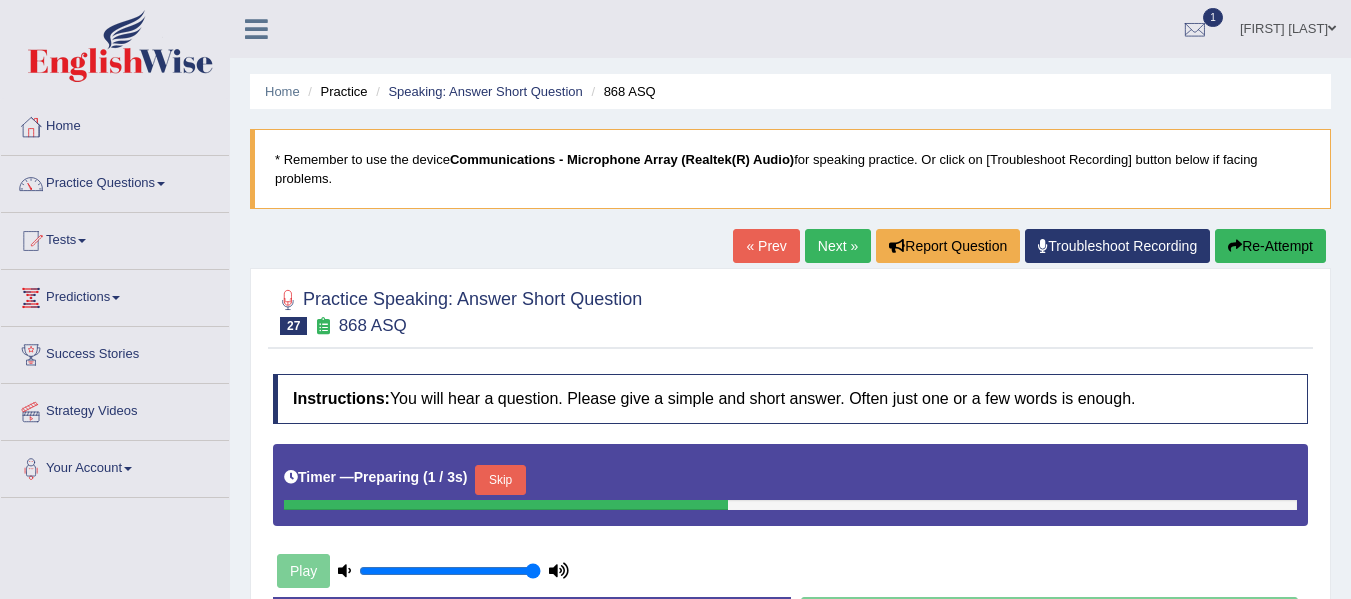 scroll, scrollTop: 0, scrollLeft: 0, axis: both 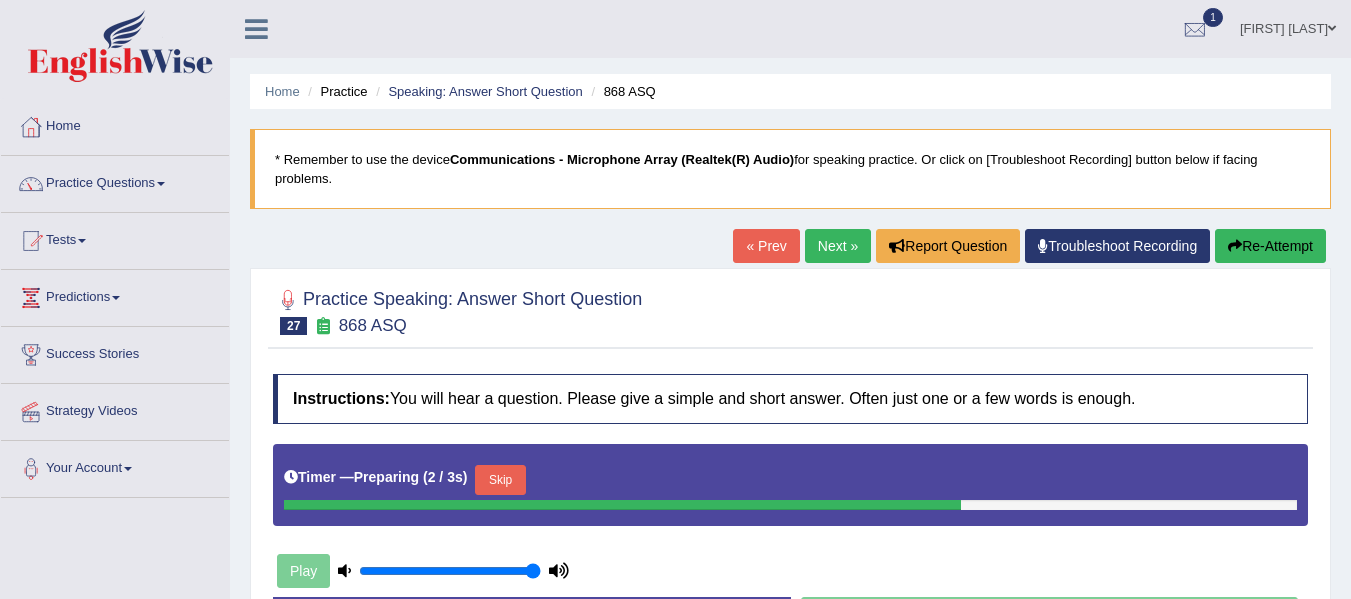 drag, startPoint x: 0, startPoint y: 0, endPoint x: 828, endPoint y: 245, distance: 863.4865 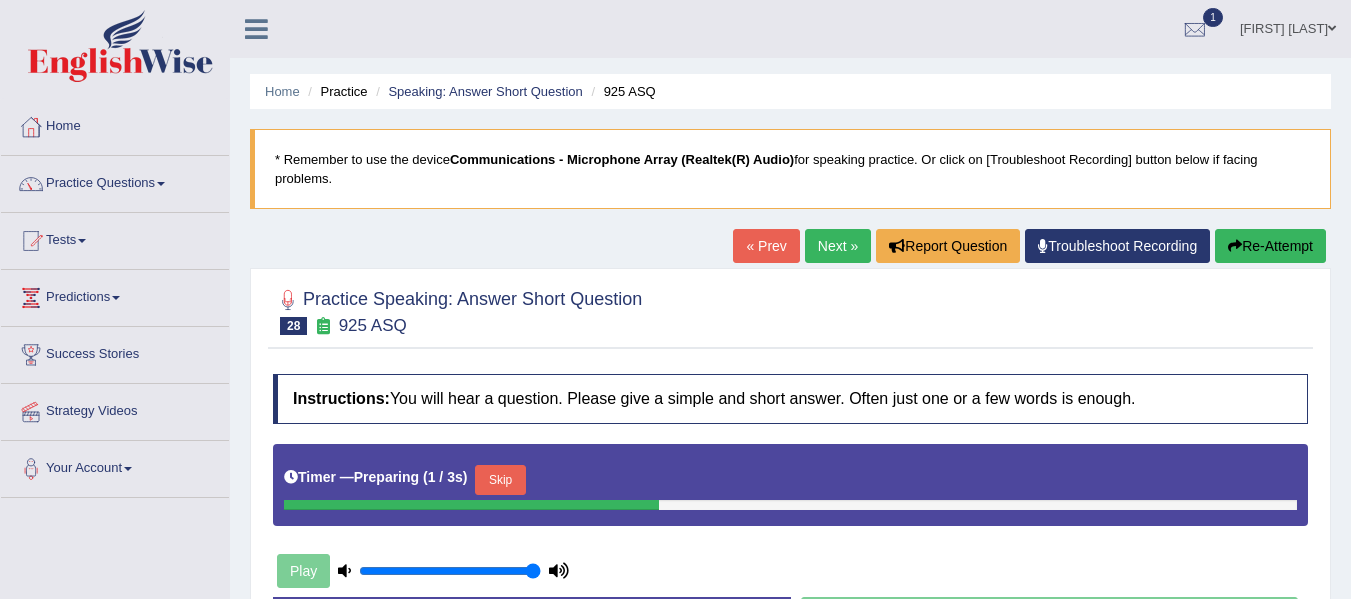 scroll, scrollTop: 0, scrollLeft: 0, axis: both 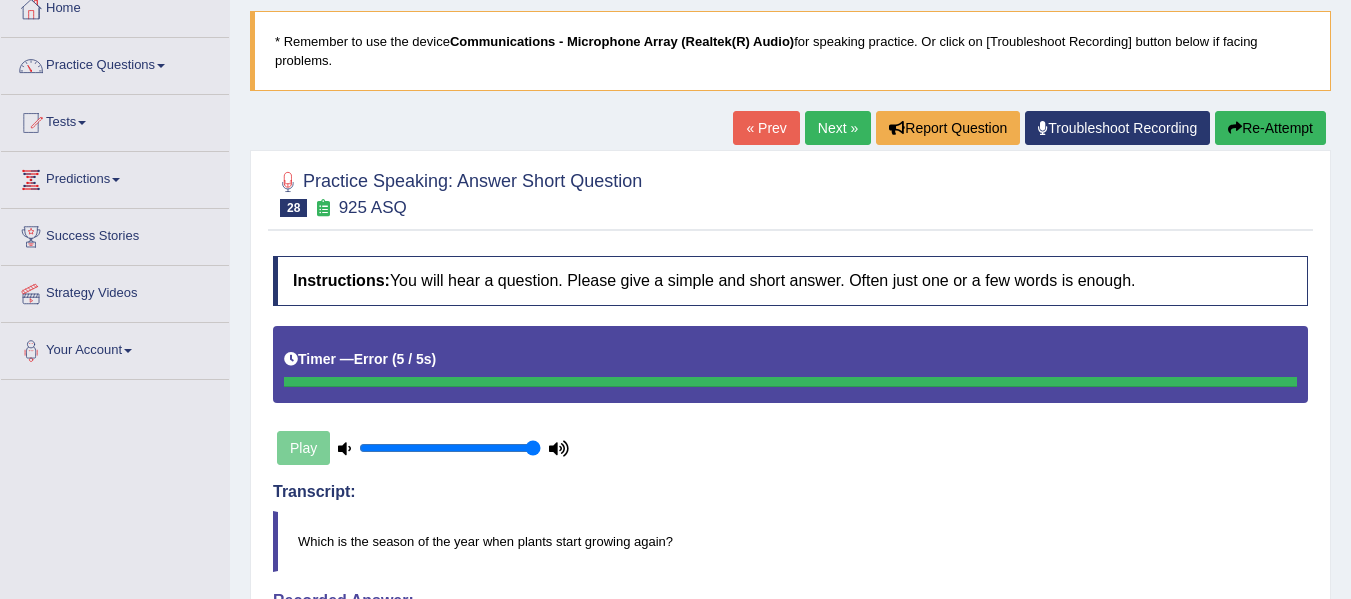 click on "Next »" at bounding box center (838, 128) 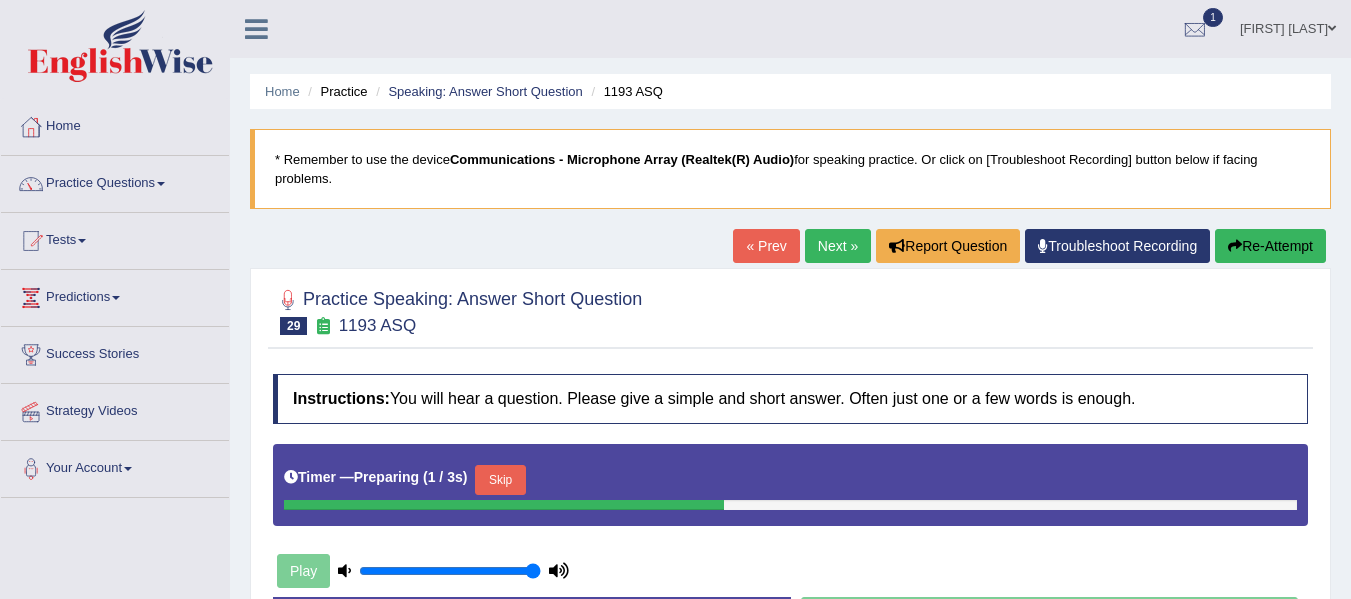 scroll, scrollTop: 0, scrollLeft: 0, axis: both 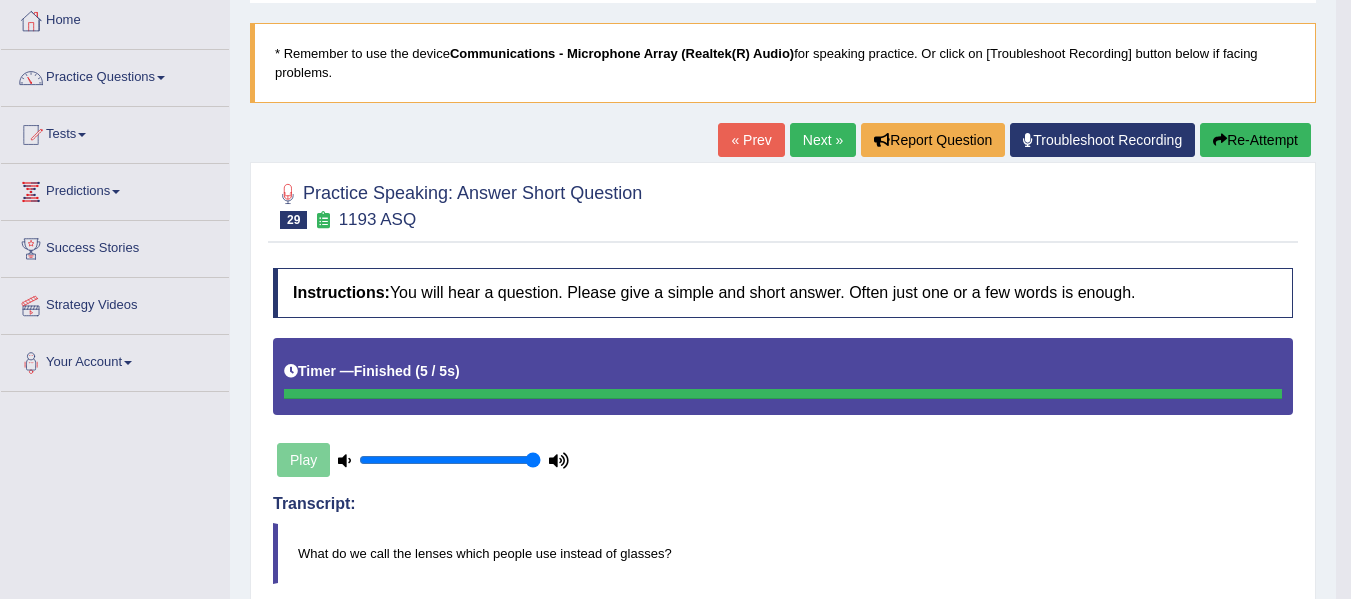 click on "Next »" at bounding box center (823, 140) 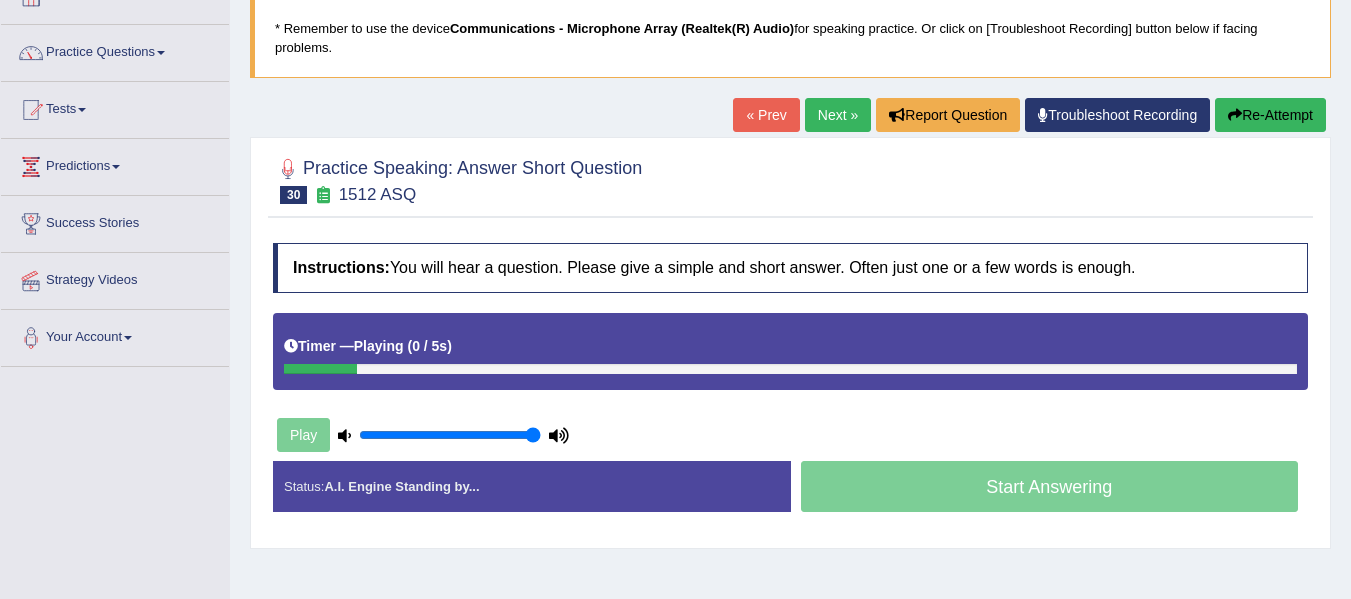 scroll, scrollTop: 131, scrollLeft: 0, axis: vertical 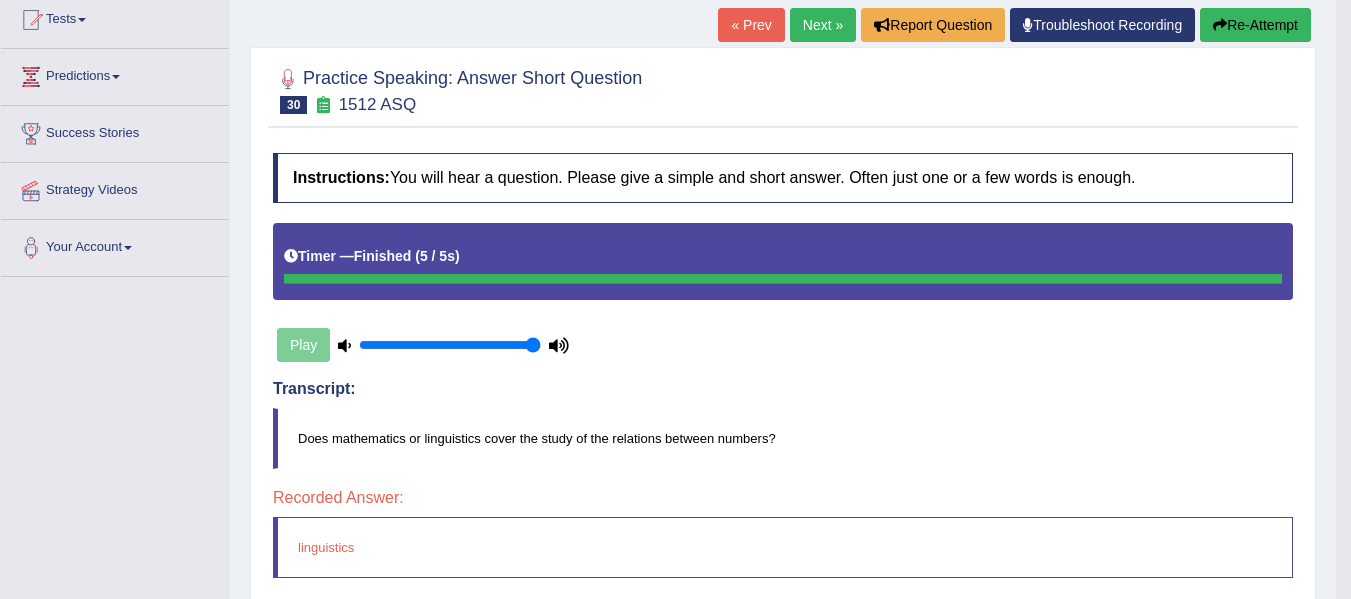 click on "Next »" at bounding box center [823, 25] 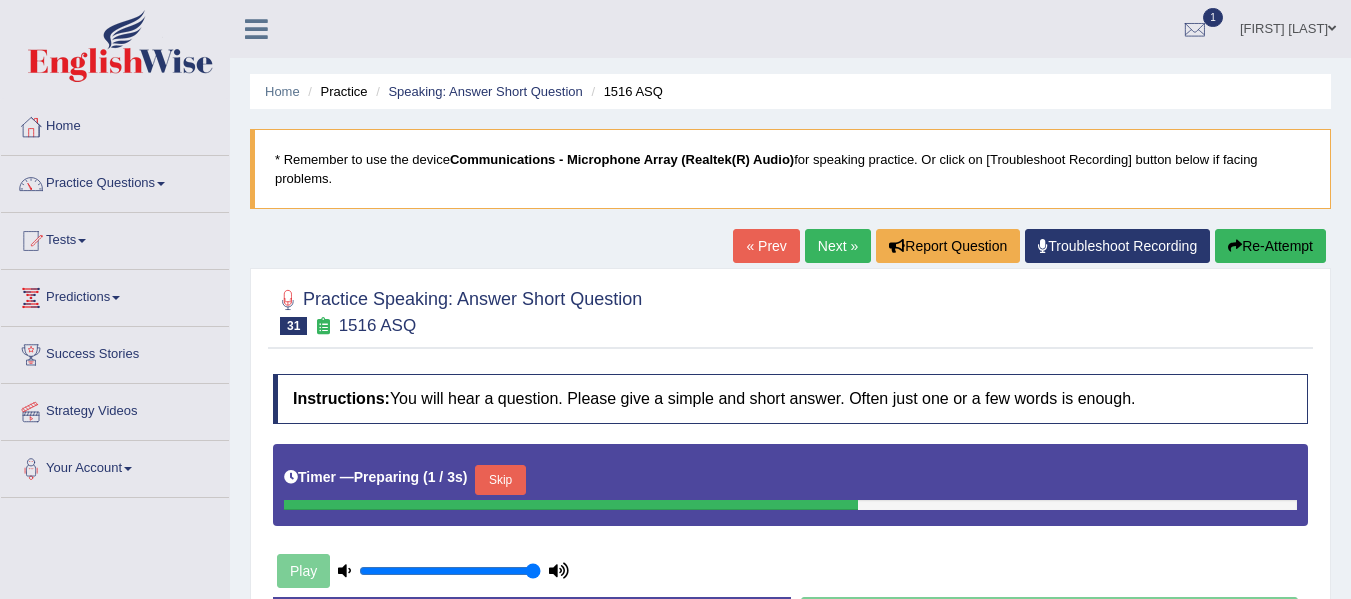 scroll, scrollTop: 0, scrollLeft: 0, axis: both 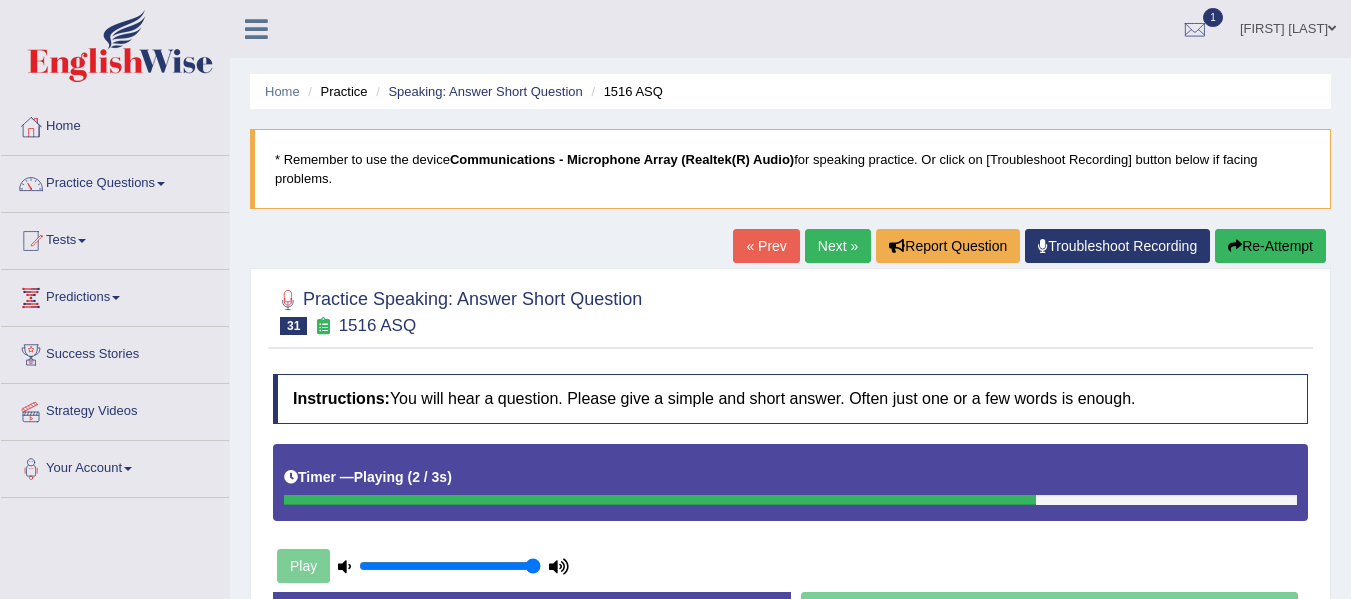 click on "« Prev" at bounding box center (766, 246) 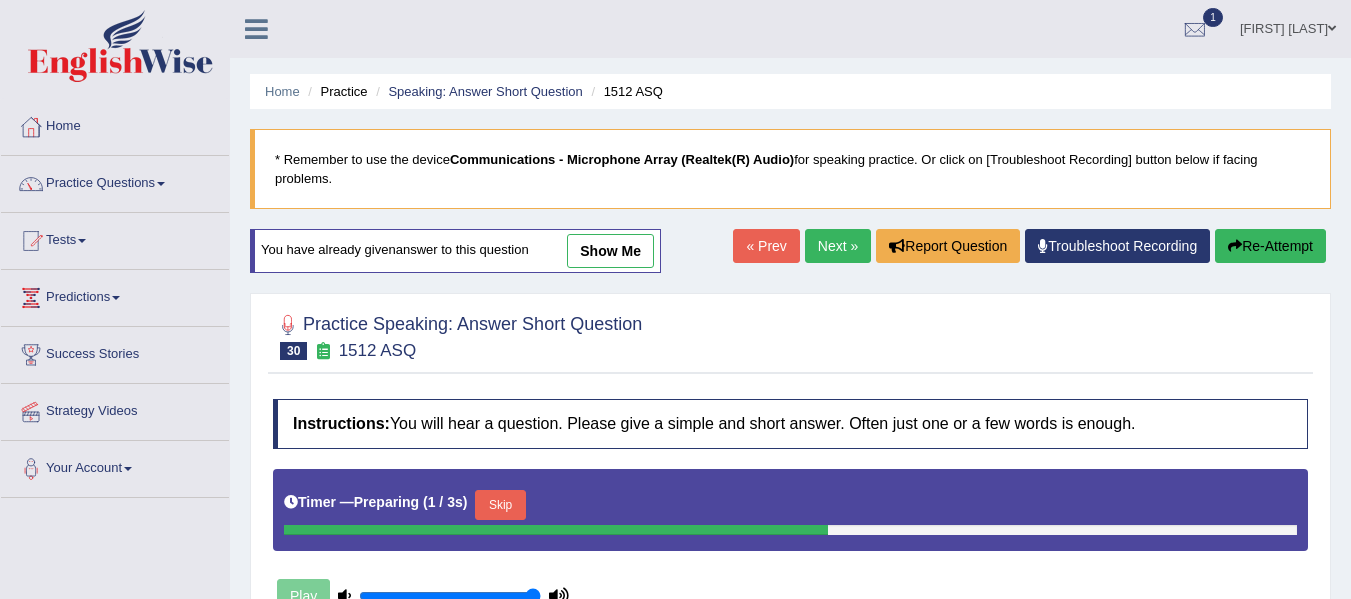 scroll, scrollTop: 0, scrollLeft: 0, axis: both 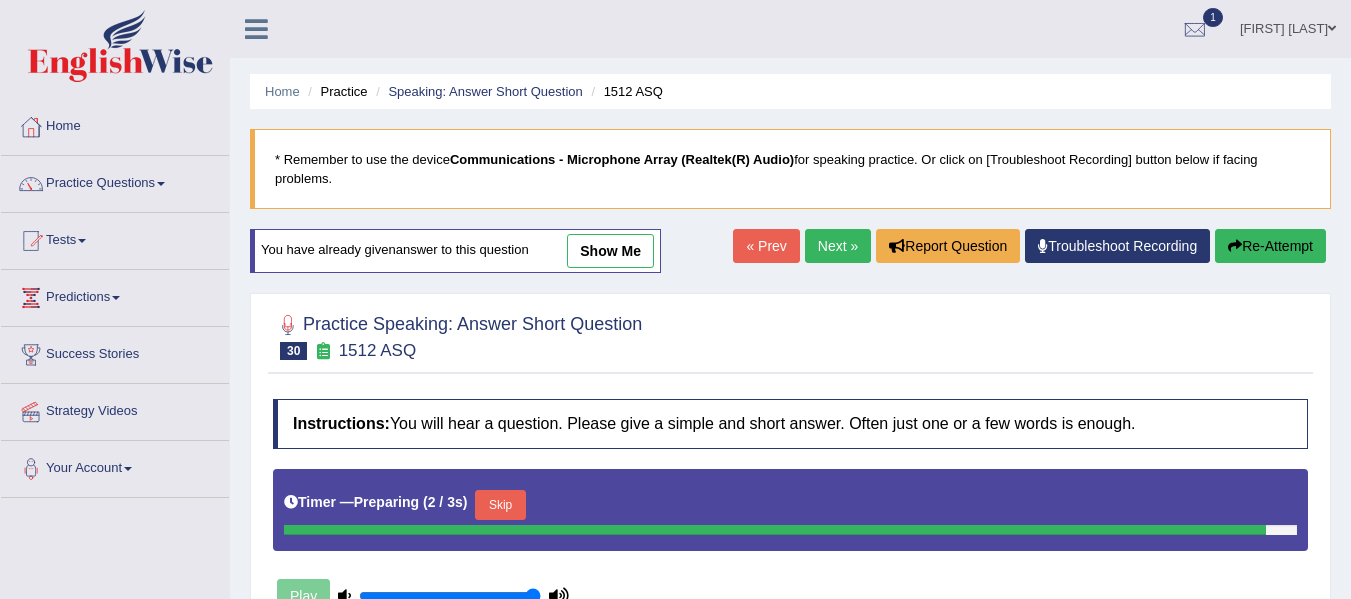 click on "Next »" at bounding box center [838, 246] 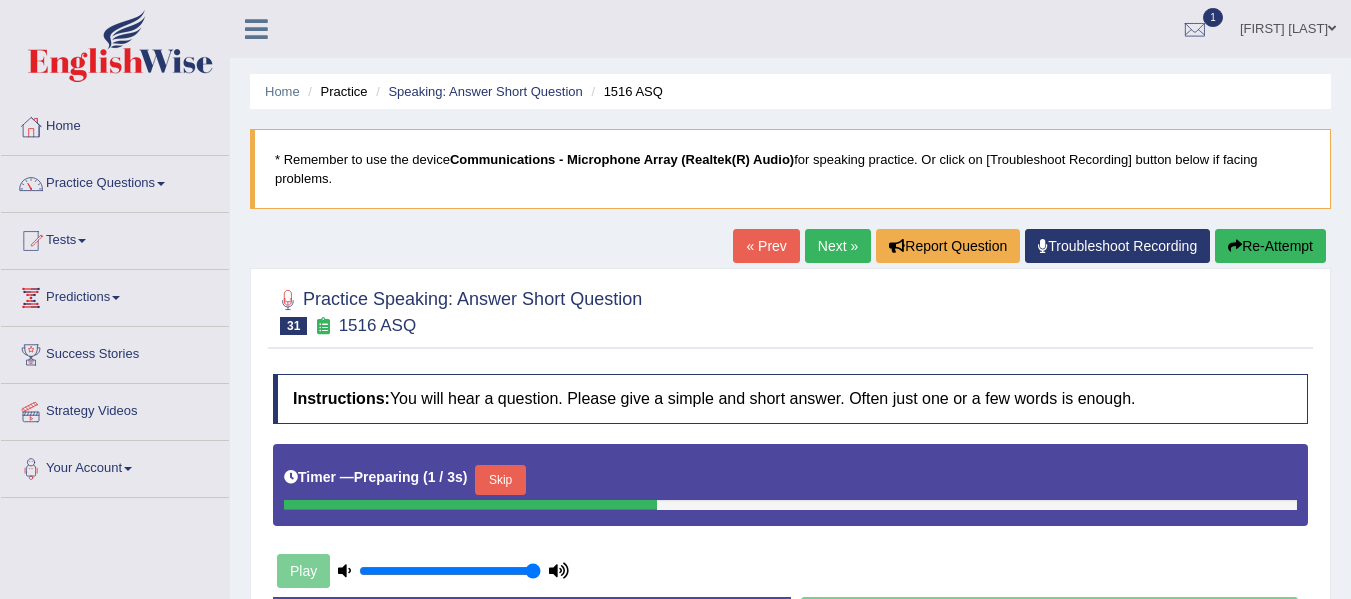 scroll, scrollTop: 0, scrollLeft: 0, axis: both 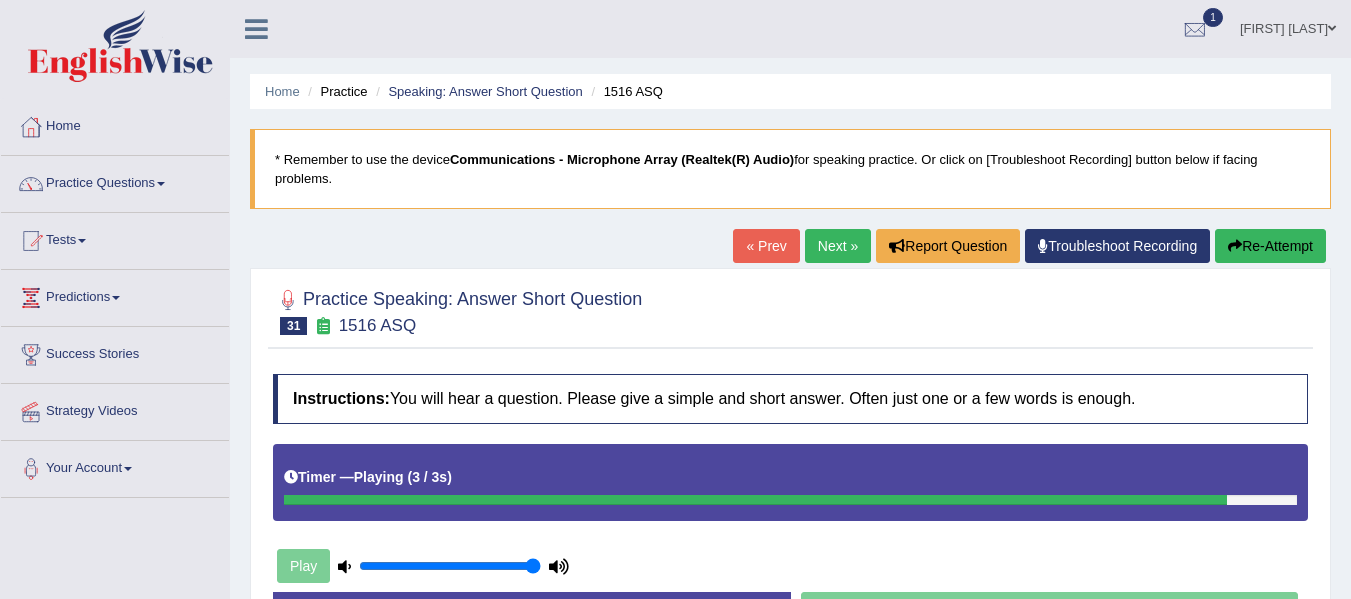 click on "« Prev" at bounding box center [766, 246] 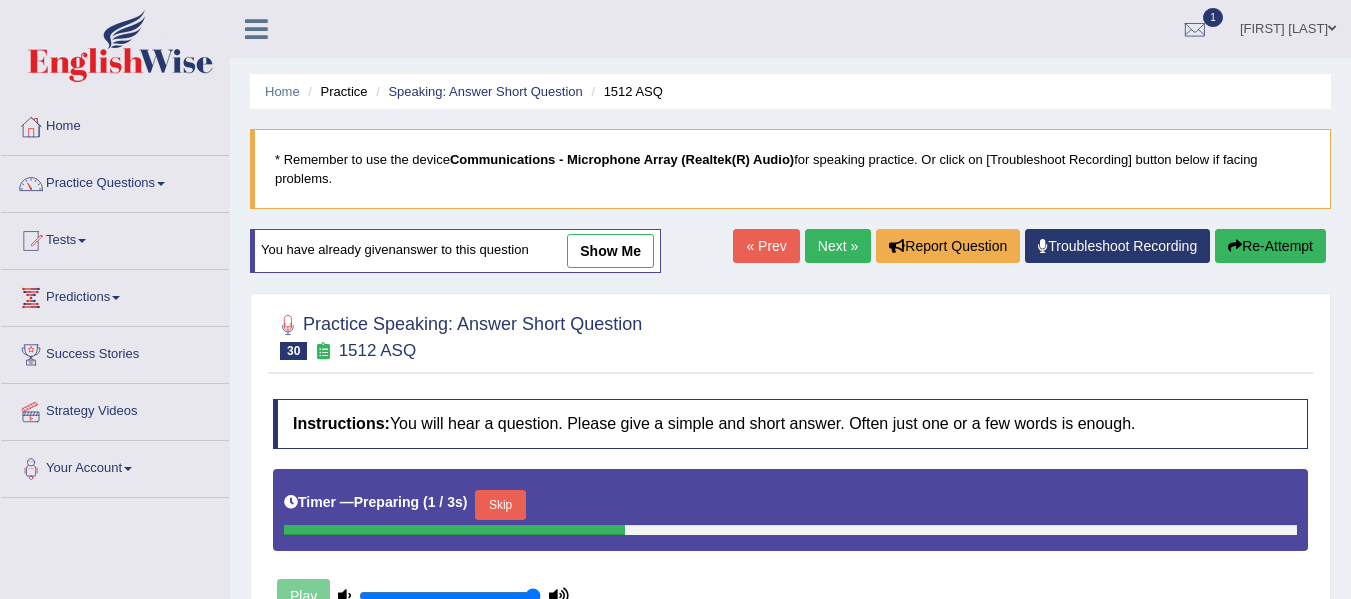 scroll, scrollTop: 0, scrollLeft: 0, axis: both 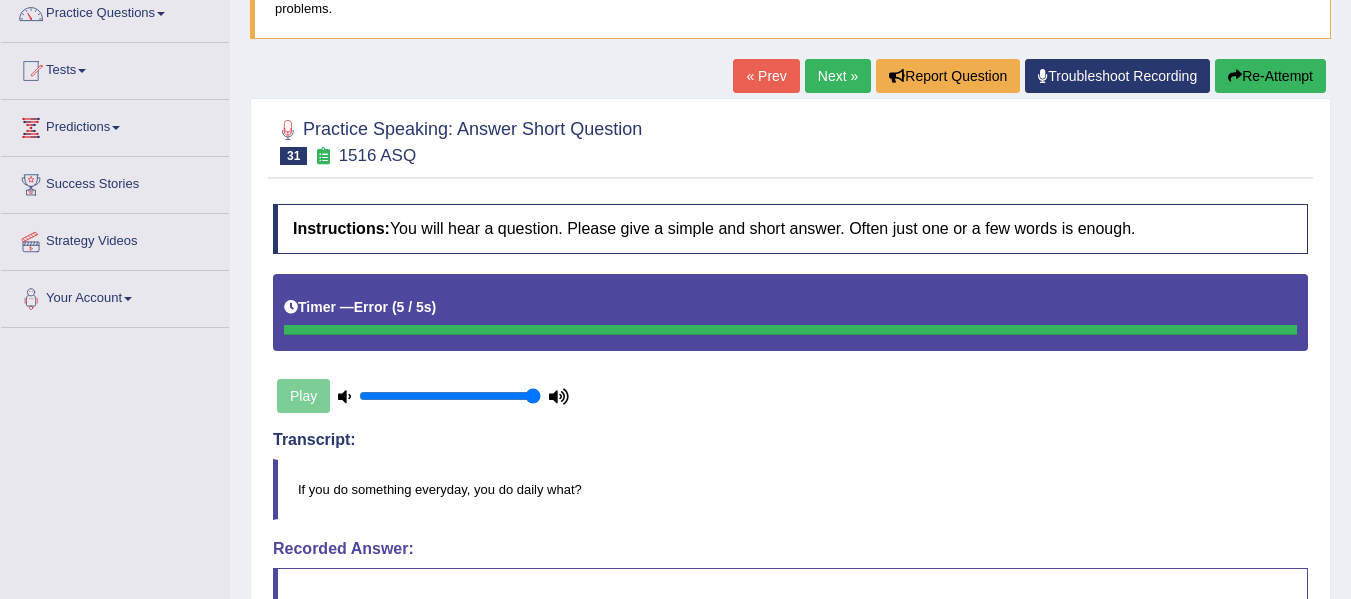 click on "Next »" at bounding box center (838, 76) 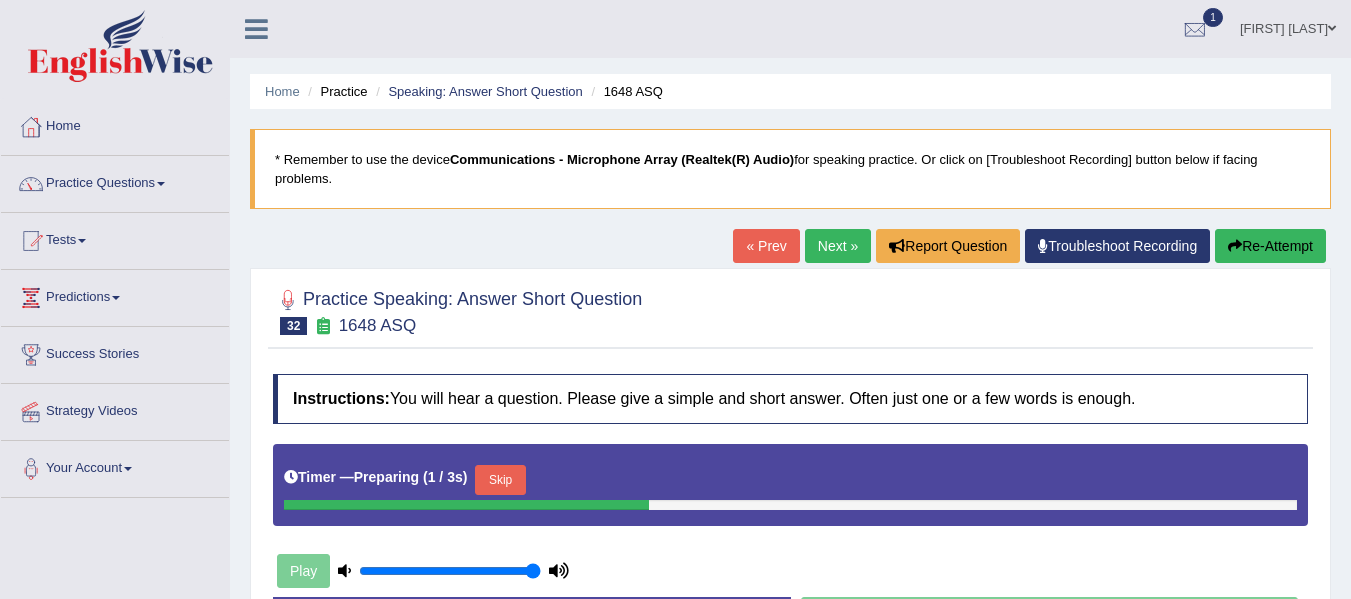scroll, scrollTop: 0, scrollLeft: 0, axis: both 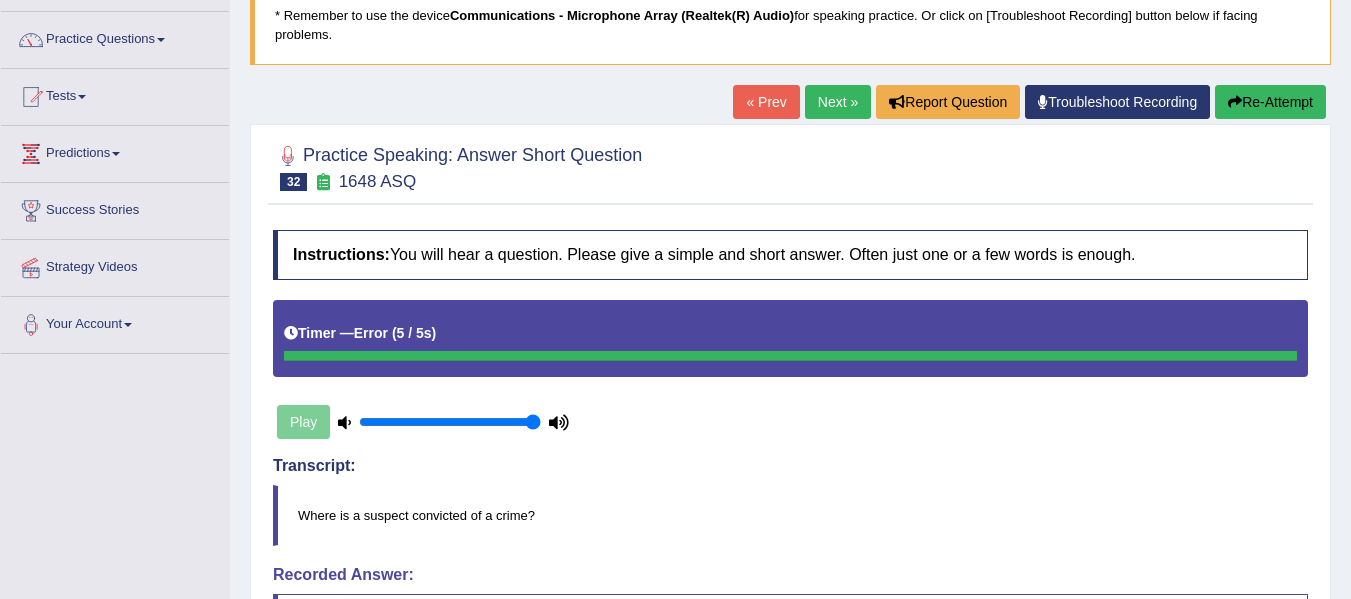 click on "Next »" at bounding box center (838, 102) 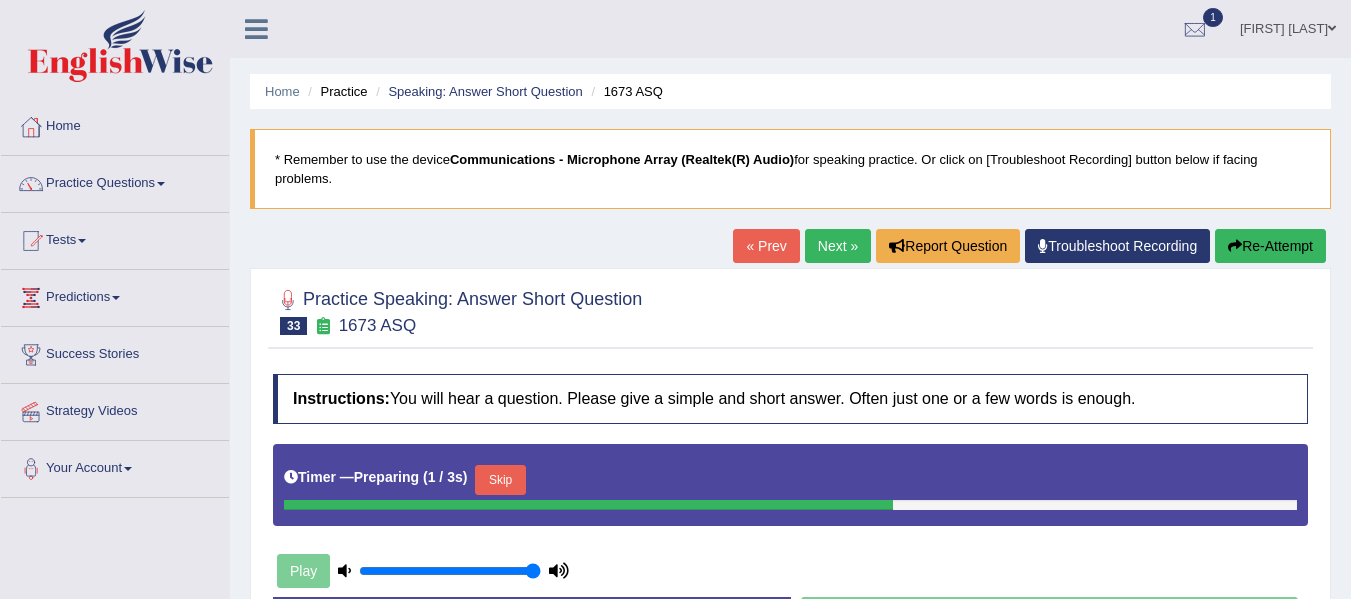 scroll, scrollTop: 0, scrollLeft: 0, axis: both 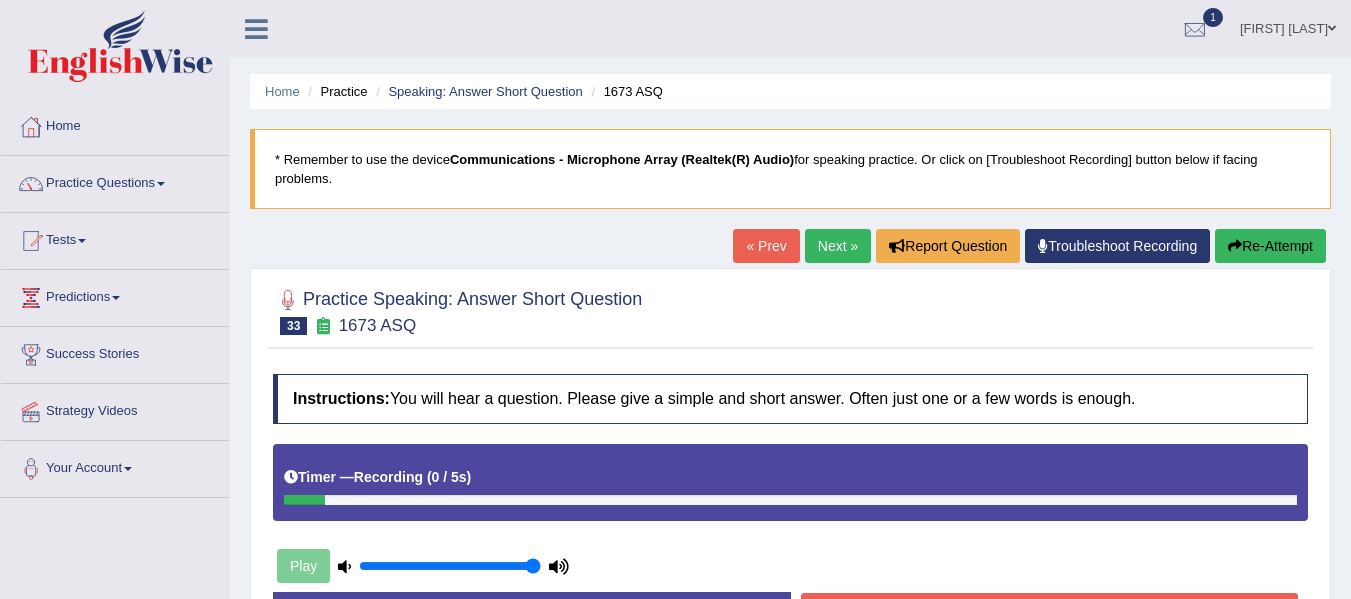 click on "« Prev" at bounding box center (766, 246) 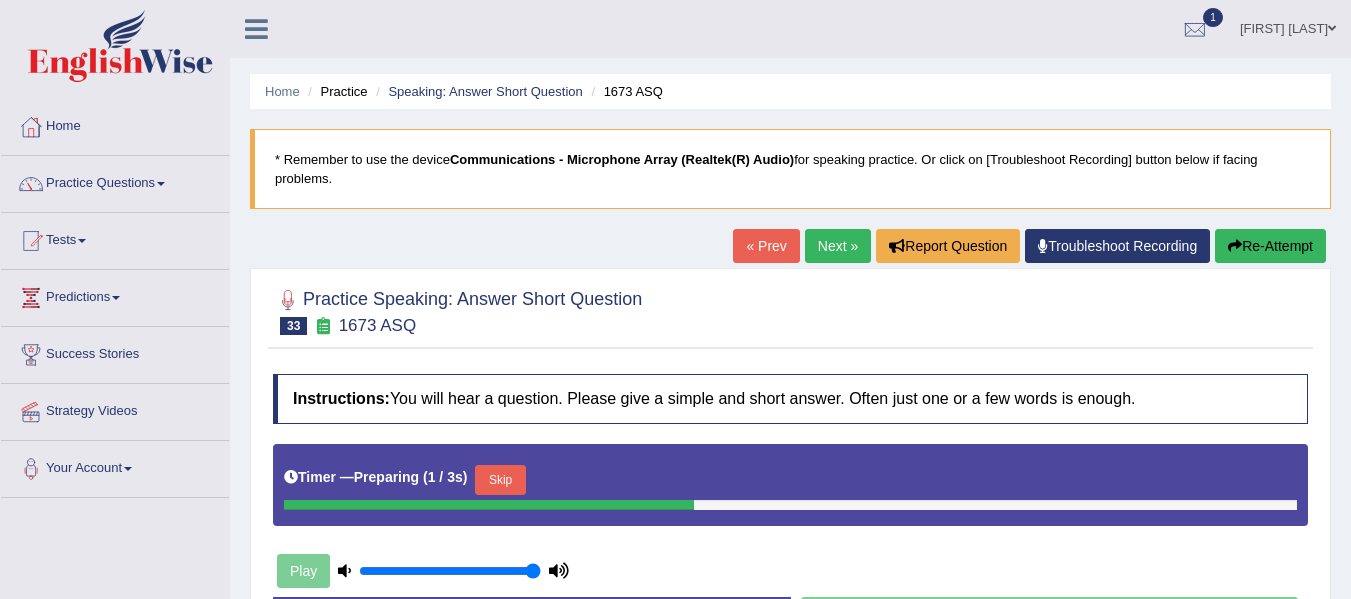 scroll, scrollTop: 0, scrollLeft: 0, axis: both 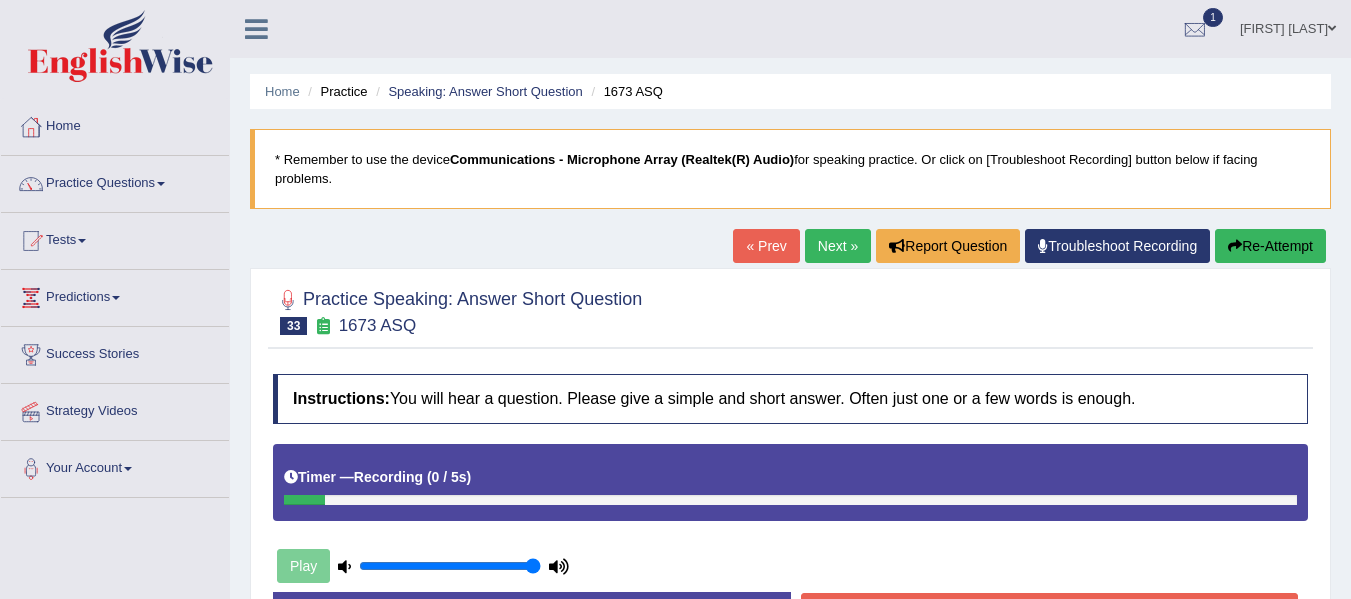 click on "Next »" at bounding box center (838, 246) 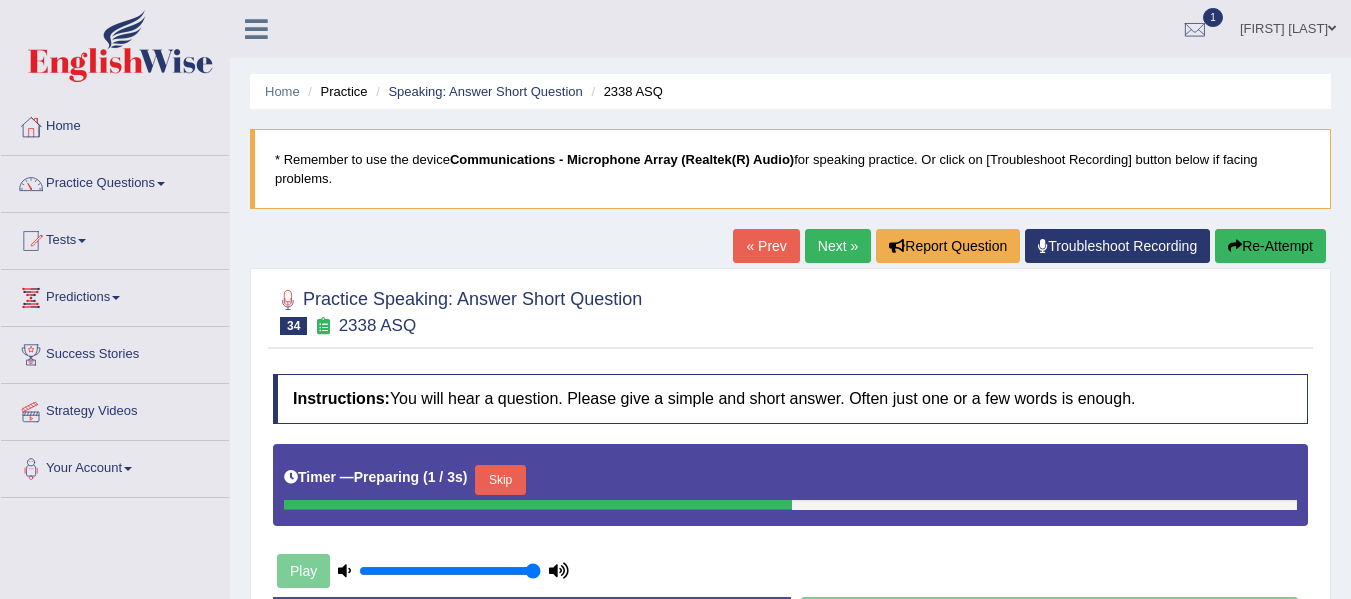 scroll, scrollTop: 0, scrollLeft: 0, axis: both 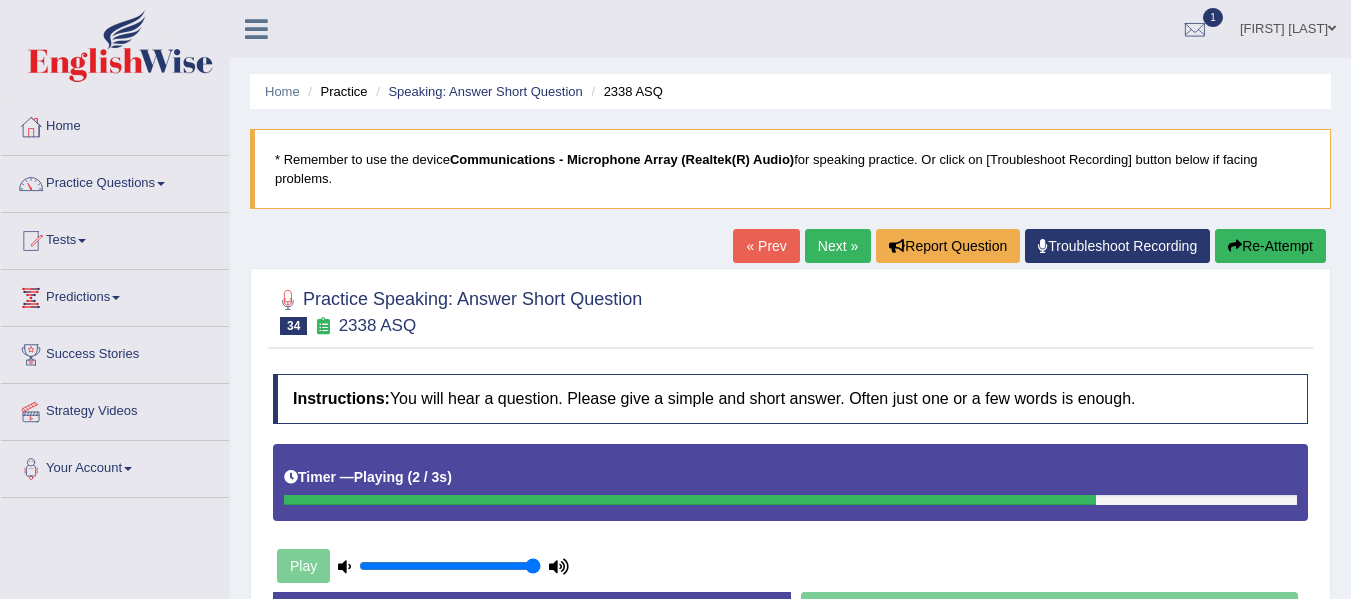 click on "« Prev" at bounding box center [766, 246] 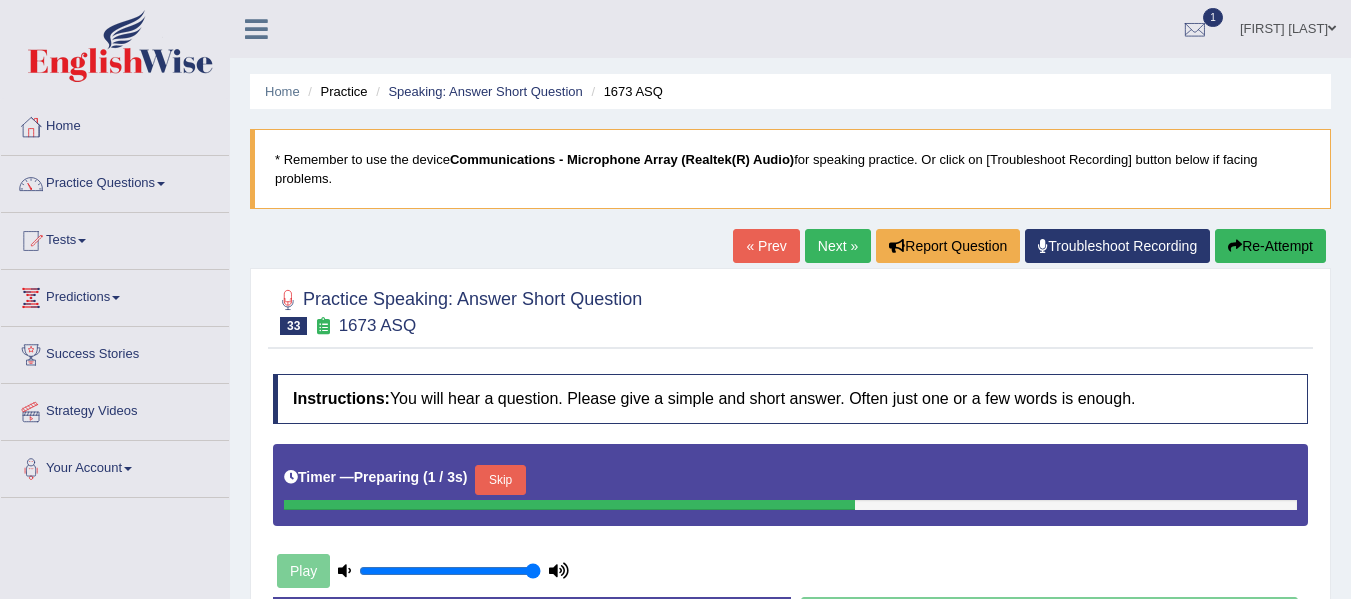 scroll, scrollTop: 0, scrollLeft: 0, axis: both 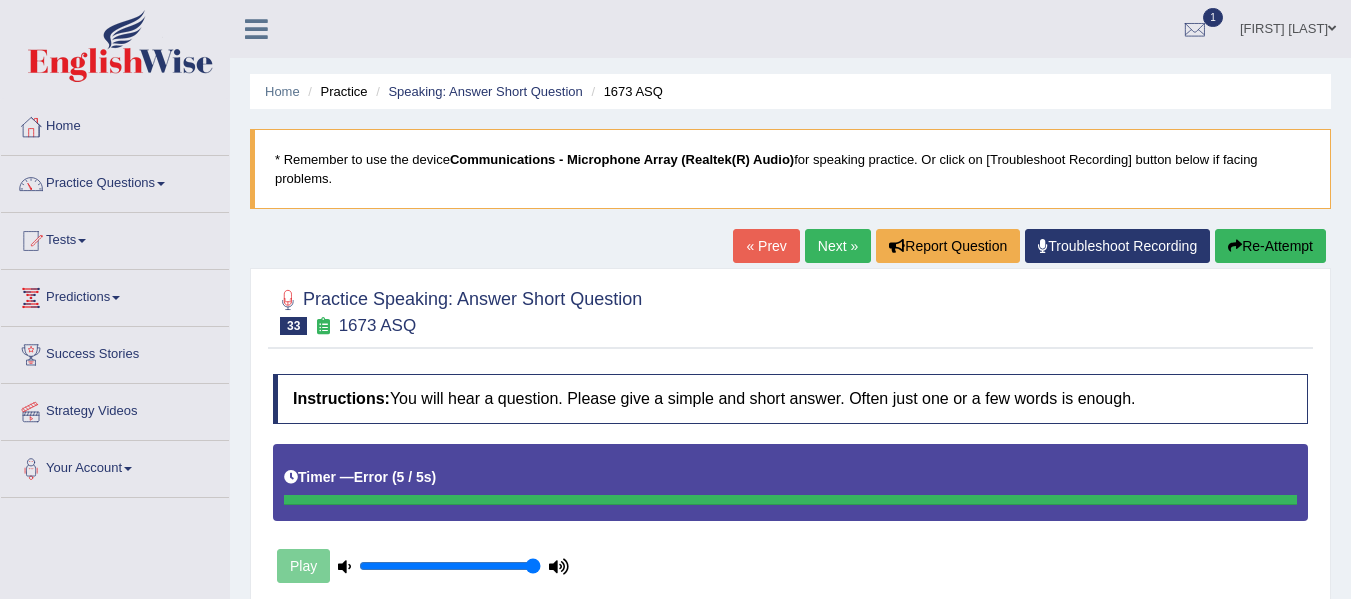 click on "Next »" at bounding box center [838, 246] 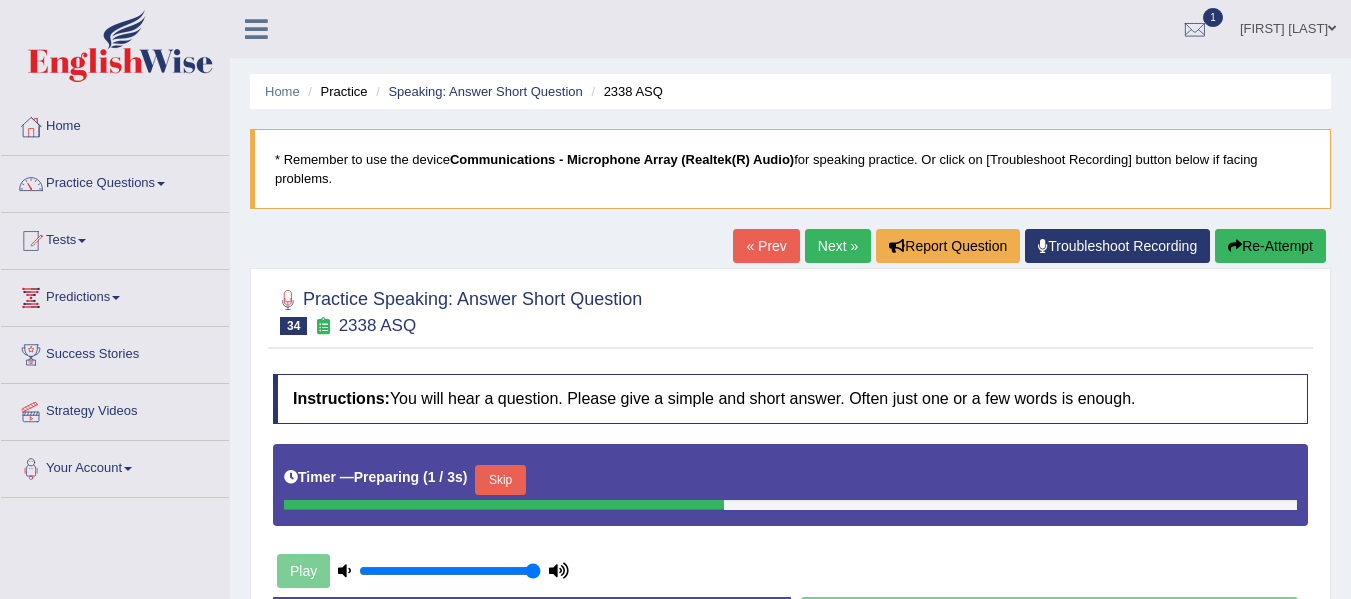 scroll, scrollTop: 0, scrollLeft: 0, axis: both 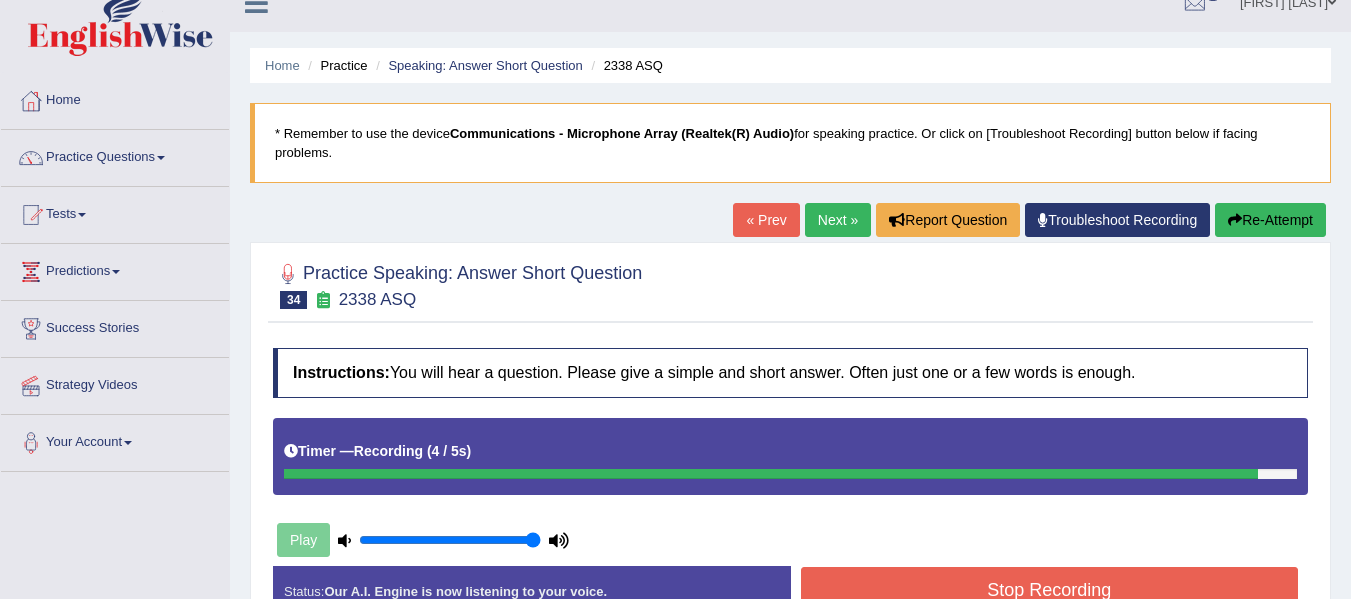 click on "Next »" at bounding box center (838, 220) 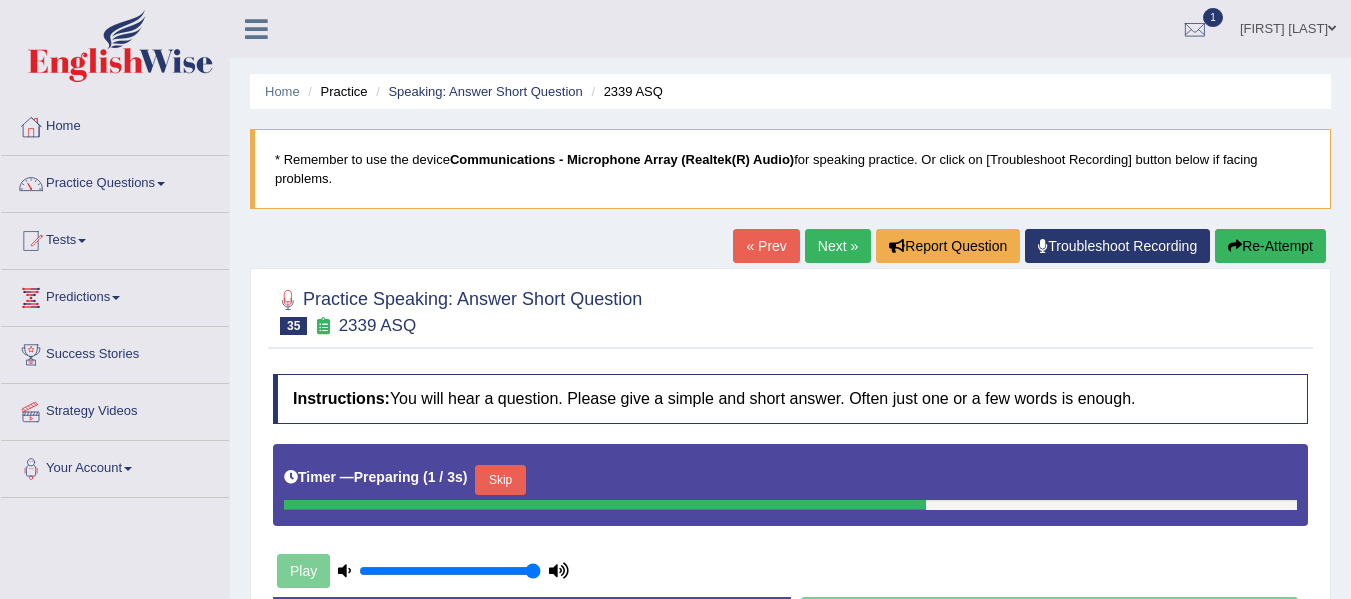 scroll, scrollTop: 0, scrollLeft: 0, axis: both 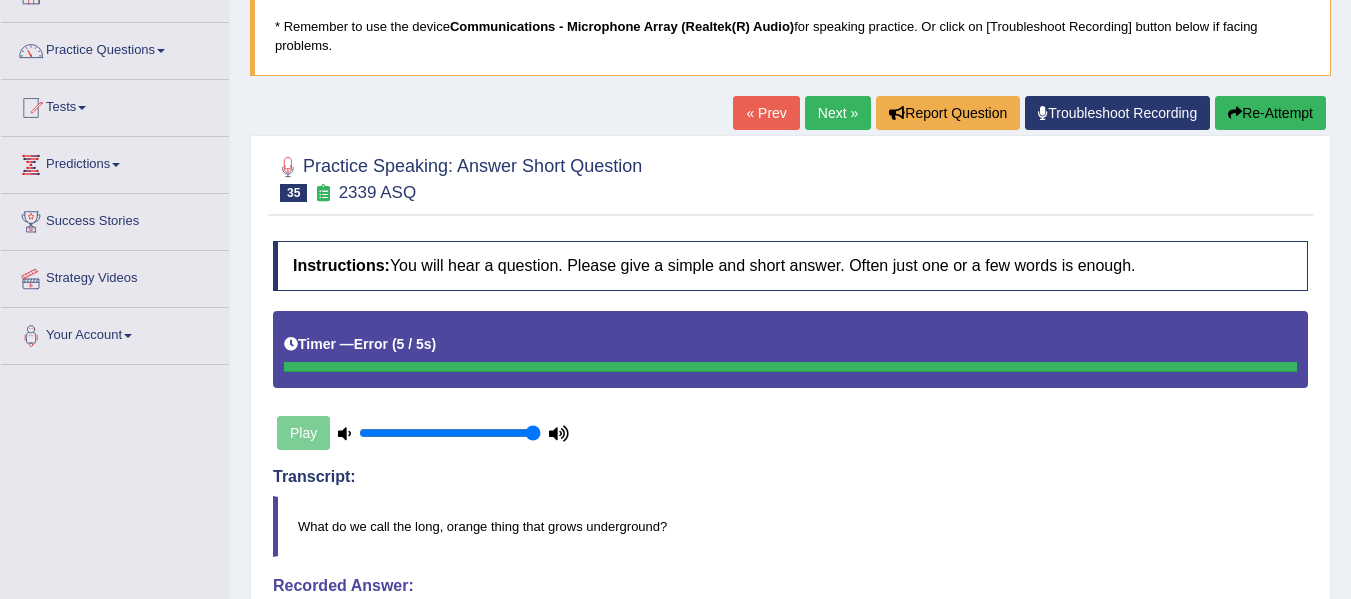 click on "Next »" at bounding box center (838, 113) 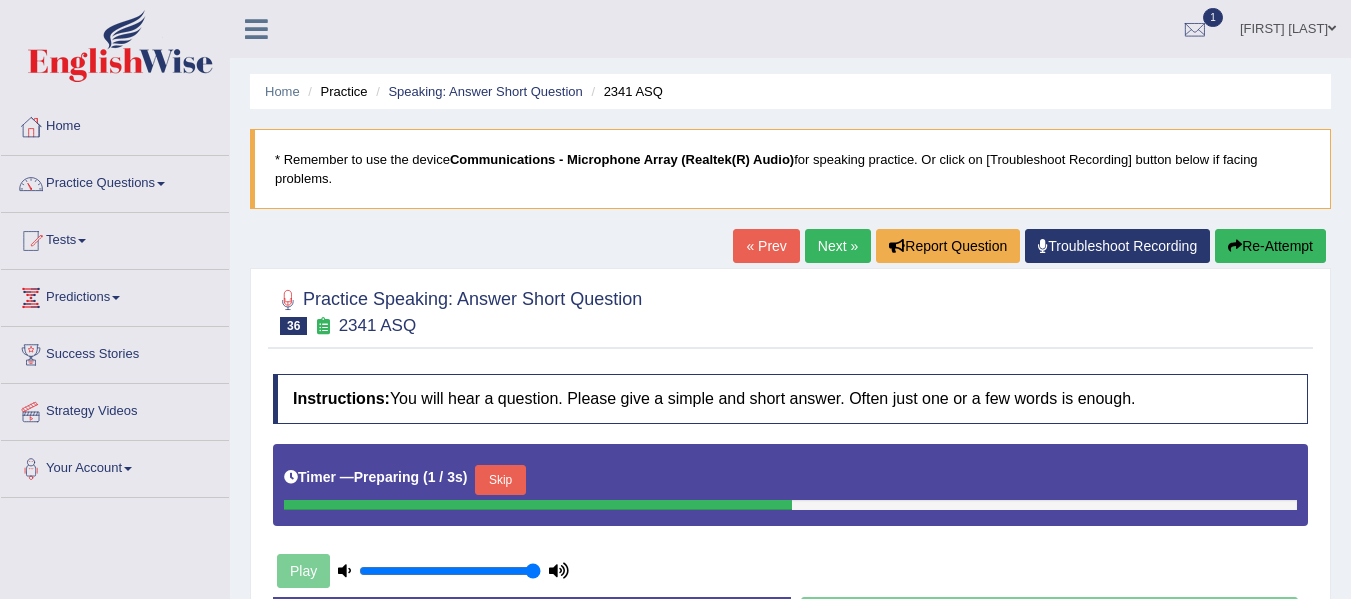 scroll, scrollTop: 0, scrollLeft: 0, axis: both 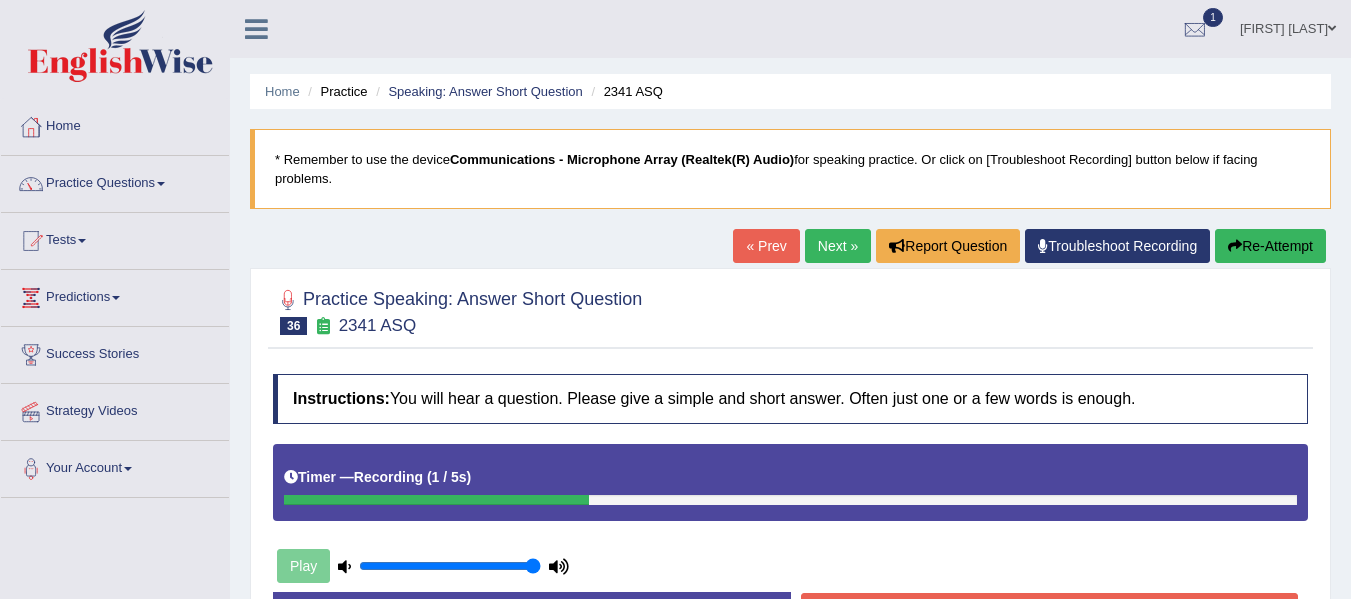click on "« Prev" at bounding box center [766, 246] 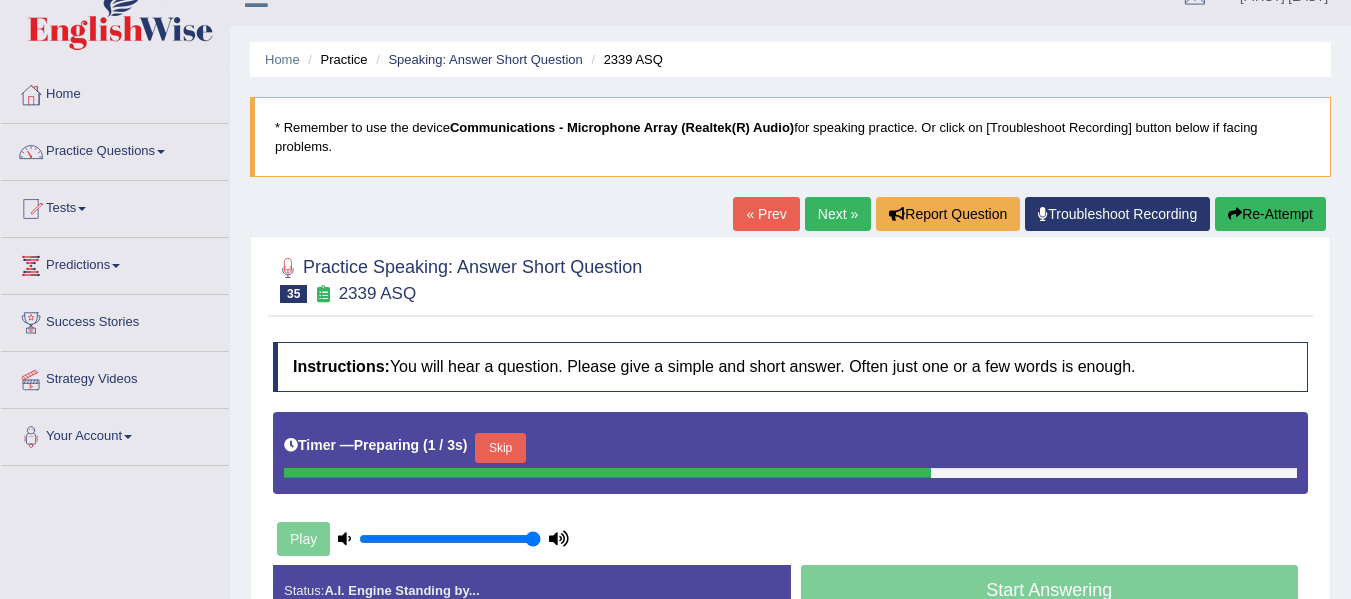 scroll, scrollTop: 32, scrollLeft: 0, axis: vertical 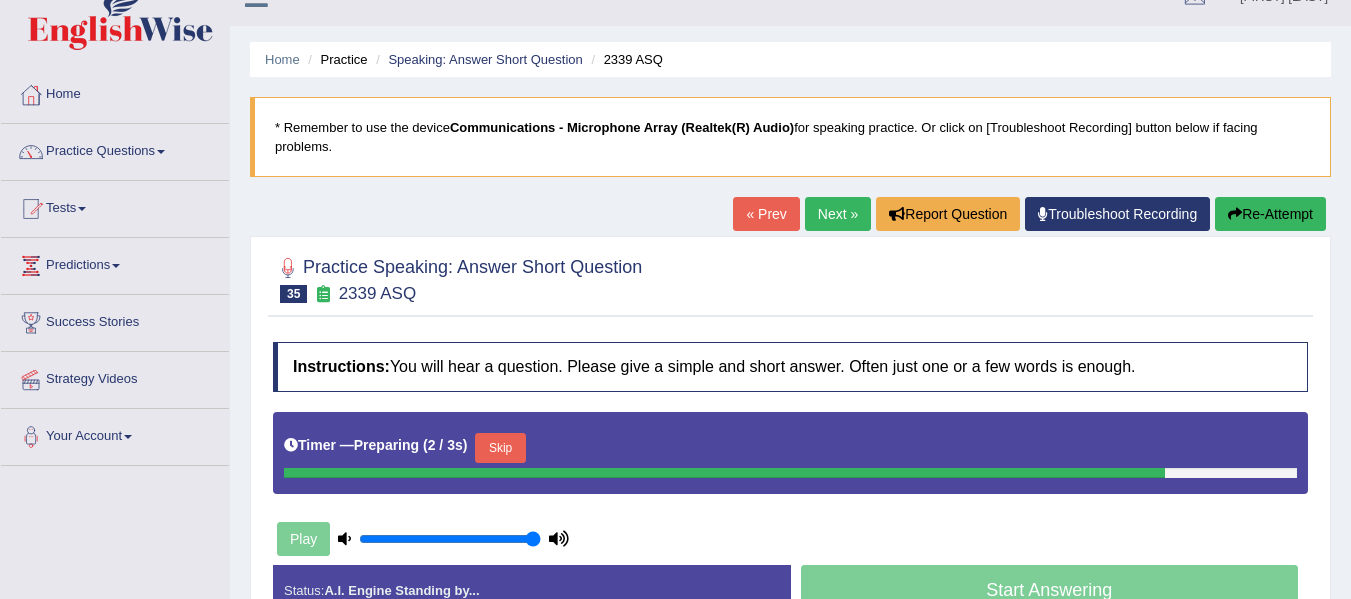 click on "Next »" at bounding box center [838, 214] 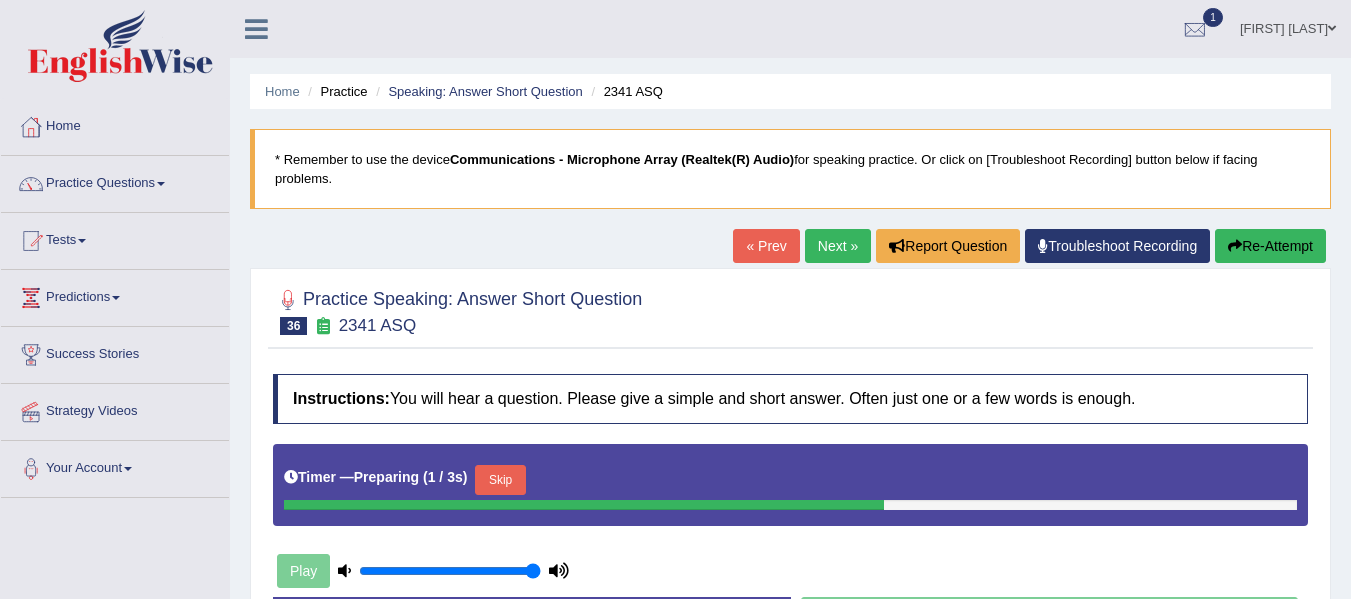 scroll, scrollTop: 0, scrollLeft: 0, axis: both 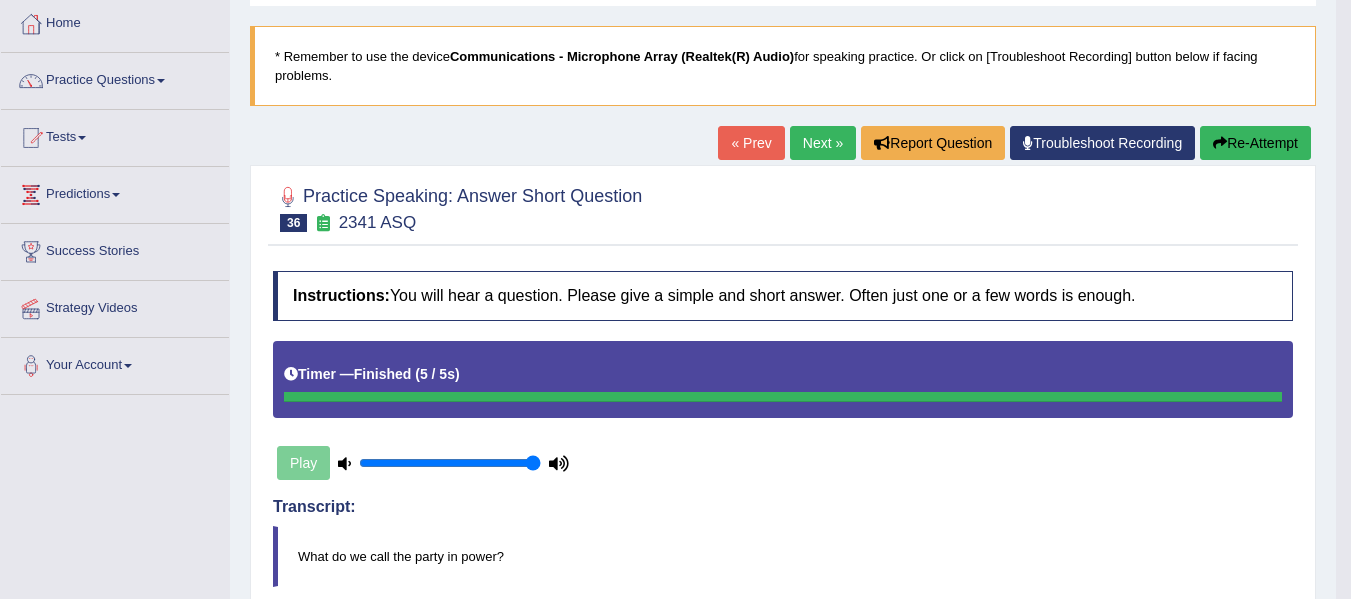 click on "Next »" at bounding box center (823, 143) 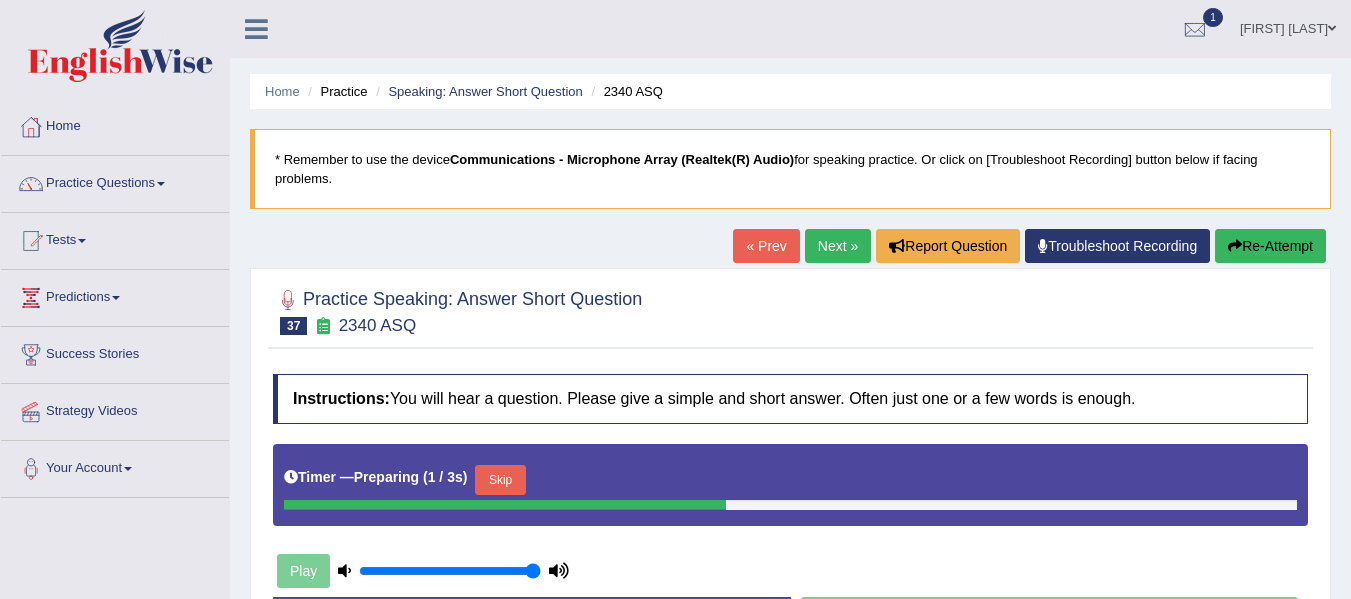 scroll, scrollTop: 0, scrollLeft: 0, axis: both 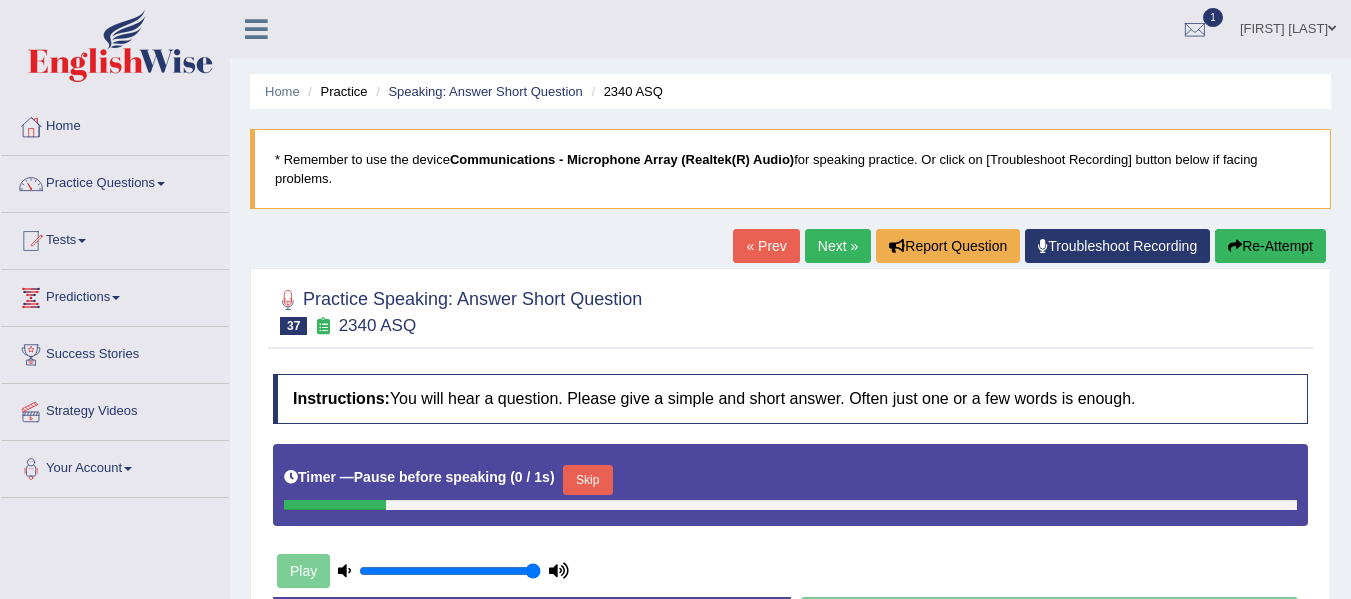 click on "« Prev" at bounding box center (766, 246) 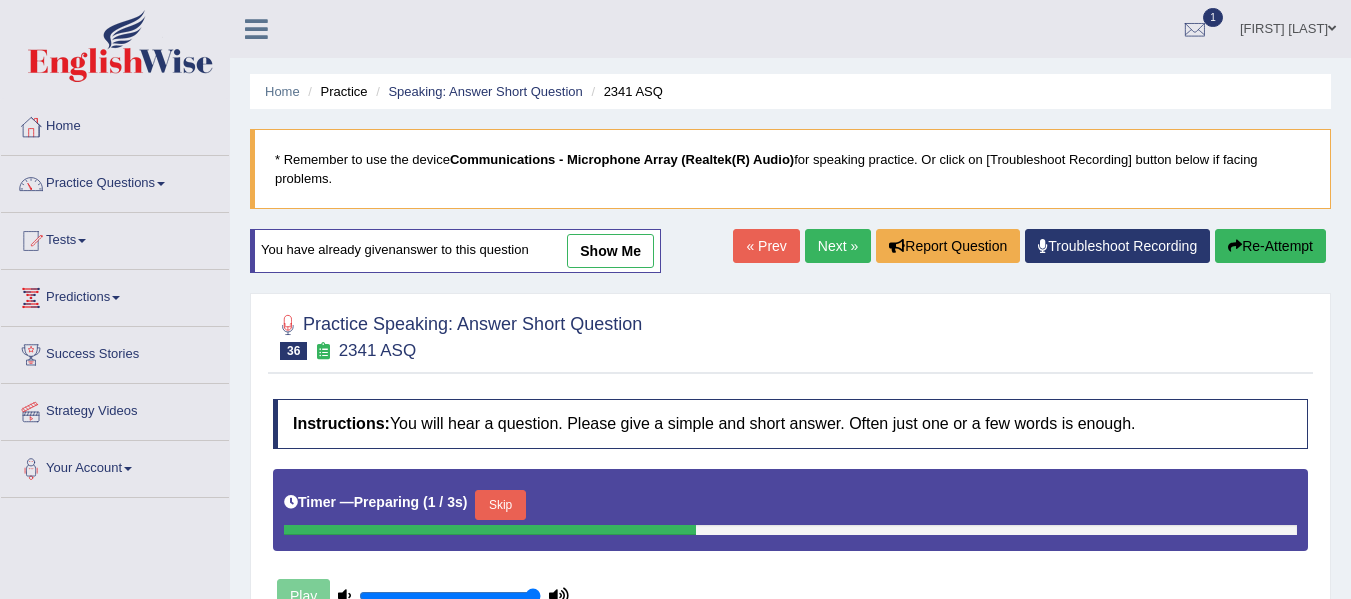 scroll, scrollTop: 0, scrollLeft: 0, axis: both 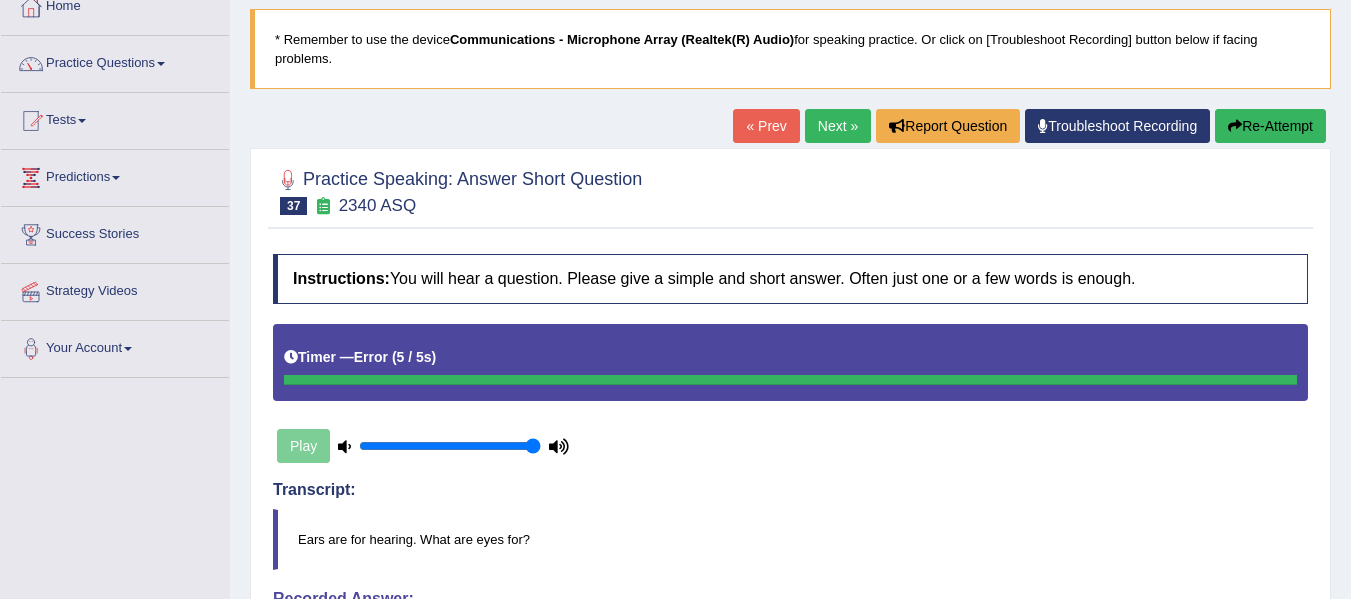 click on "Next »" at bounding box center [838, 126] 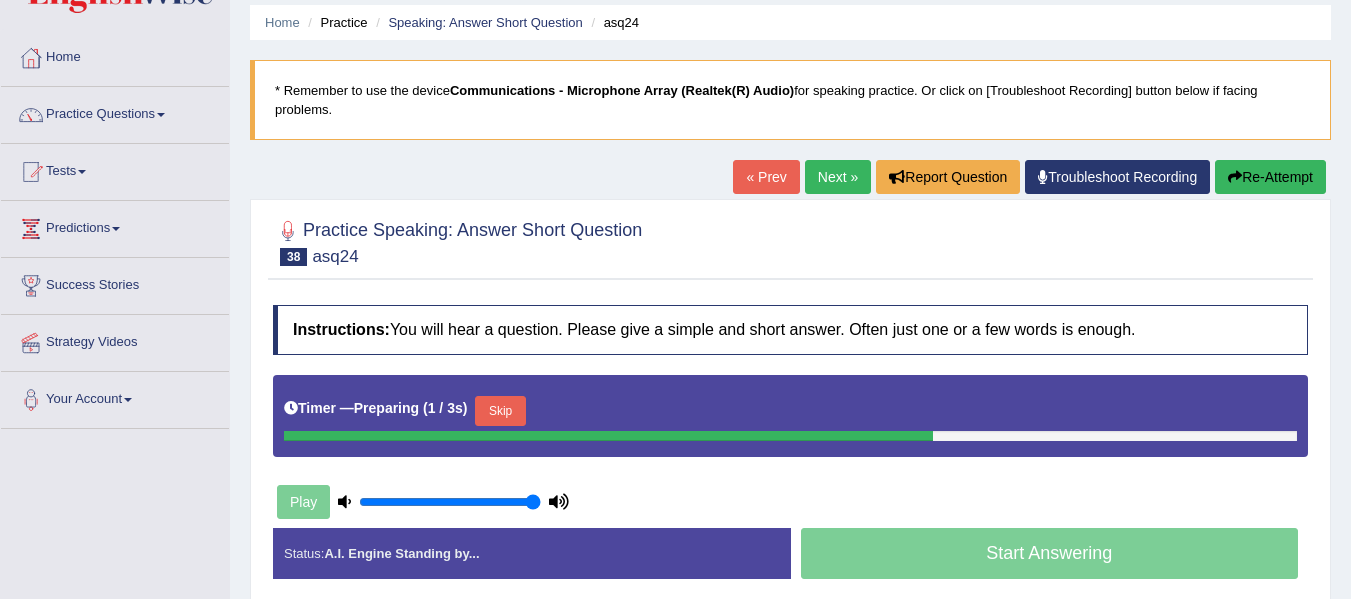 scroll, scrollTop: 77, scrollLeft: 0, axis: vertical 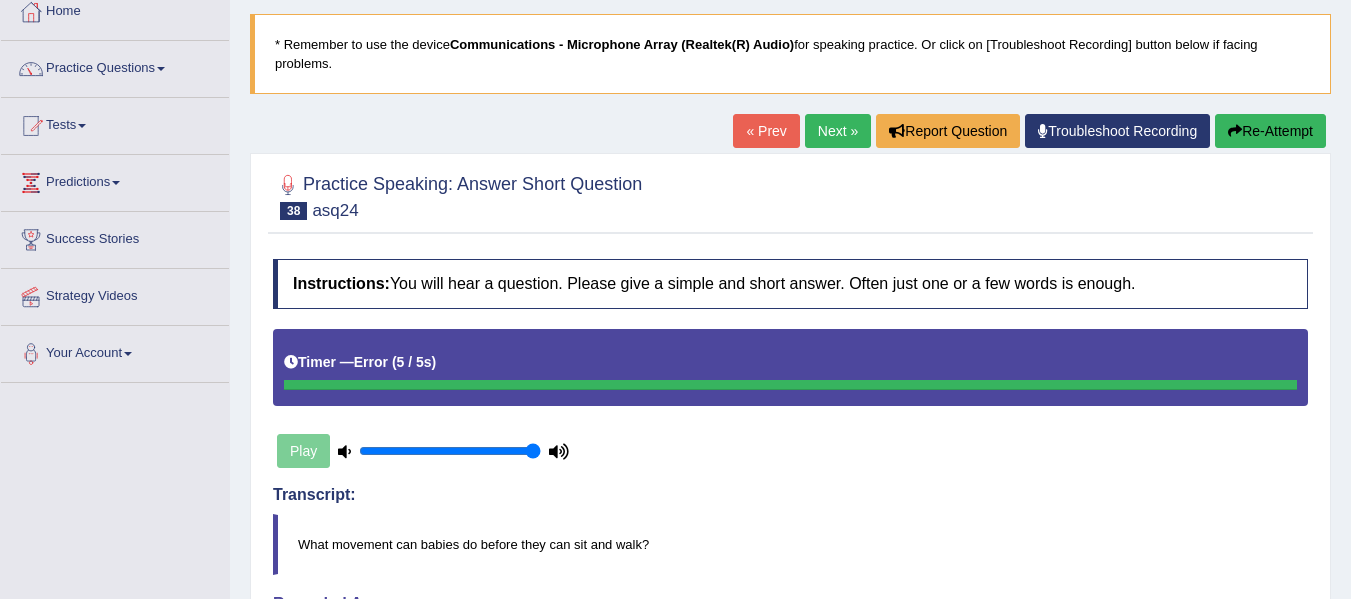 click on "Next »" at bounding box center [838, 131] 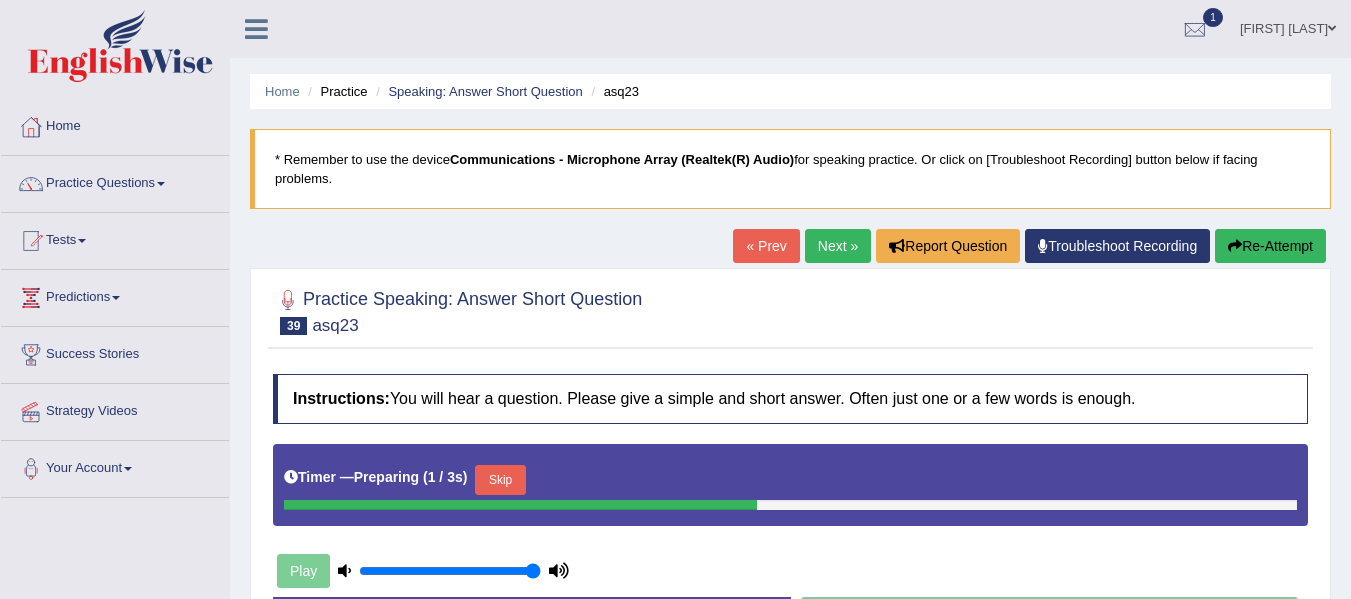 scroll, scrollTop: 0, scrollLeft: 0, axis: both 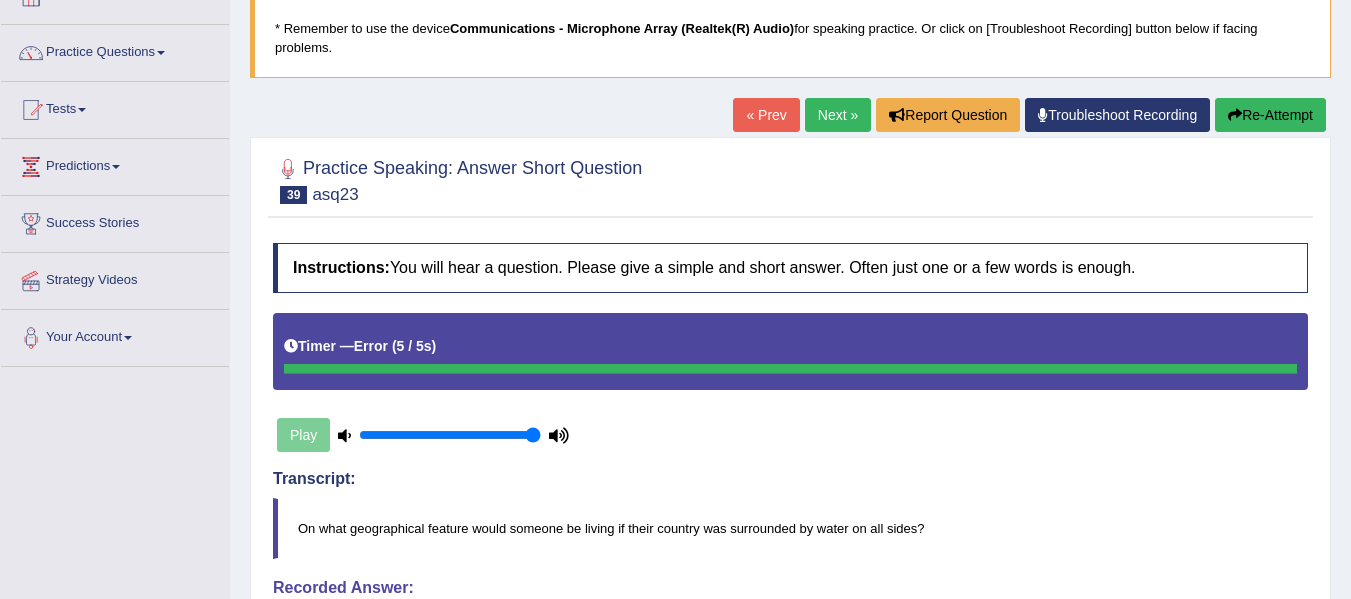 click on "Next »" at bounding box center [838, 115] 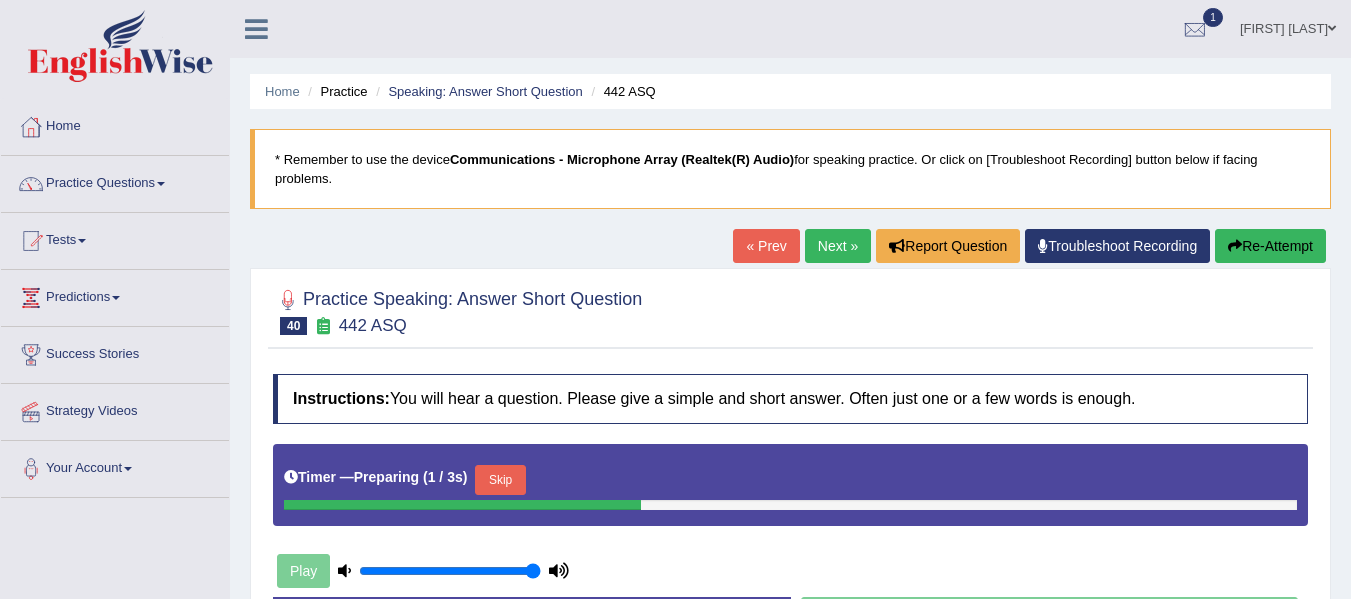 scroll, scrollTop: 0, scrollLeft: 0, axis: both 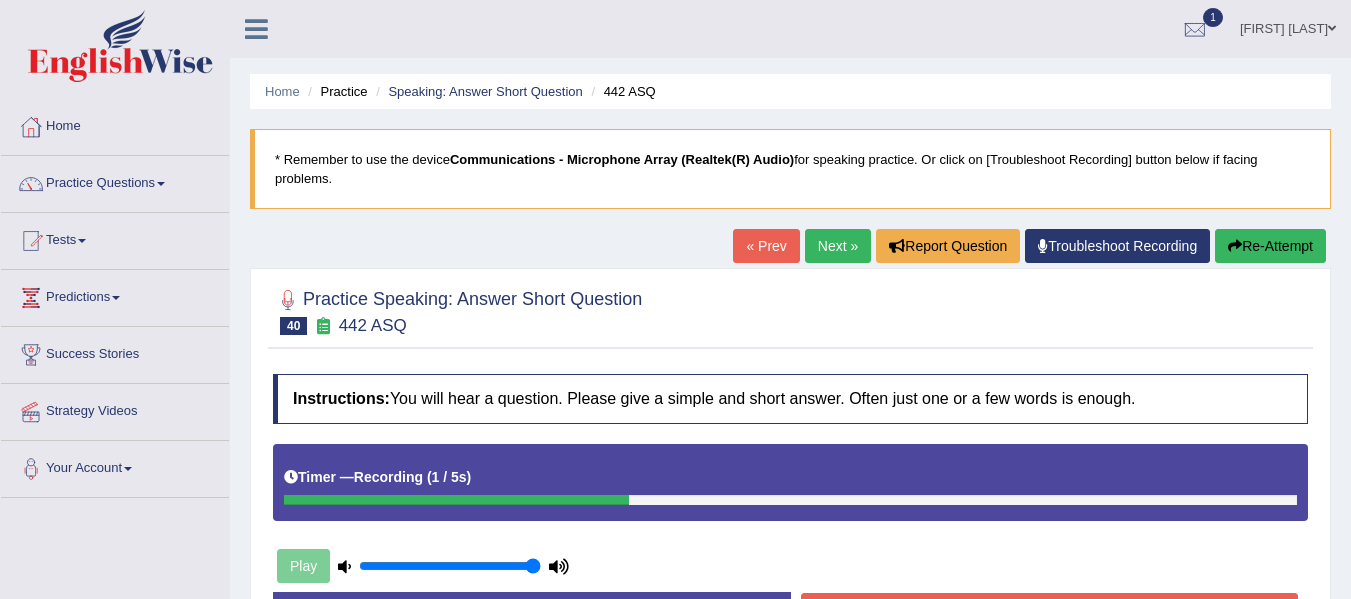 click on "« Prev" at bounding box center [766, 246] 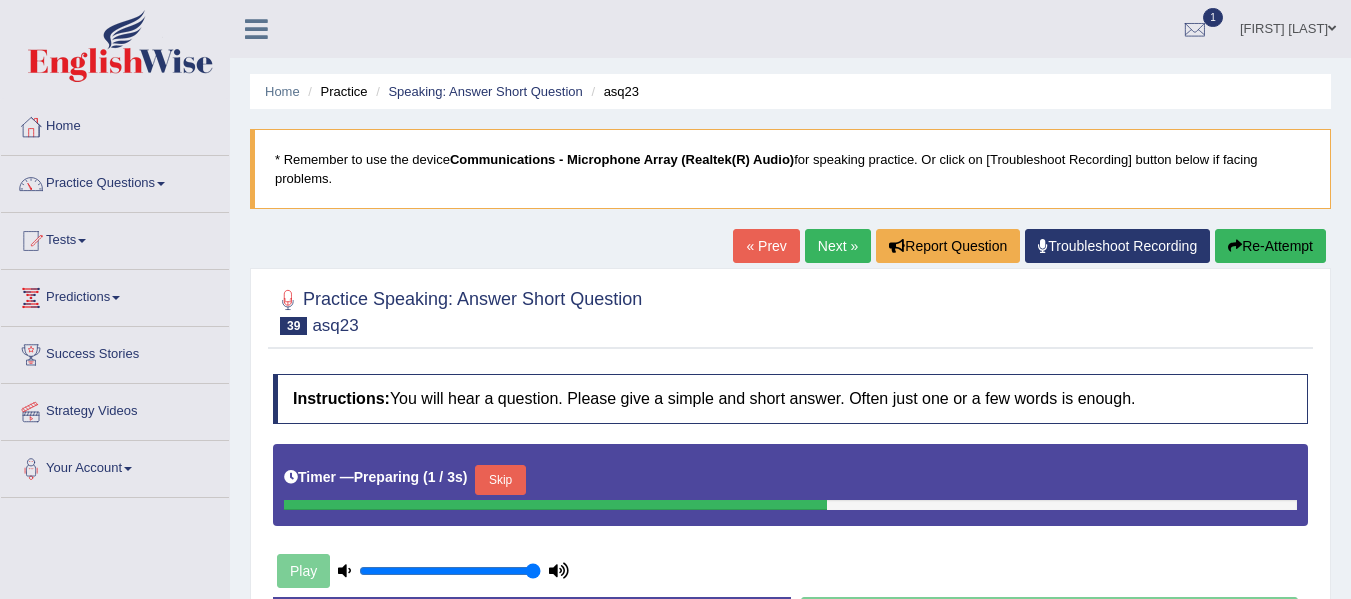 scroll, scrollTop: 0, scrollLeft: 0, axis: both 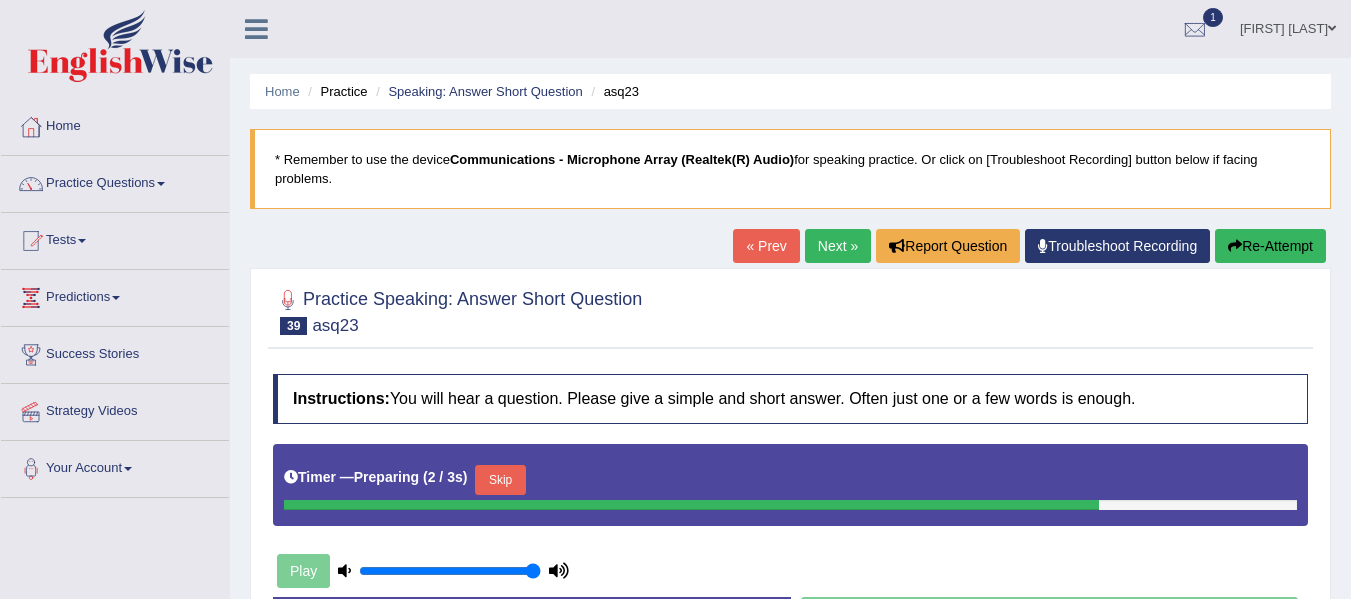 click on "Next »" at bounding box center [838, 246] 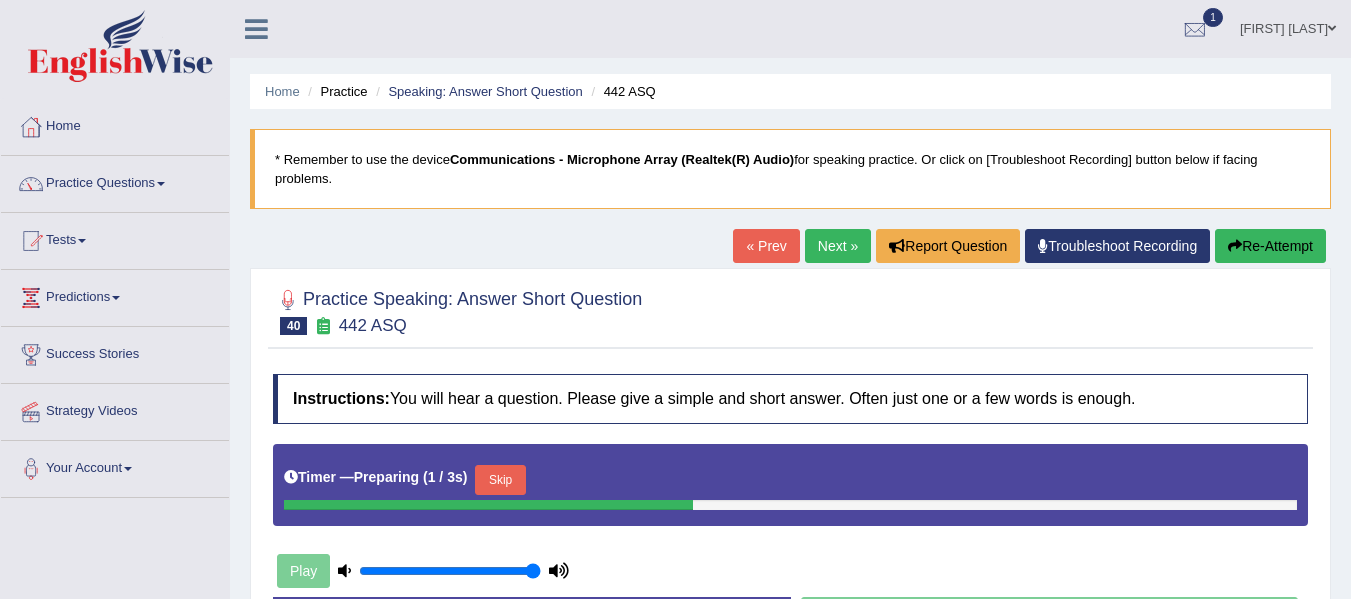scroll, scrollTop: 0, scrollLeft: 0, axis: both 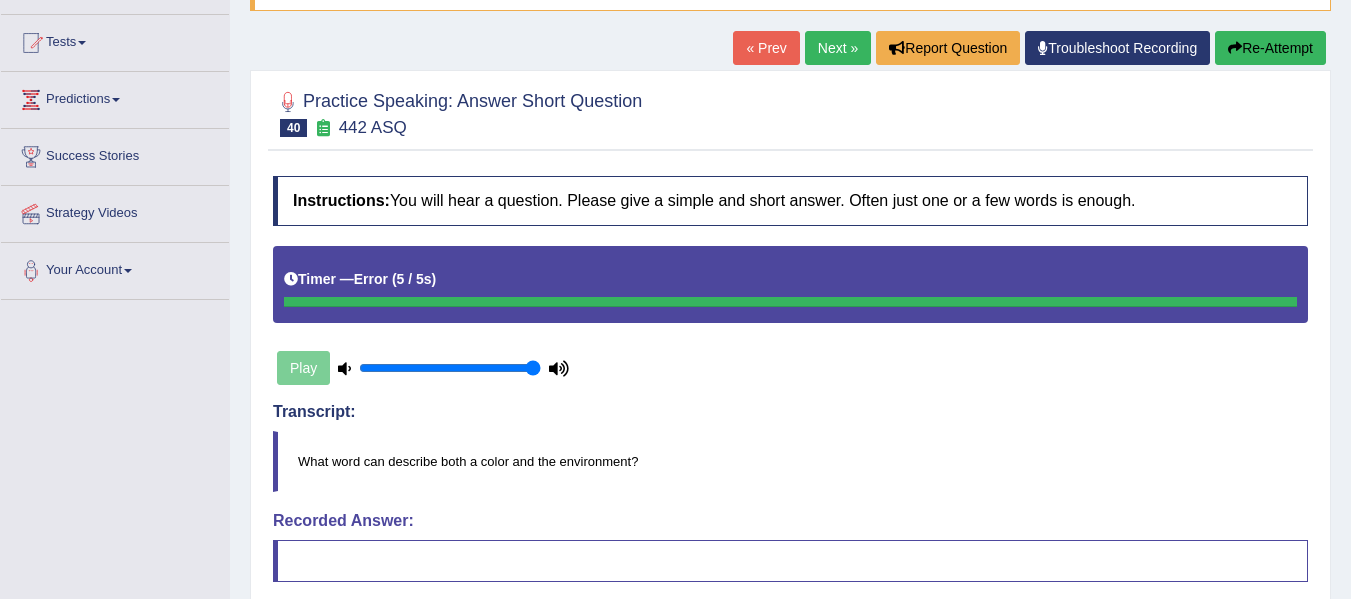 click on "Next »" at bounding box center [838, 48] 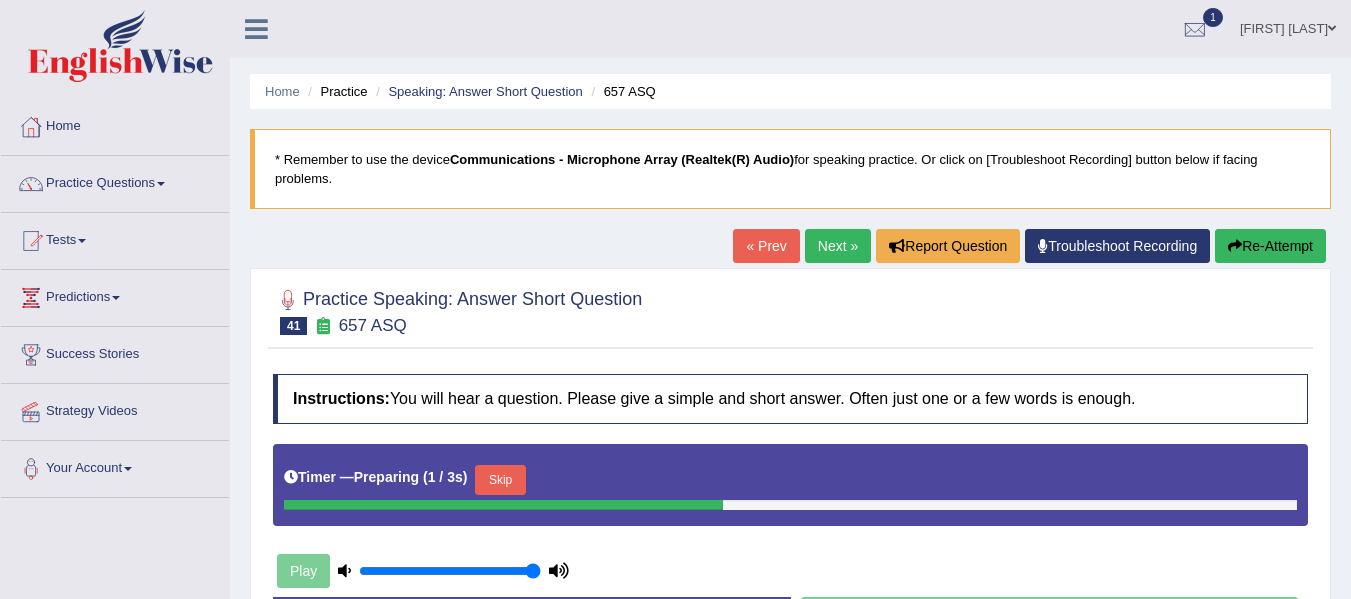 scroll, scrollTop: 0, scrollLeft: 0, axis: both 